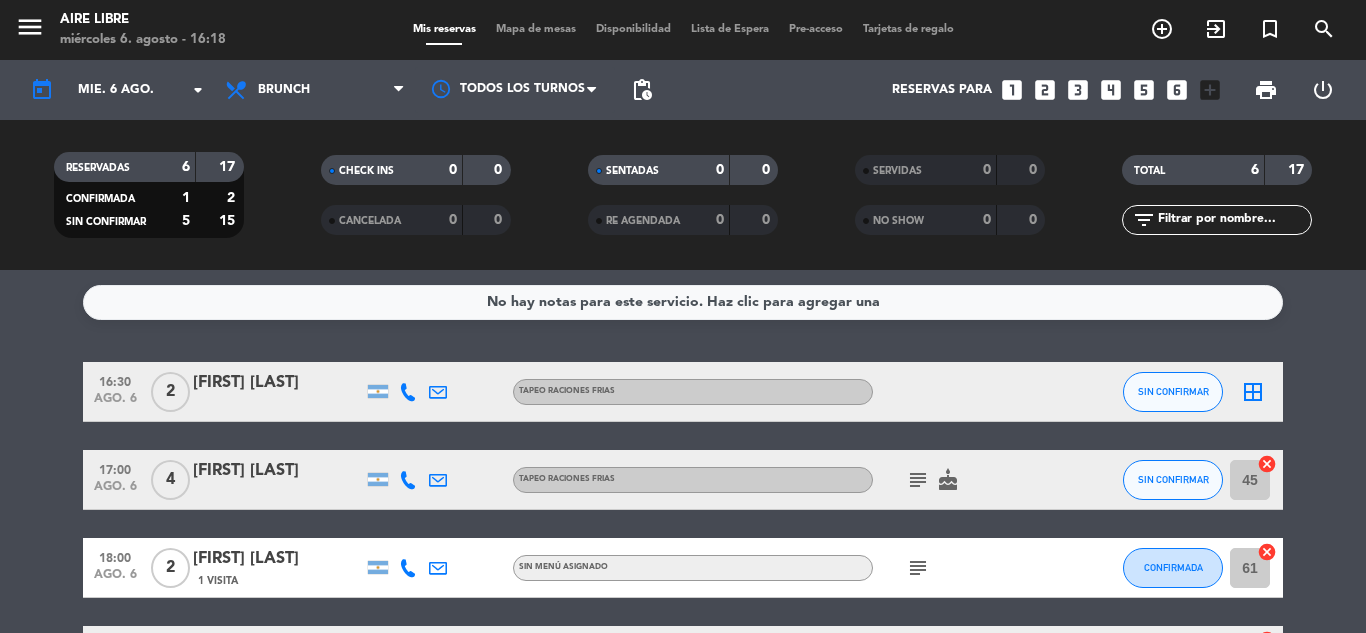 scroll, scrollTop: 0, scrollLeft: 0, axis: both 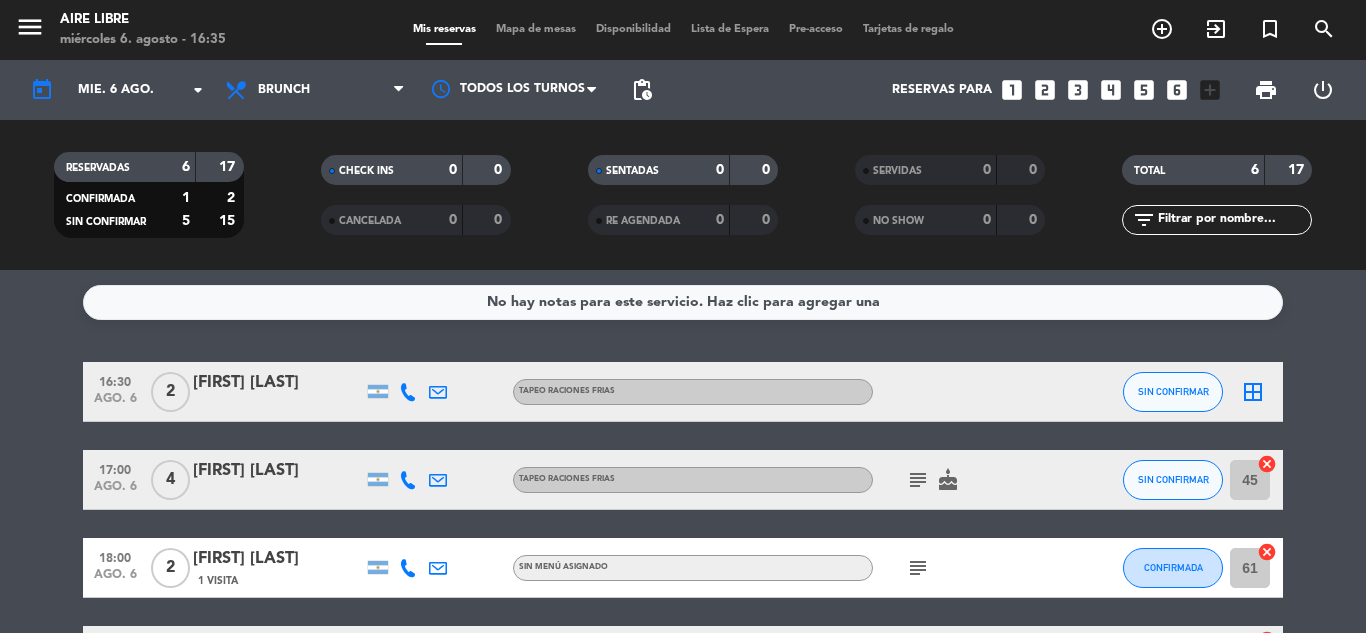 click on "RESERVADAS   6   17   CONFIRMADA   1   2   SIN CONFIRMAR   5   15" 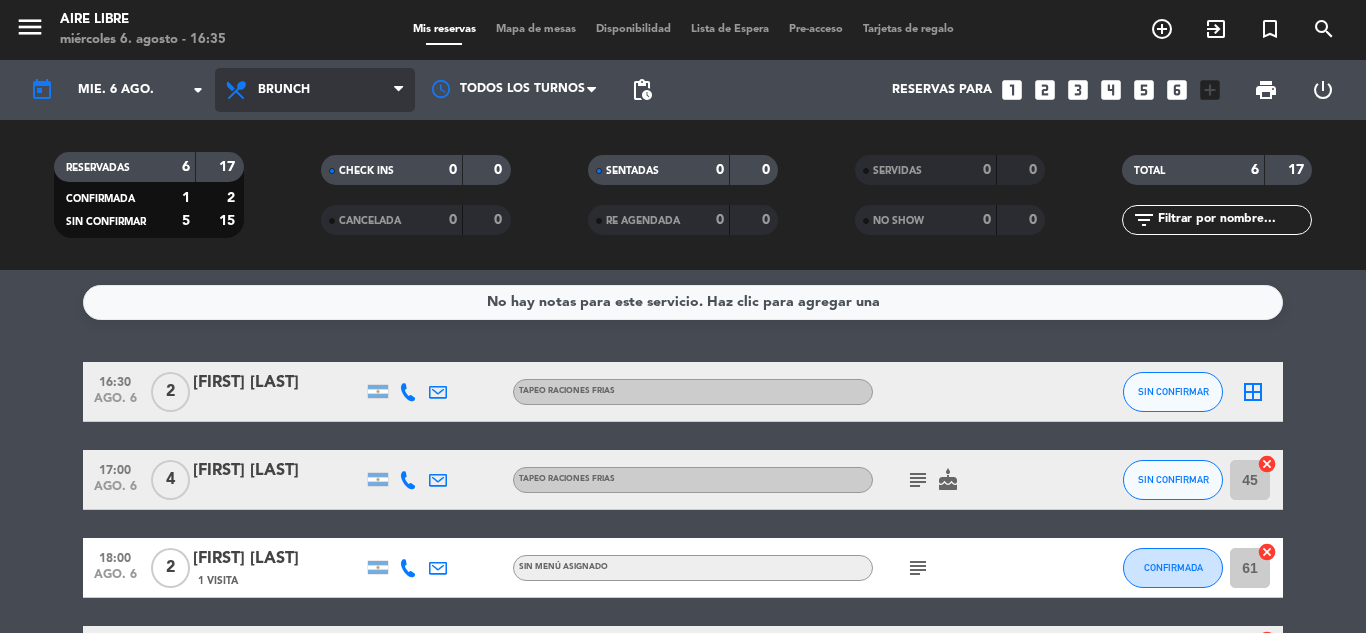 click on "Brunch" at bounding box center (315, 90) 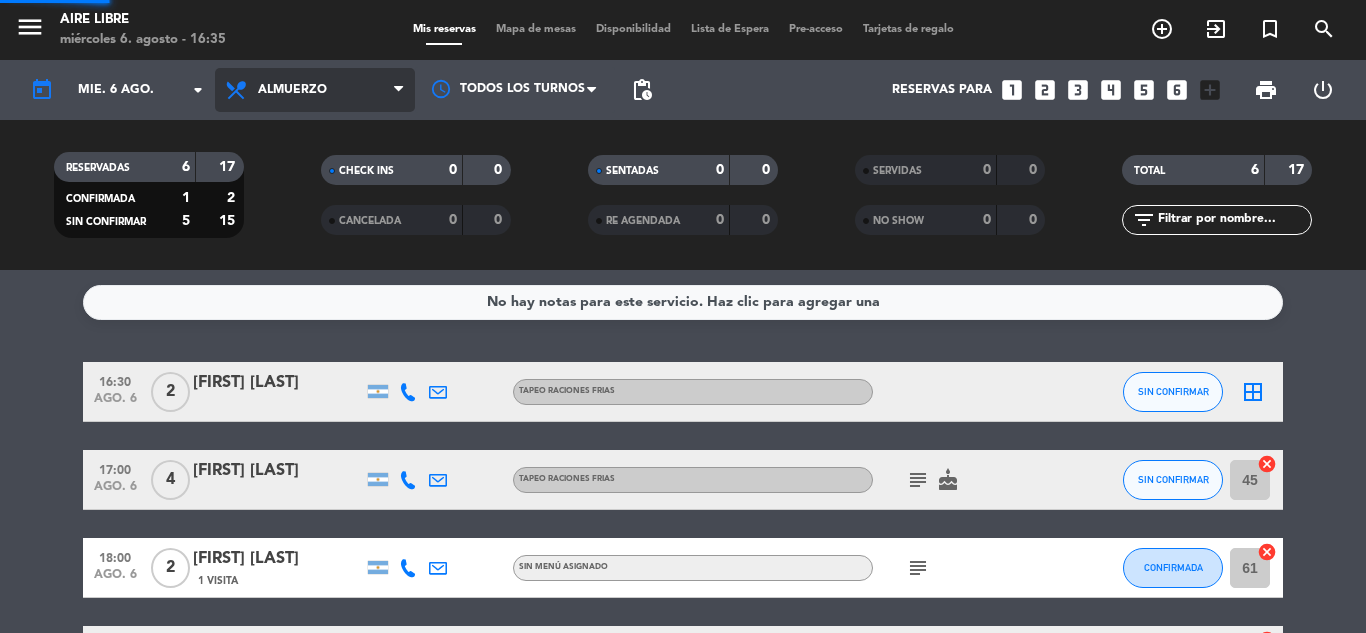 click on "menu  Aire Libre   miércoles 6. agosto - 16:35   Mis reservas   Mapa de mesas   Disponibilidad   Lista de Espera   Pre-acceso   Tarjetas de regalo  add_circle_outline exit_to_app turned_in_not search today    mié. 6 ago. arrow_drop_down  Todos los servicios  Desayuno  Brunch  Almuerzo  Cena  Almuerzo  Todos los servicios  Desayuno  Brunch  Almuerzo  Cena Todos los turnos pending_actions  Reservas para   looks_one   looks_two   looks_3   looks_4   looks_5   looks_6   add_box  print  power_settings_new   RESERVADAS   6   17   CONFIRMADA   1   2   SIN CONFIRMAR   5   15   CHECK INS   0   0   CANCELADA   0   0   SENTADAS   0   0   RE AGENDADA   0   0   SERVIDAS   0   0   NO SHOW   0   0   TOTAL   6   17  filter_list  No hay notas para este servicio. Haz clic para agregar una   16:30   ago. 6   2   [FIRST] [LAST]   TAPEO RACIONES FRIAS SIN CONFIRMAR  border_all   17:00   ago. 6   4   [FIRST] [LAST]   TAPEO RACIONES FRIAS  subject   cake  SIN CONFIRMAR 45  cancel   18:00   ago. 6   2   [FIRST] [LAST]   1 Visita  61 14" 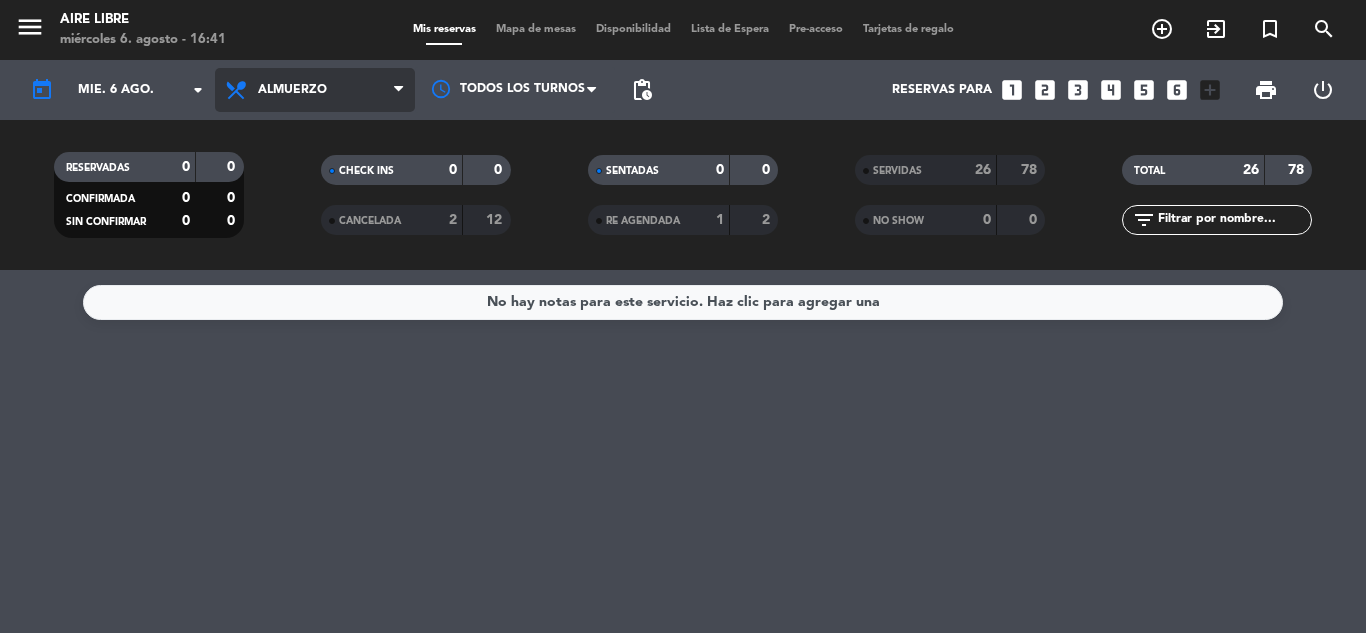 click on "Almuerzo" at bounding box center (315, 90) 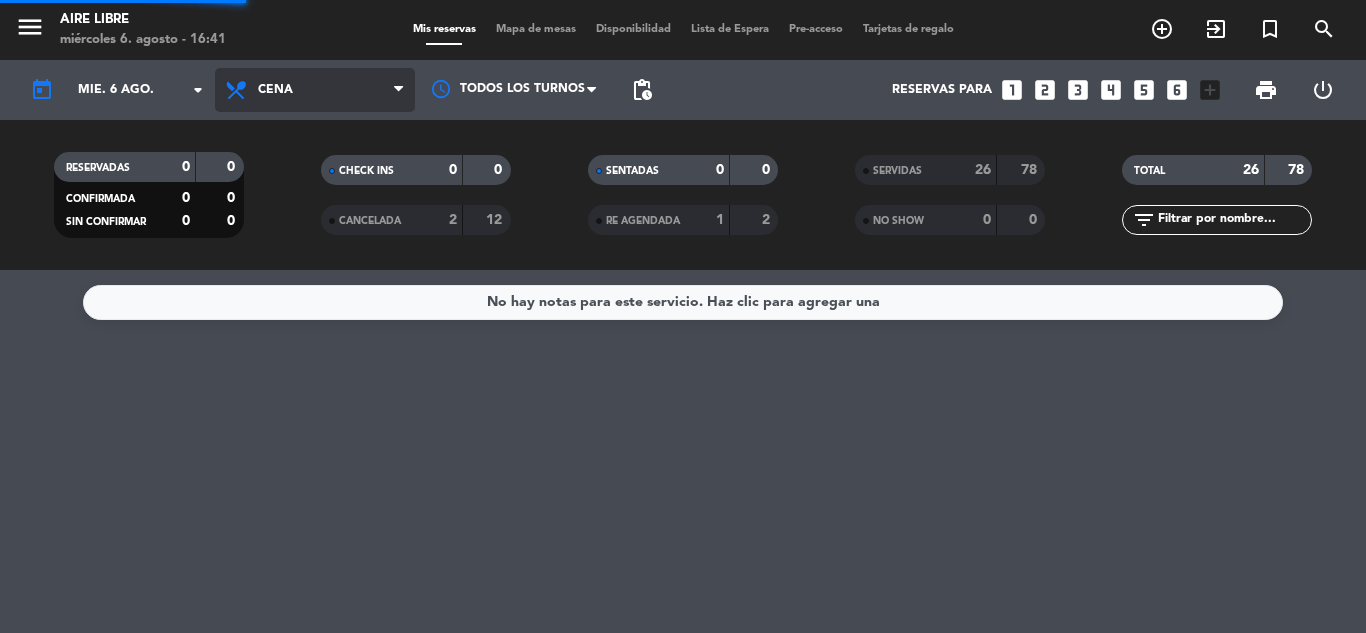 click on "menu  Aire Libre   miércoles 6. agosto - 16:41   Mis reservas   Mapa de mesas   Disponibilidad   Lista de Espera   Pre-acceso   Tarjetas de regalo  add_circle_outline exit_to_app turned_in_not search today    mié. 6 ago. arrow_drop_down  Todos los servicios  Desayuno  Brunch  Almuerzo  Cena  Cena  Todos los servicios  Desayuno  Brunch  Almuerzo  Cena Todos los turnos pending_actions  Reservas para   looks_one   looks_two   looks_3   looks_4   looks_5   looks_6   add_box  print  power_settings_new   RESERVADAS   0   0   CONFIRMADA   0   0   SIN CONFIRMAR   0   0   CHECK INS   0   0   CANCELADA   2   12   SENTADAS   0   0   RE AGENDADA   1   2   SERVIDAS   26   78   NO SHOW   0   0   TOTAL   26   78  filter_list  No hay notas para este servicio. Haz clic para agregar una" 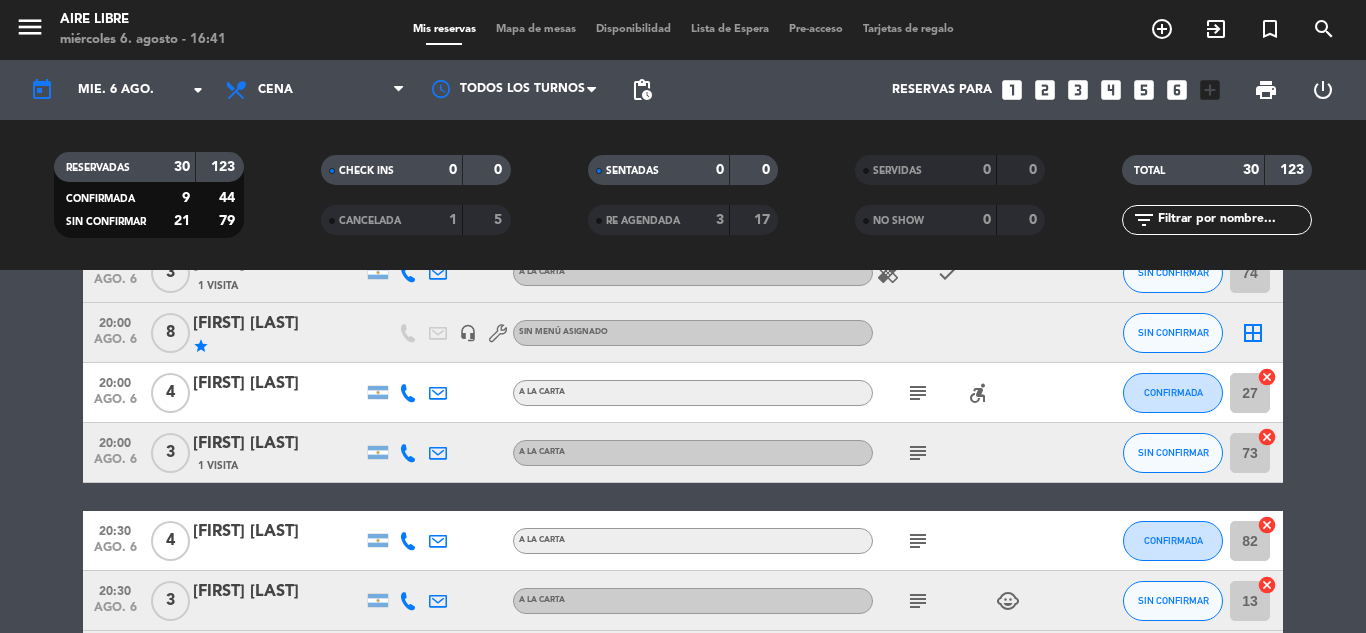scroll, scrollTop: 0, scrollLeft: 0, axis: both 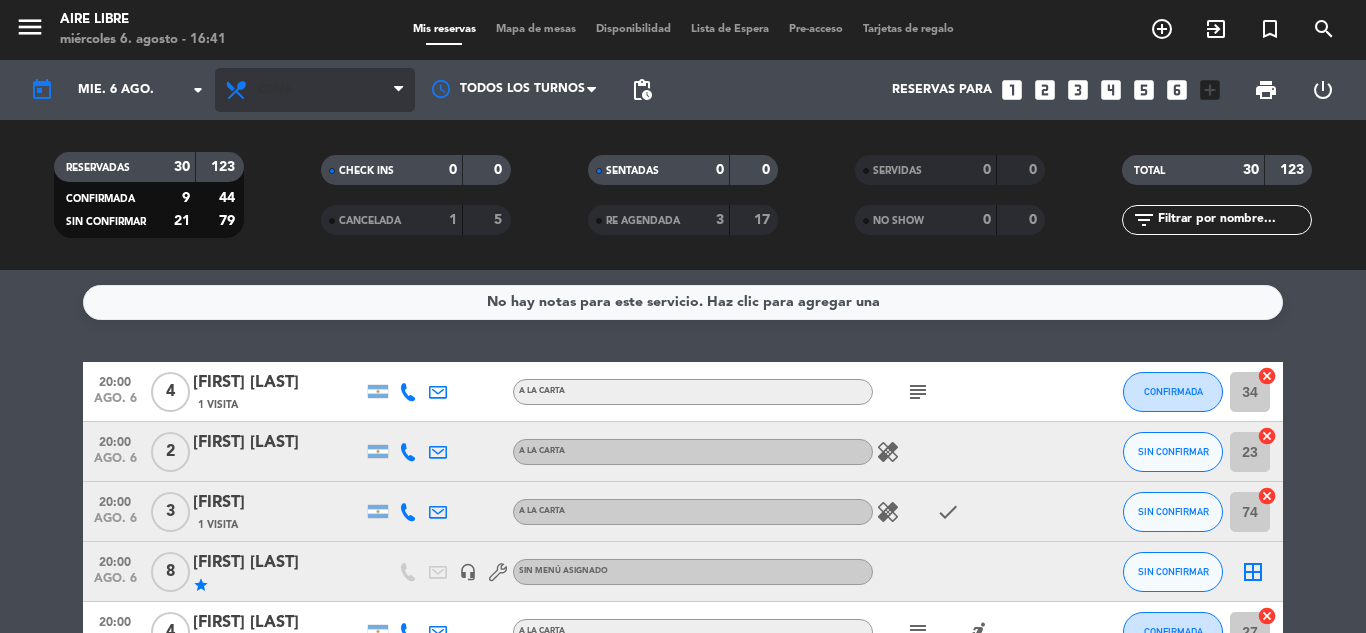 click on "Cena" at bounding box center (315, 90) 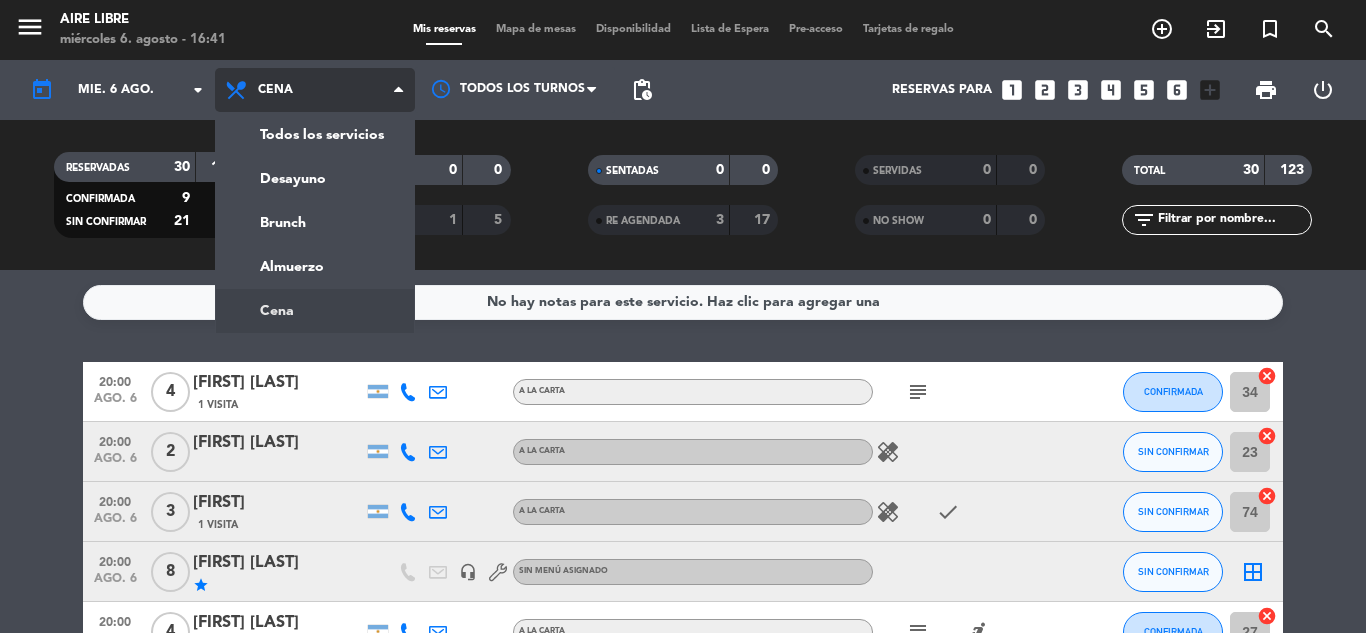 click on "menu  Aire Libre   miércoles 6. agosto - 16:41   Mis reservas   Mapa de mesas   Disponibilidad   Lista de Espera   Pre-acceso   Tarjetas de regalo  add_circle_outline exit_to_app turned_in_not search today    mié. 6 ago. arrow_drop_down  Todos los servicios  Desayuno  Brunch  Almuerzo  Cena  Cena  Todos los servicios  Desayuno  Brunch  Almuerzo  Cena Todos los turnos pending_actions  Reservas para   looks_one   looks_two   looks_3   looks_4   looks_5   looks_6   add_box  print  power_settings_new   RESERVADAS   30   123   CONFIRMADA   9   44   SIN CONFIRMAR   21   79   CHECK INS   0   0   CANCELADA   1   5   SENTADAS   0   0   RE AGENDADA   3   17   SERVIDAS   0   0   NO SHOW   0   0   TOTAL   30   123  filter_list" 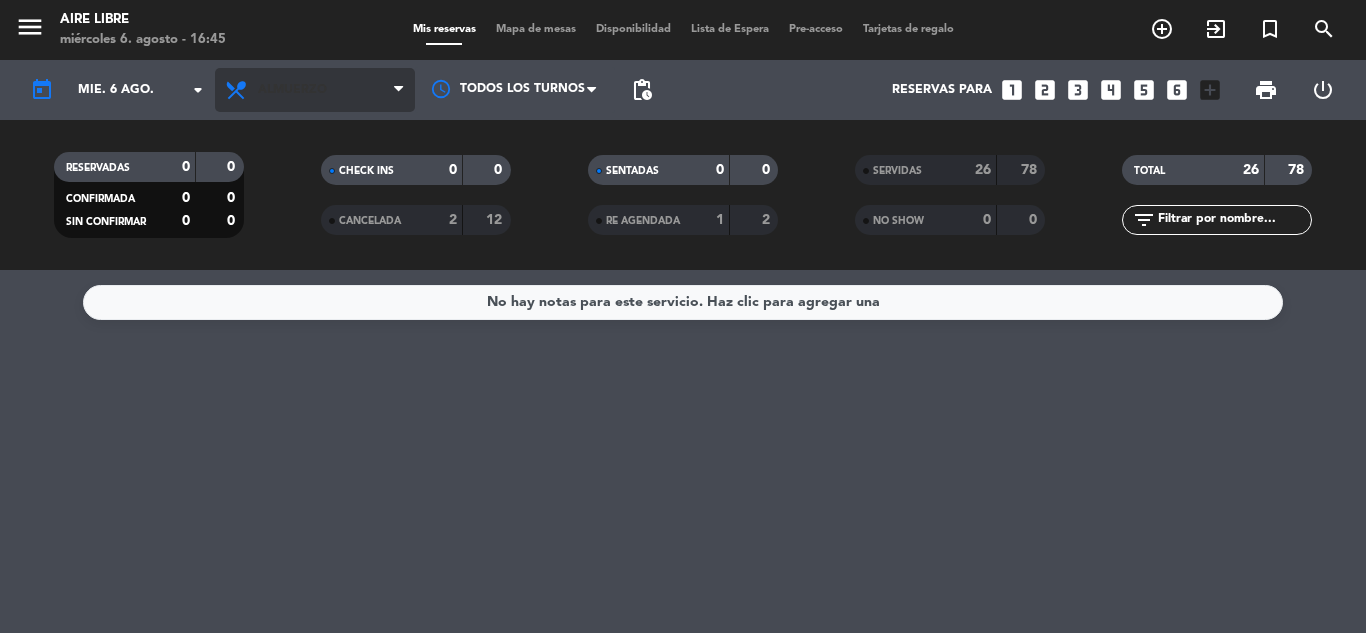 click on "Almuerzo" at bounding box center (292, 90) 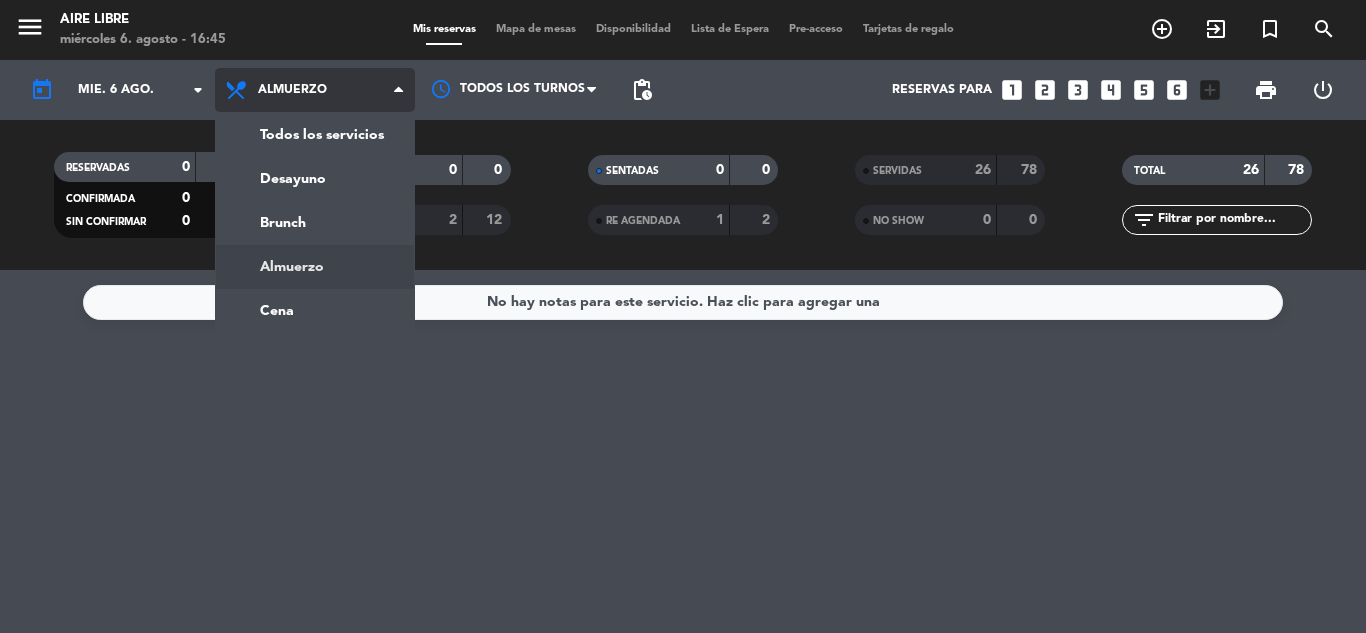 click on "menu  Aire Libre   miércoles 6. agosto - 16:45   Mis reservas   Mapa de mesas   Disponibilidad   Lista de Espera   Pre-acceso   Tarjetas de regalo  add_circle_outline exit_to_app turned_in_not search today    mié. 6 ago. arrow_drop_down  Todos los servicios  Desayuno  Brunch  Almuerzo  Cena  Almuerzo  Todos los servicios  Desayuno  Brunch  Almuerzo  Cena Todos los turnos pending_actions  Reservas para   looks_one   looks_two   looks_3   looks_4   looks_5   looks_6   add_box  print  power_settings_new   RESERVADAS   0   0   CONFIRMADA   0   0   SIN CONFIRMAR   0   0   CHECK INS   0   0   CANCELADA   2   12   SENTADAS   0   0   RE AGENDADA   1   2   SERVIDAS   26   78   NO SHOW   0   0   TOTAL   26   78  filter_list" 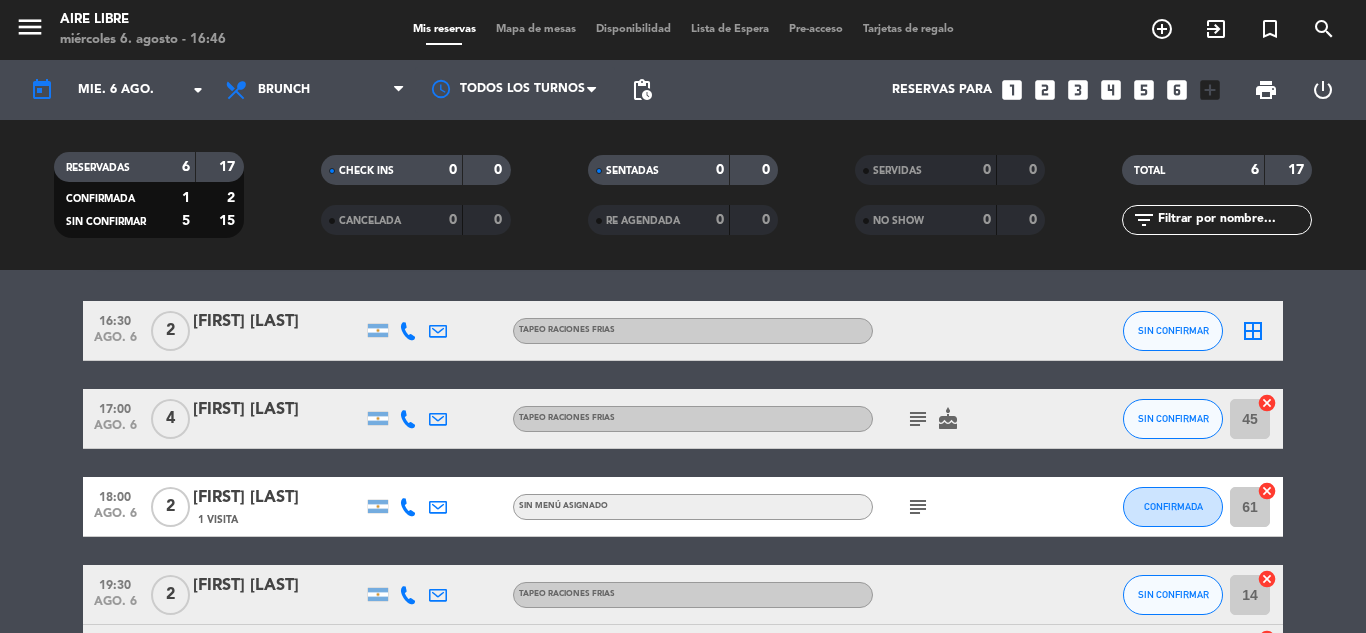 scroll, scrollTop: 0, scrollLeft: 0, axis: both 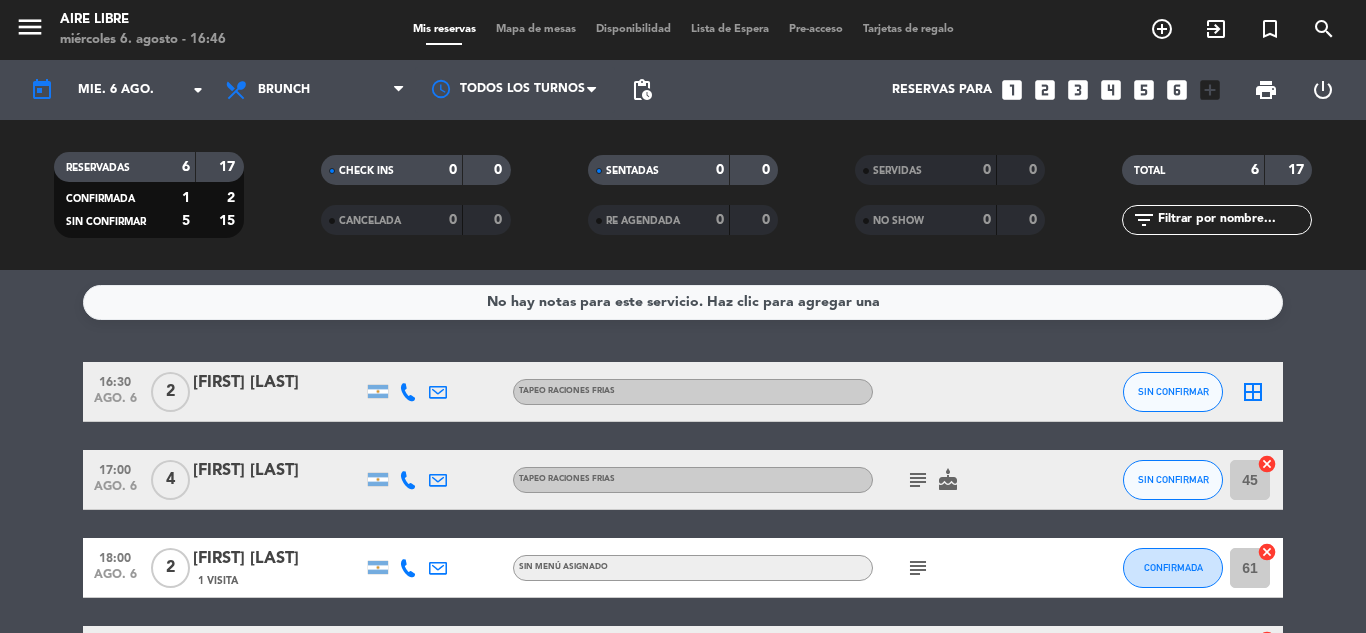 click on "[FIRST] [LAST]" 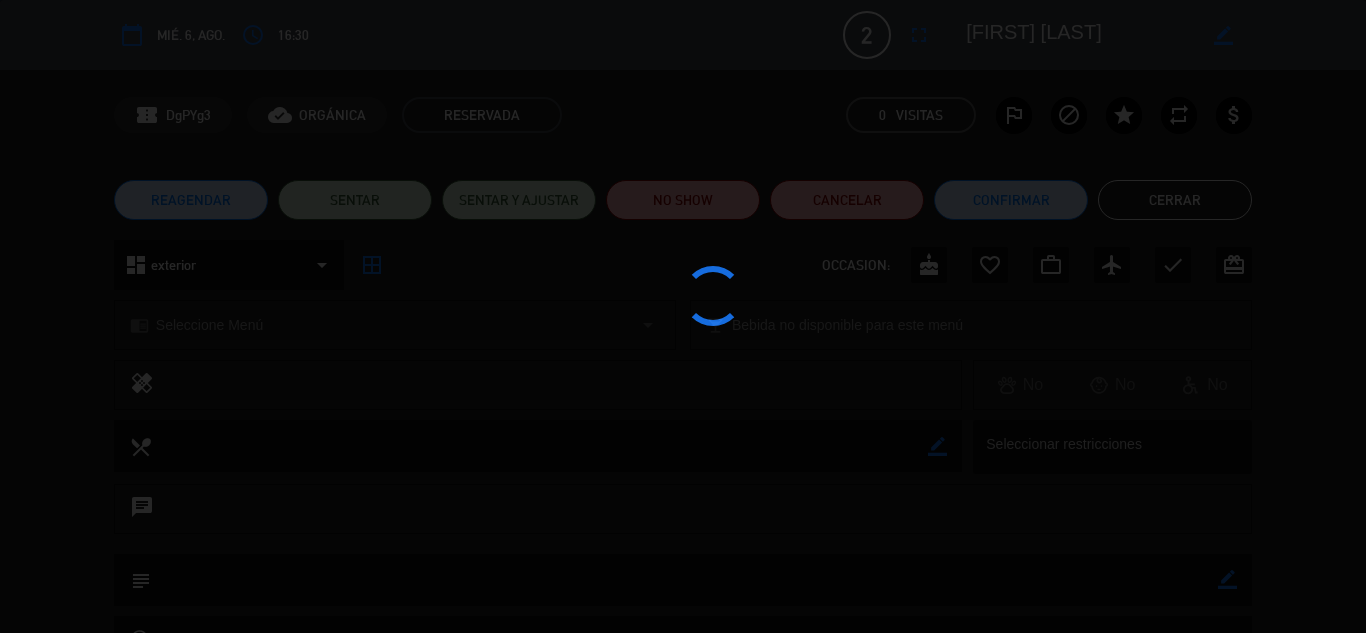 click 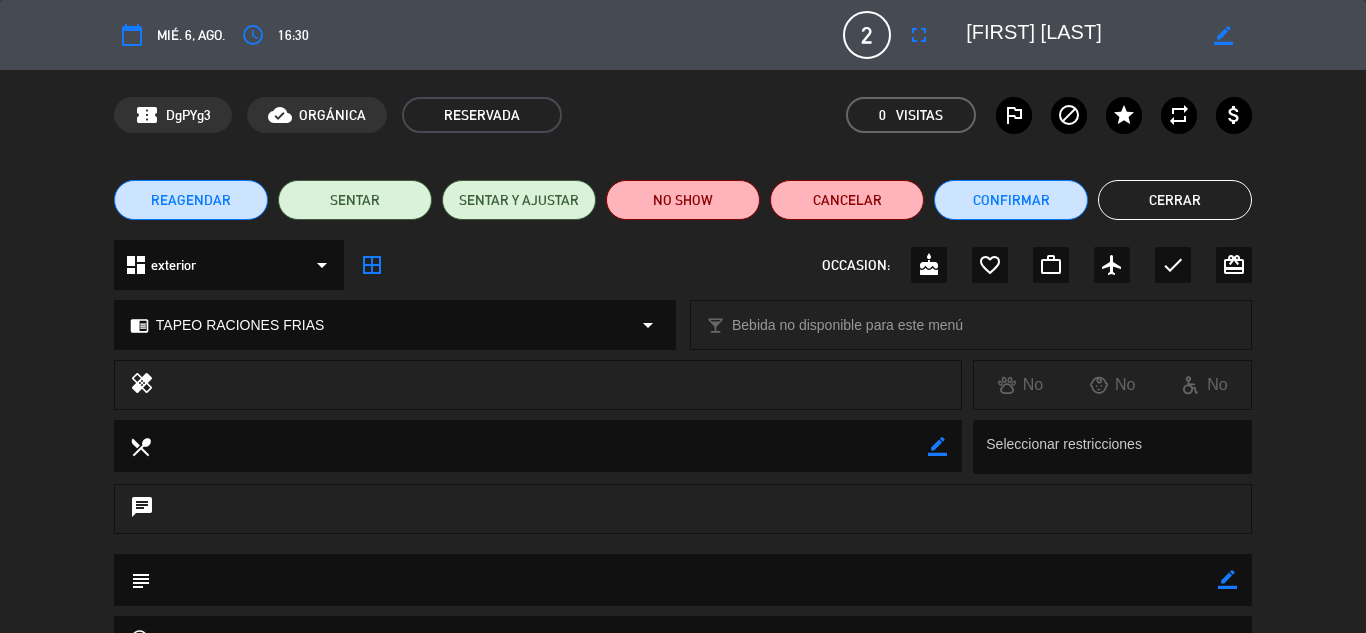 click on "outlined_flag" 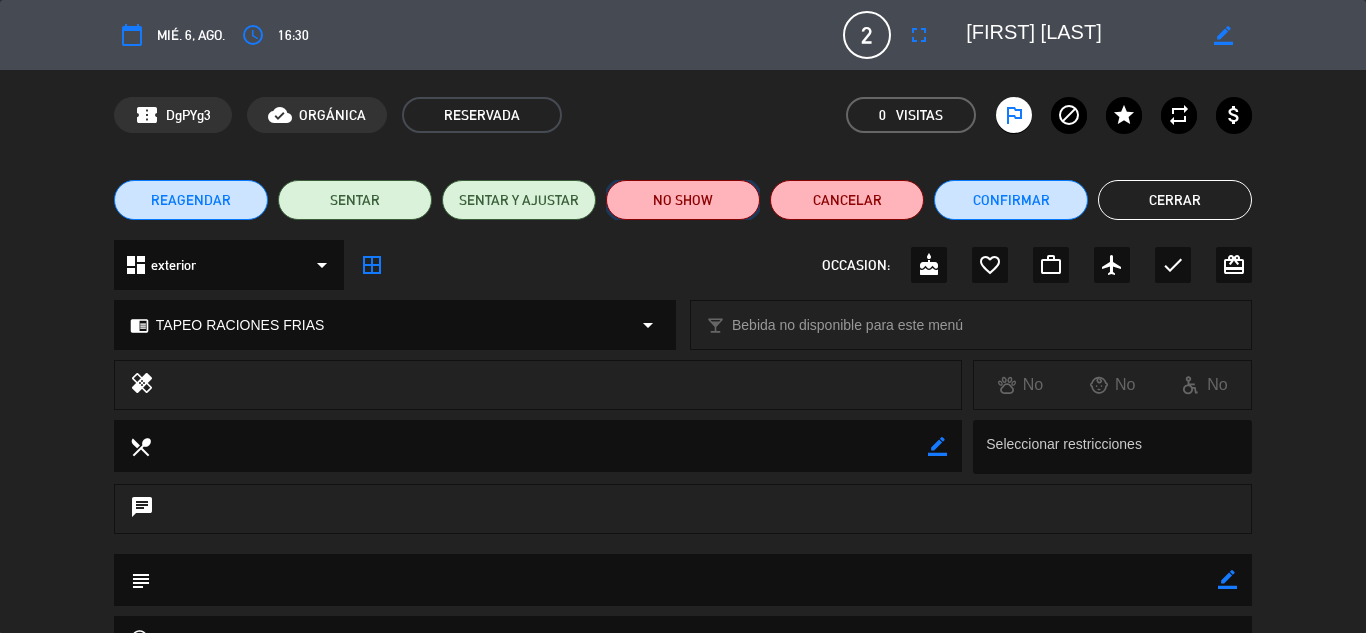 click on "NO SHOW" 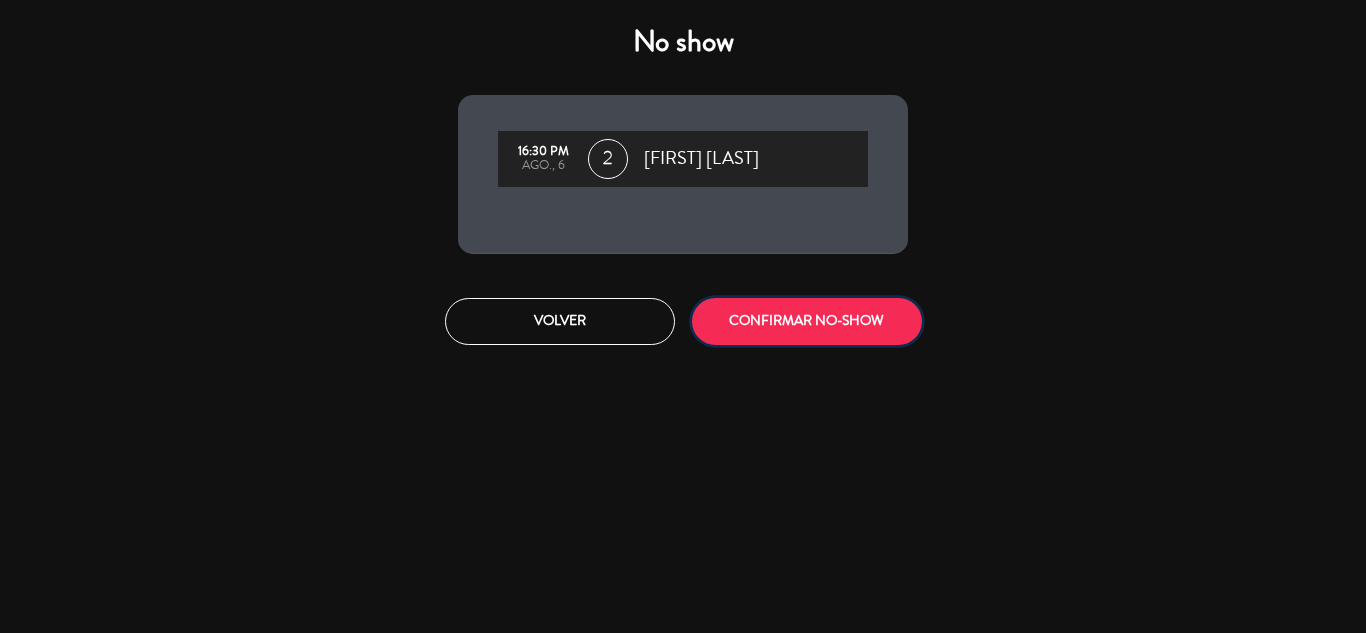 click on "CONFIRMAR NO-SHOW" 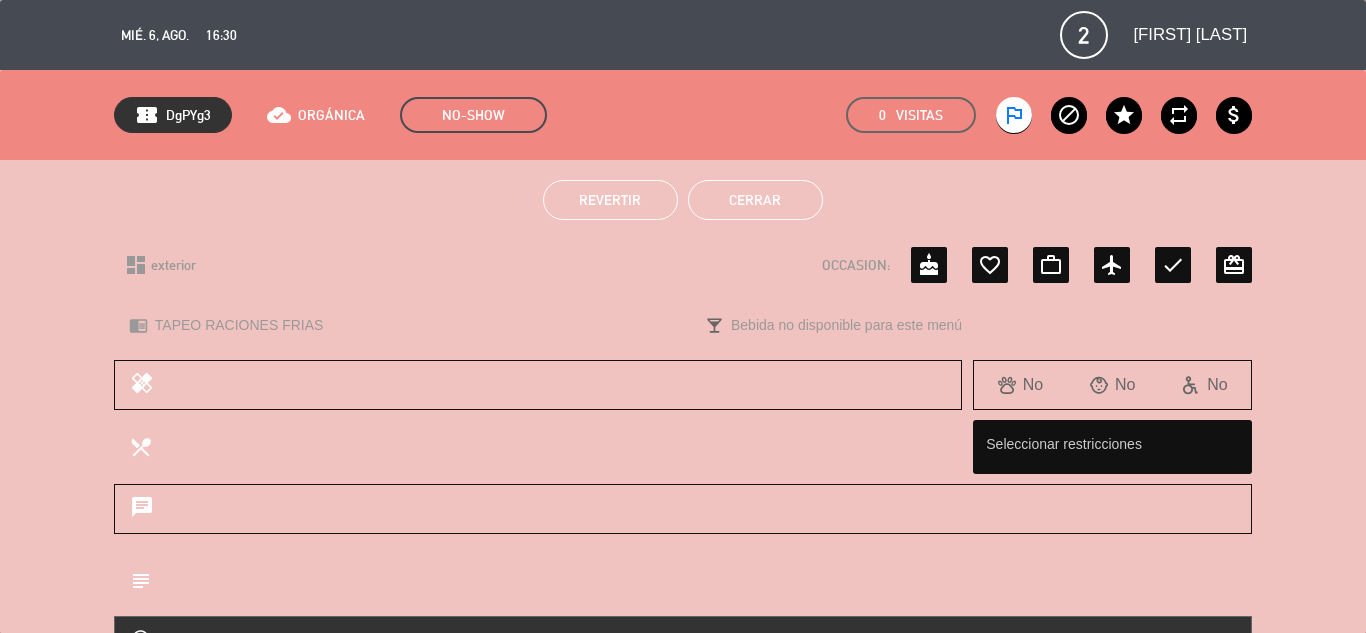 click on "Cerrar" 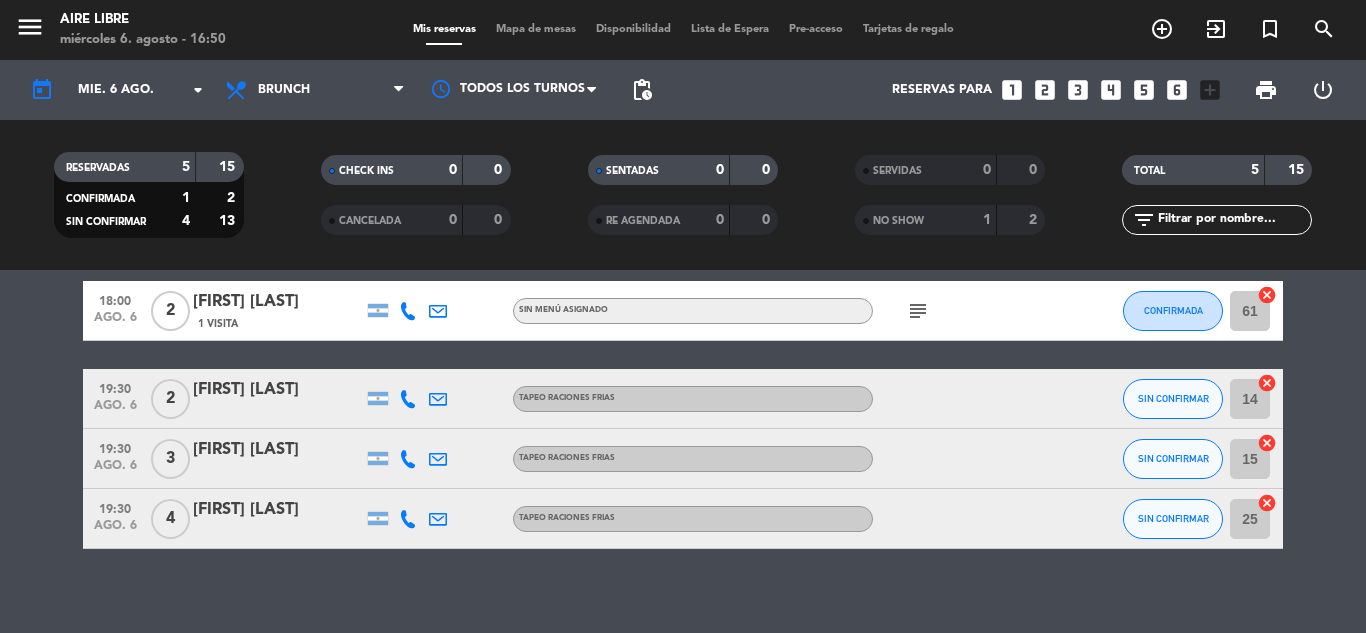 scroll, scrollTop: 0, scrollLeft: 0, axis: both 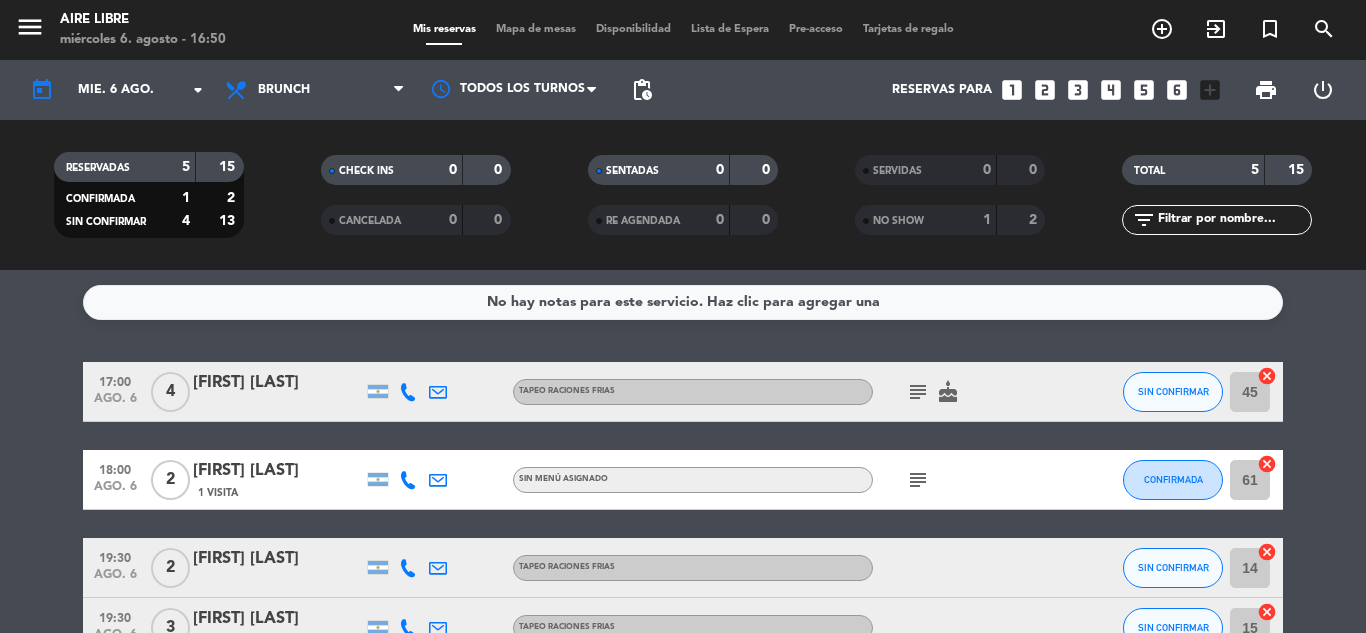 click on "subject" 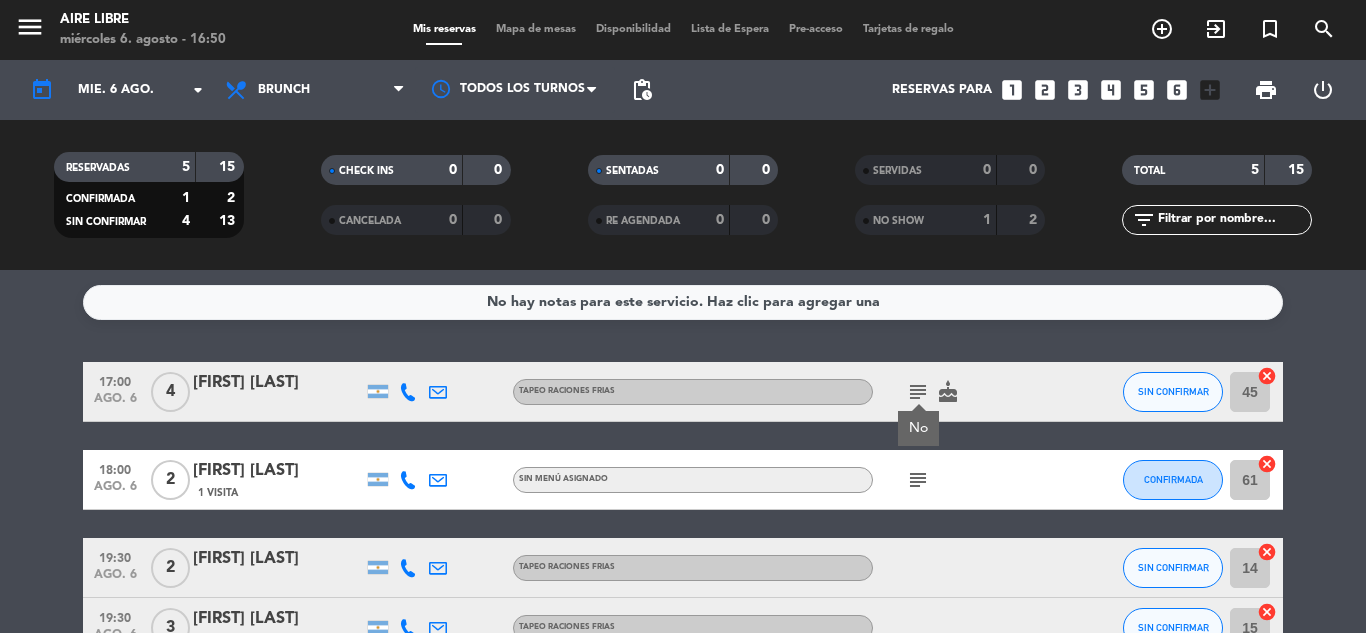 click on "subject" 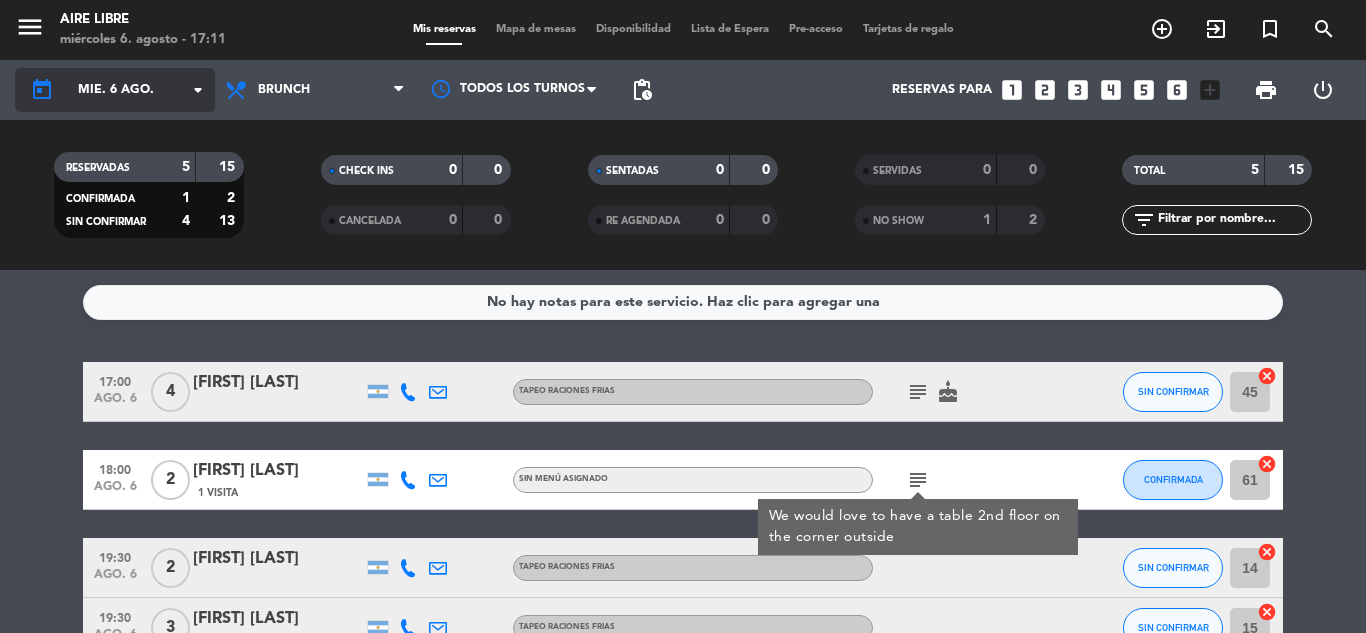 click on "arrow_drop_down" 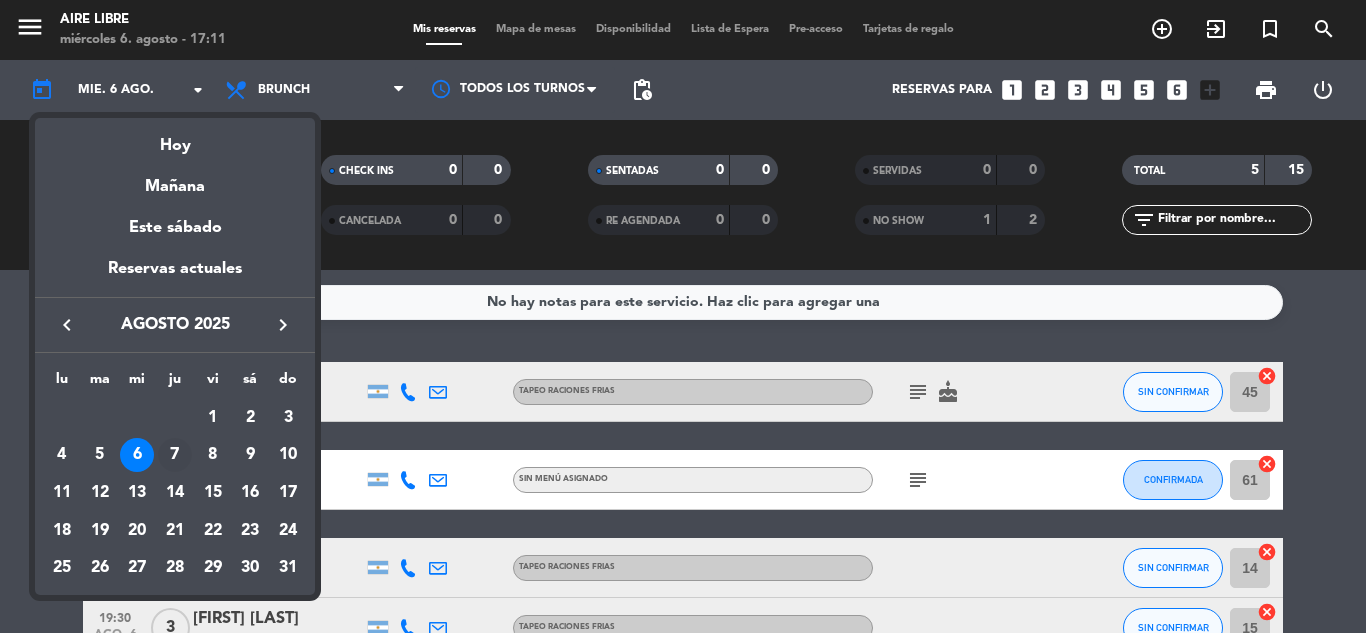 click on "7" at bounding box center [175, 456] 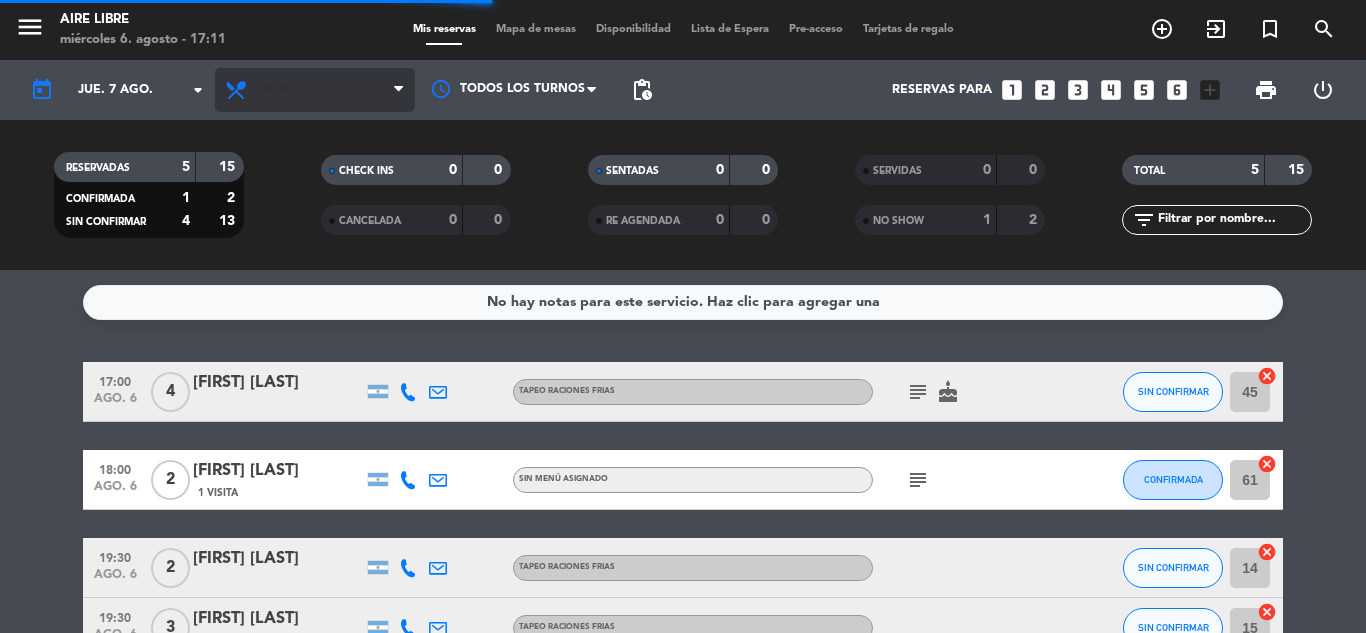 click on "Brunch" at bounding box center [315, 90] 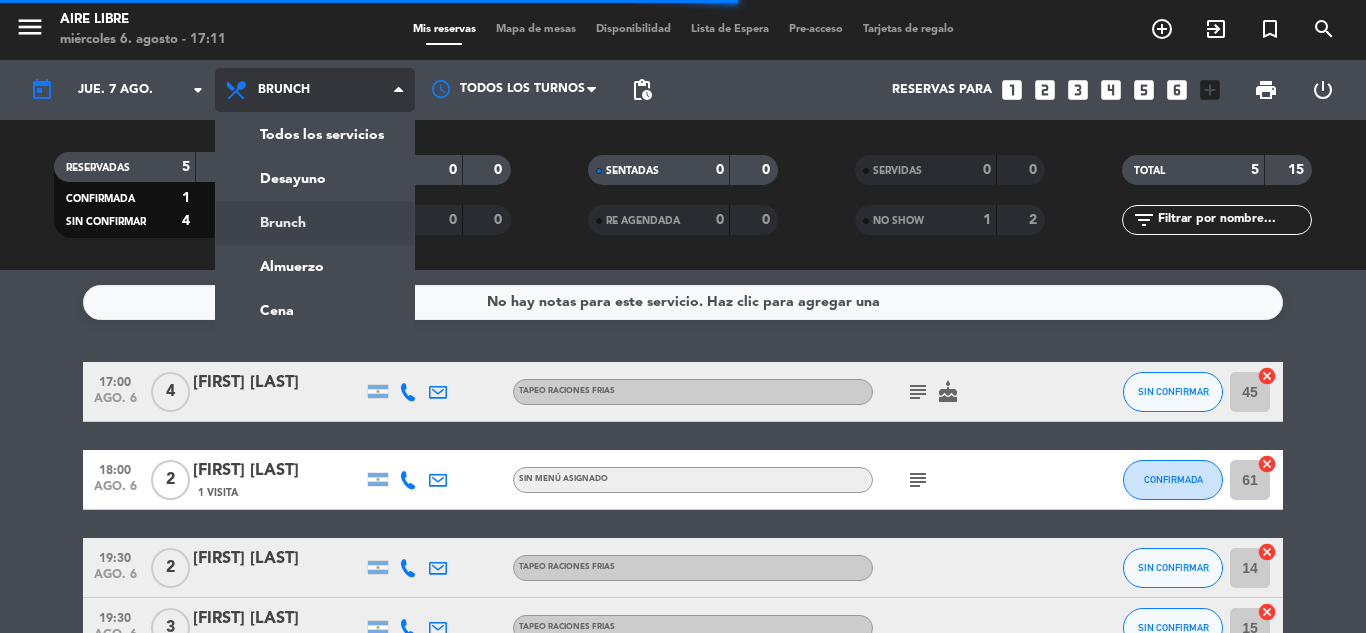 click on "menu  Aire Libre   miércoles 6. agosto - 17:11   Mis reservas   Mapa de mesas   Disponibilidad   Lista de Espera   Pre-acceso   Tarjetas de regalo  add_circle_outline exit_to_app turned_in_not search today    jue. 7 ago. arrow_drop_down  Todos los servicios  Desayuno  Brunch  Almuerzo  Cena  Brunch  Todos los servicios  Desayuno  Brunch  Almuerzo  Cena Todos los turnos pending_actions  Reservas para   looks_one   looks_two   looks_3   looks_4   looks_5   looks_6   add_box  print  power_settings_new   RESERVADAS   5   15   CONFIRMADA   1   2   SIN CONFIRMAR   4   13   CHECK INS   0   0   CANCELADA   0   0   SENTADAS   0   0   RE AGENDADA   0   0   SERVIDAS   0   0   NO SHOW   1   2   TOTAL   5   15  filter_list  No hay notas para este servicio. Haz clic para agregar una   17:00   ago. 6   4   [FIRST] [LAST]   TAPEO RACIONES FRIAS  subject   cake  SIN CONFIRMAR 45  cancel   18:00   ago. 6   2   [FIRST] [LAST]  1 Visita  Sin menú asignado  subject  CONFIRMADA 61  cancel   19:30   ago. 6   2   [FIRST] [LAST]  14  3  15" 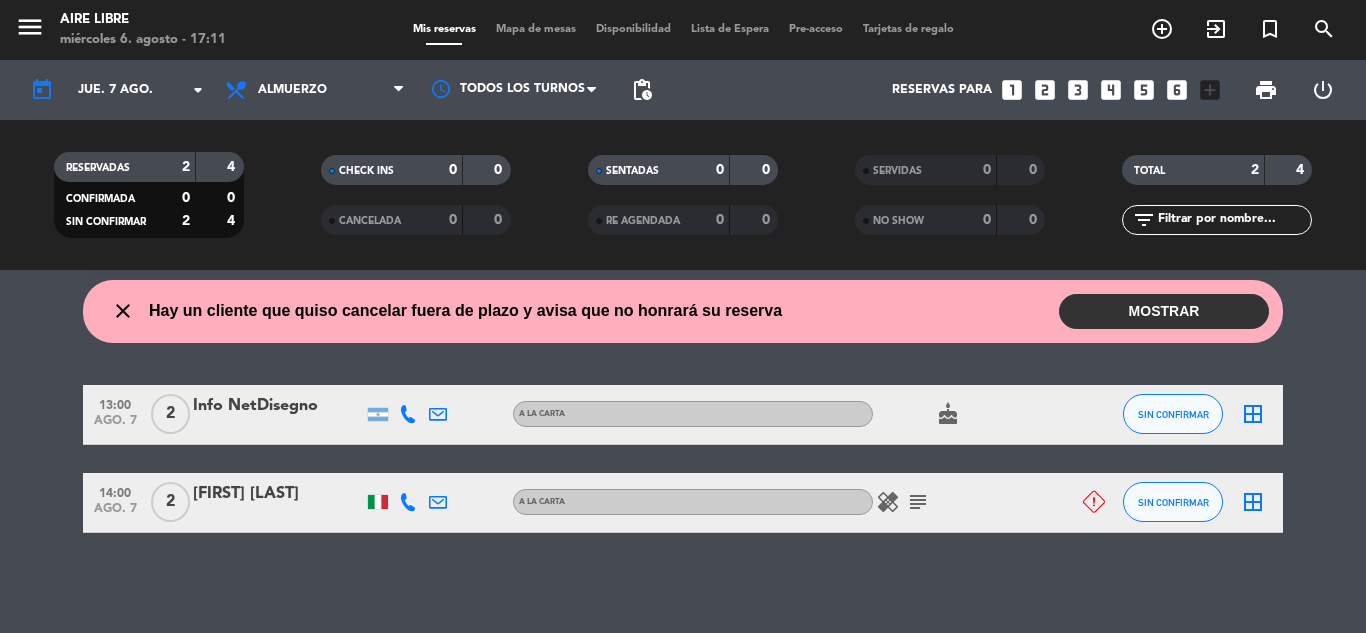 scroll, scrollTop: 0, scrollLeft: 0, axis: both 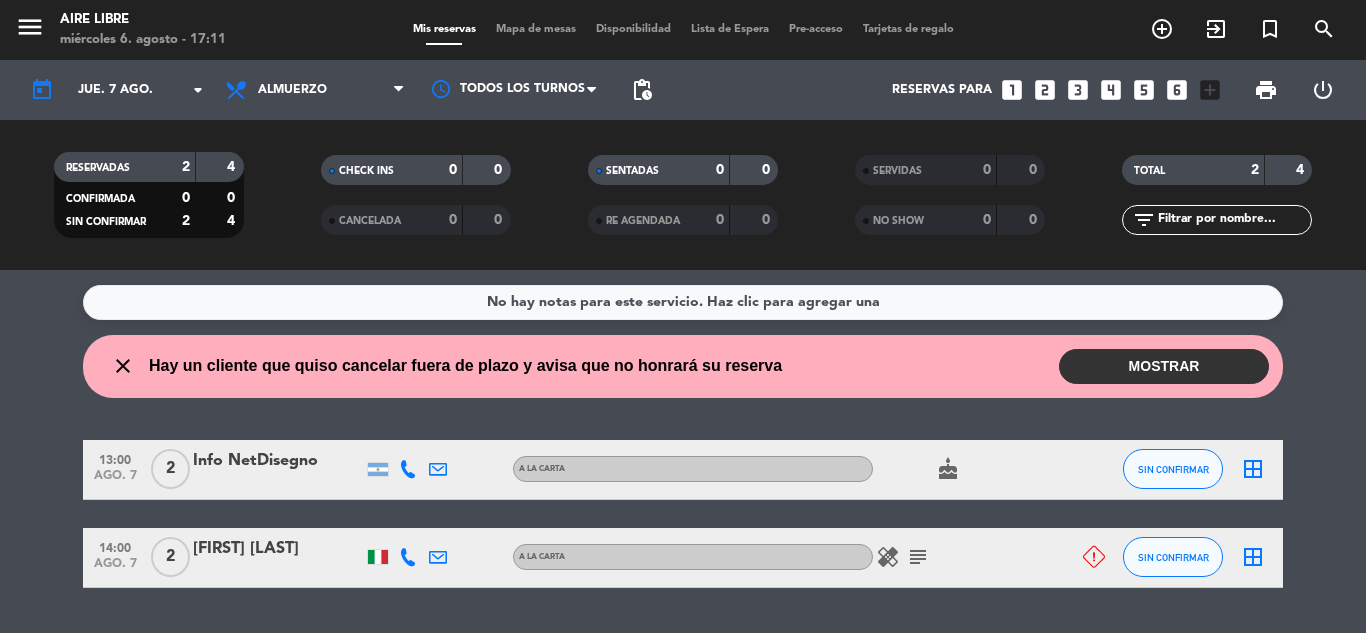 click on "MOSTRAR" at bounding box center (1164, 366) 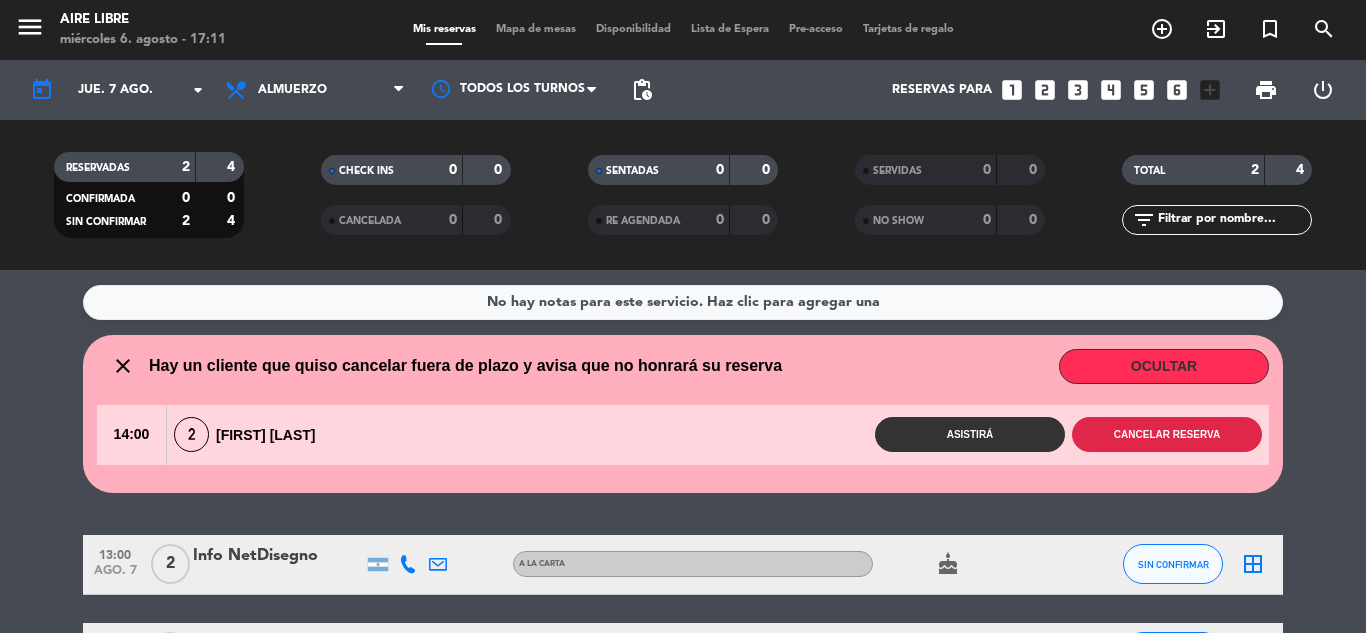 click on "Cancelar reserva" at bounding box center (1167, 434) 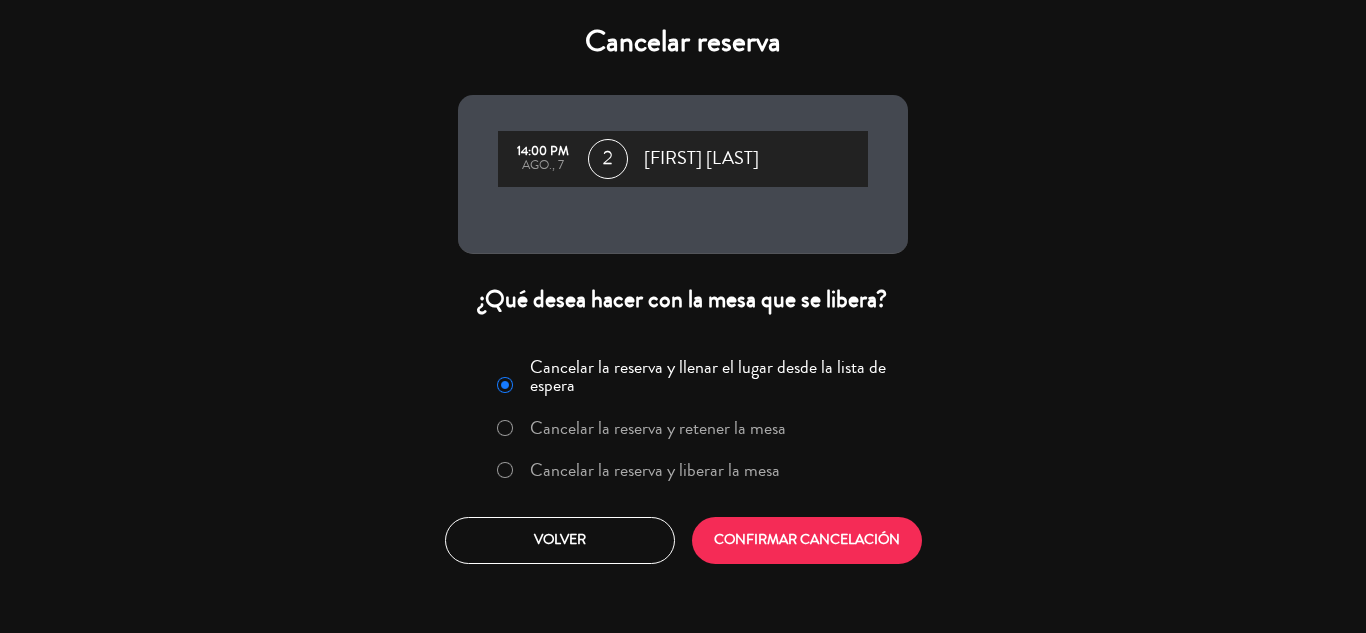 click on "Cancelar la reserva y liberar la mesa" 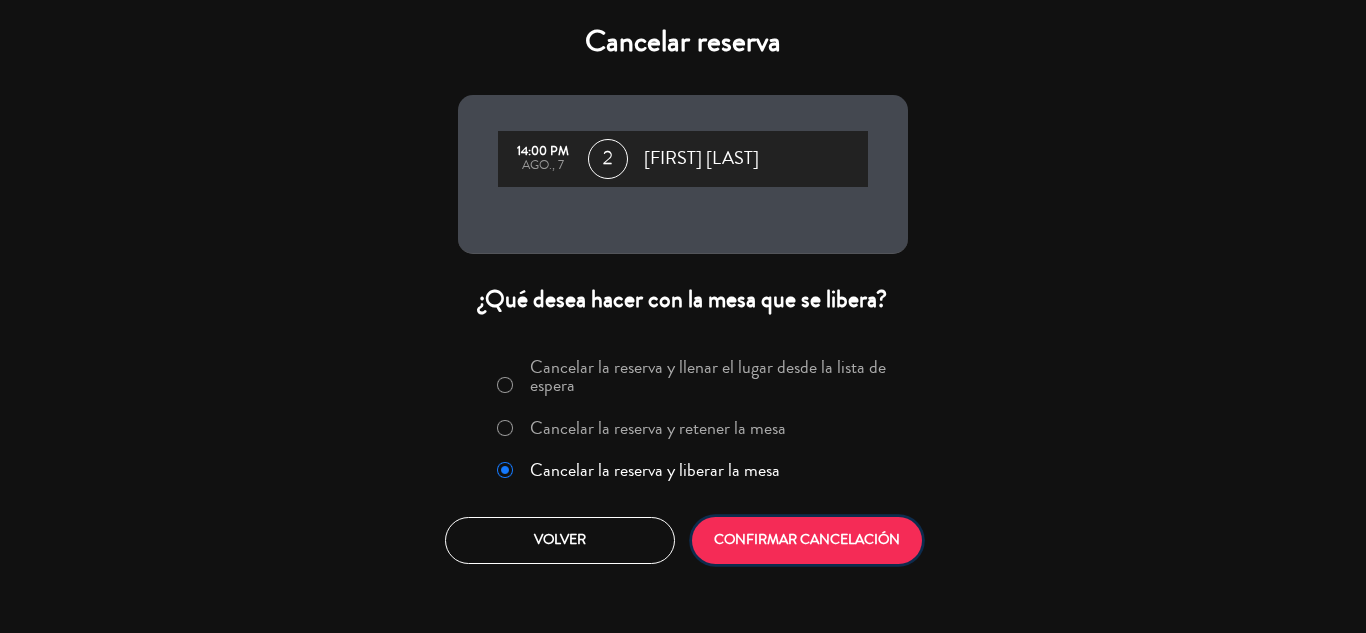 click on "CONFIRMAR CANCELACIÓN" 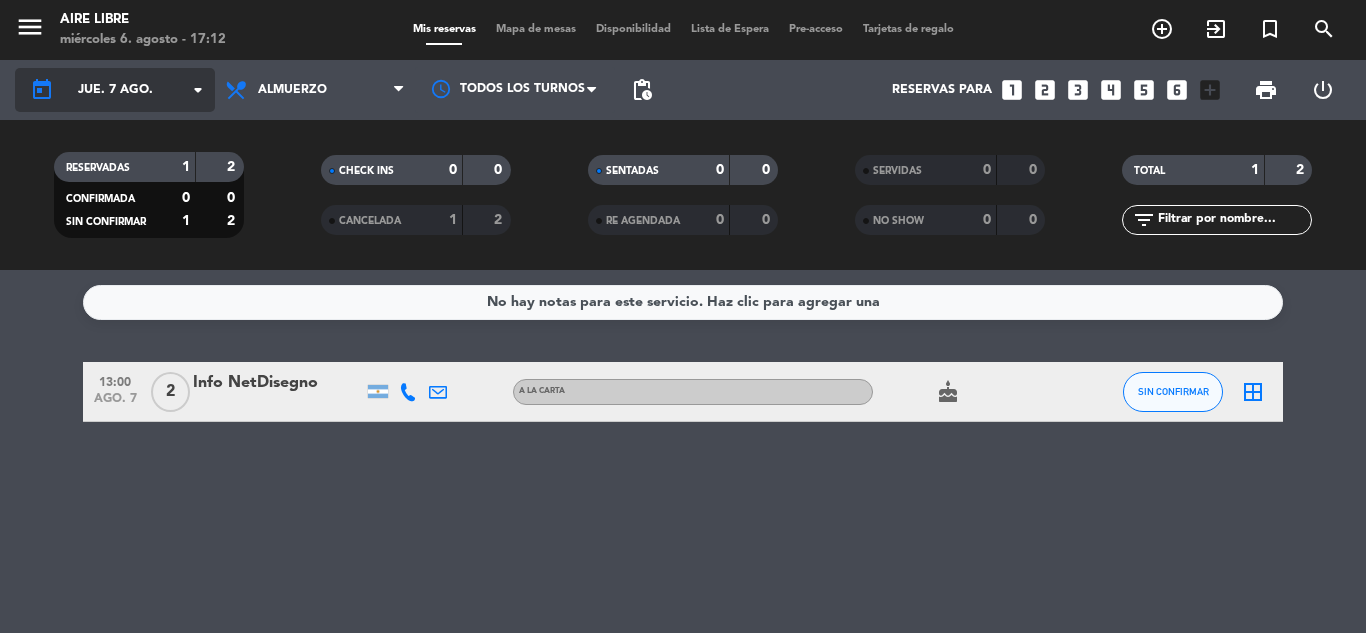click on "jue. 7 ago." 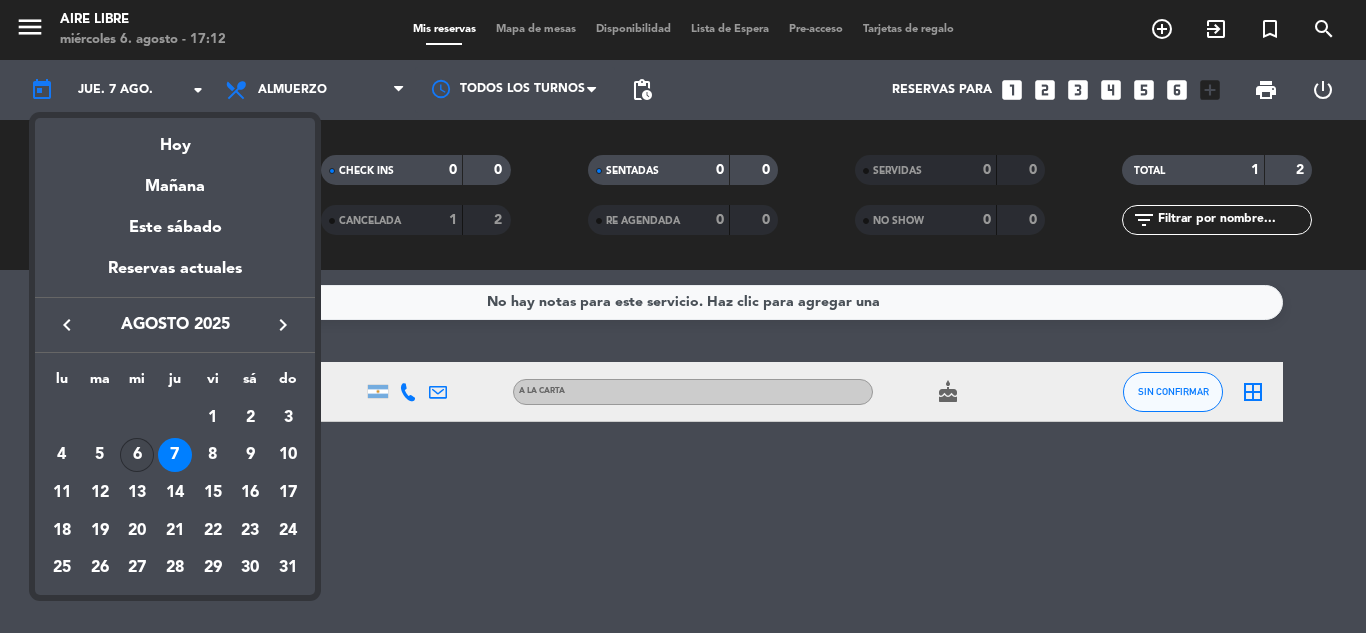 click on "6" at bounding box center (137, 455) 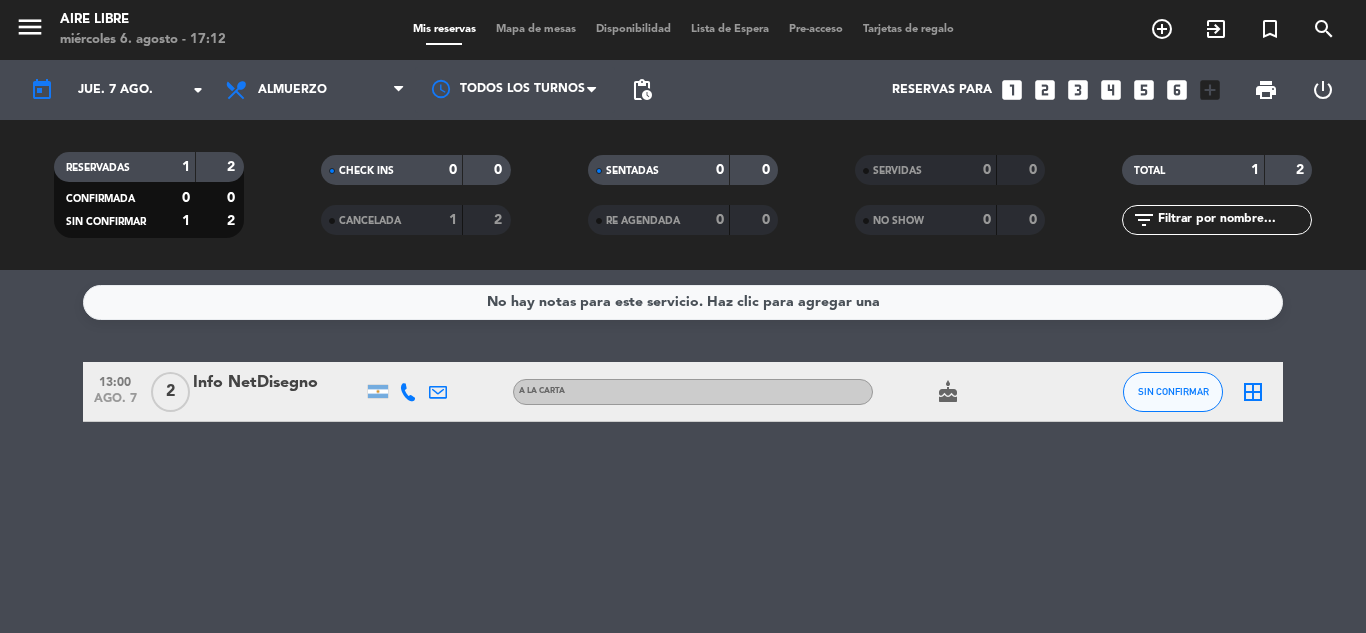 type on "mié. 6 ago." 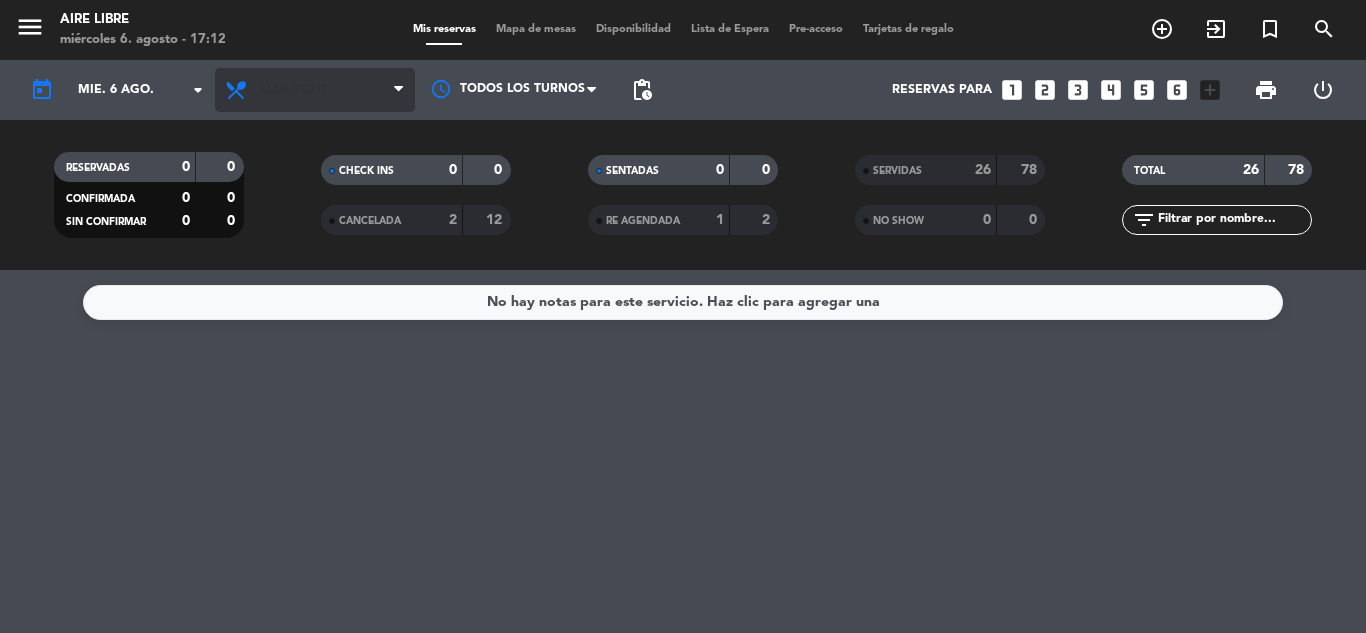 click on "Almuerzo" at bounding box center [315, 90] 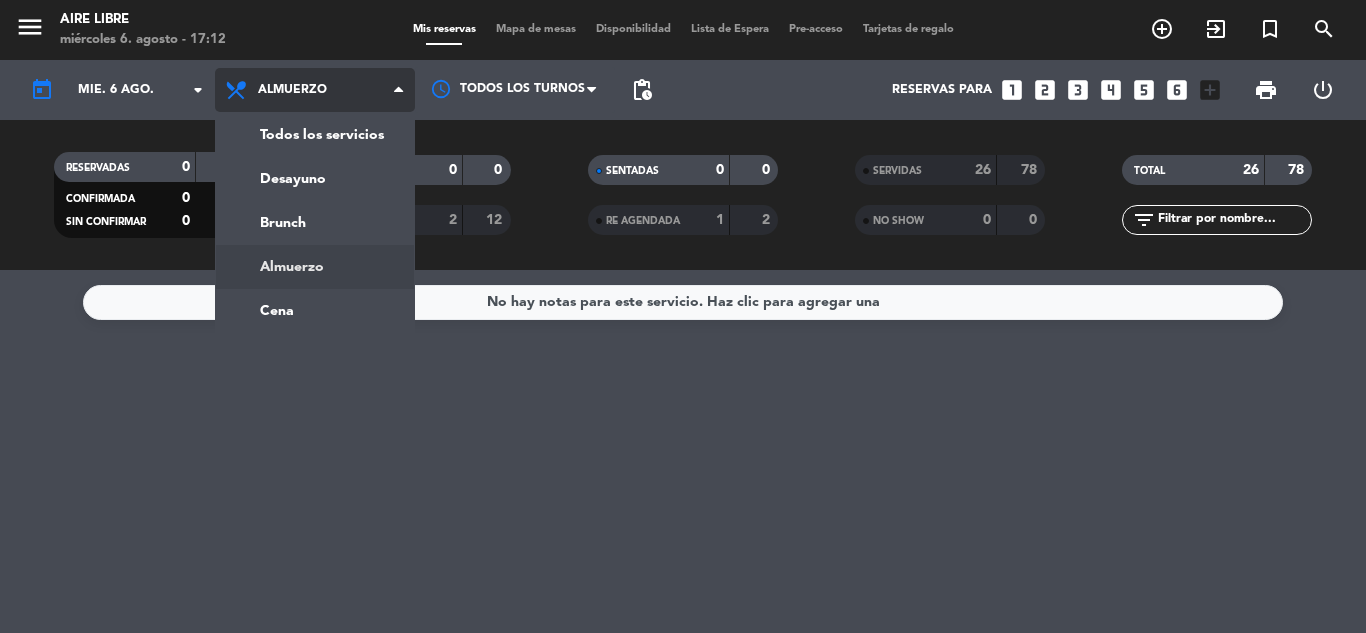 click on "menu  Aire Libre   miércoles 6. agosto - 17:12   Mis reservas   Mapa de mesas   Disponibilidad   Lista de Espera   Pre-acceso   Tarjetas de regalo  add_circle_outline exit_to_app turned_in_not search today    mié. 6 ago. arrow_drop_down  Todos los servicios  Desayuno  Brunch  Almuerzo  Cena  Almuerzo  Todos los servicios  Desayuno  Brunch  Almuerzo  Cena Todos los turnos pending_actions  Reservas para   looks_one   looks_two   looks_3   looks_4   looks_5   looks_6   add_box  print  power_settings_new   RESERVADAS   0   0   CONFIRMADA   0   0   SIN CONFIRMAR   0   0   CHECK INS   0   0   CANCELADA   2   12   SENTADAS   0   0   RE AGENDADA   1   2   SERVIDAS   26   78   NO SHOW   0   0   TOTAL   26   78  filter_list  No hay notas para este servicio. Haz clic para agregar una" 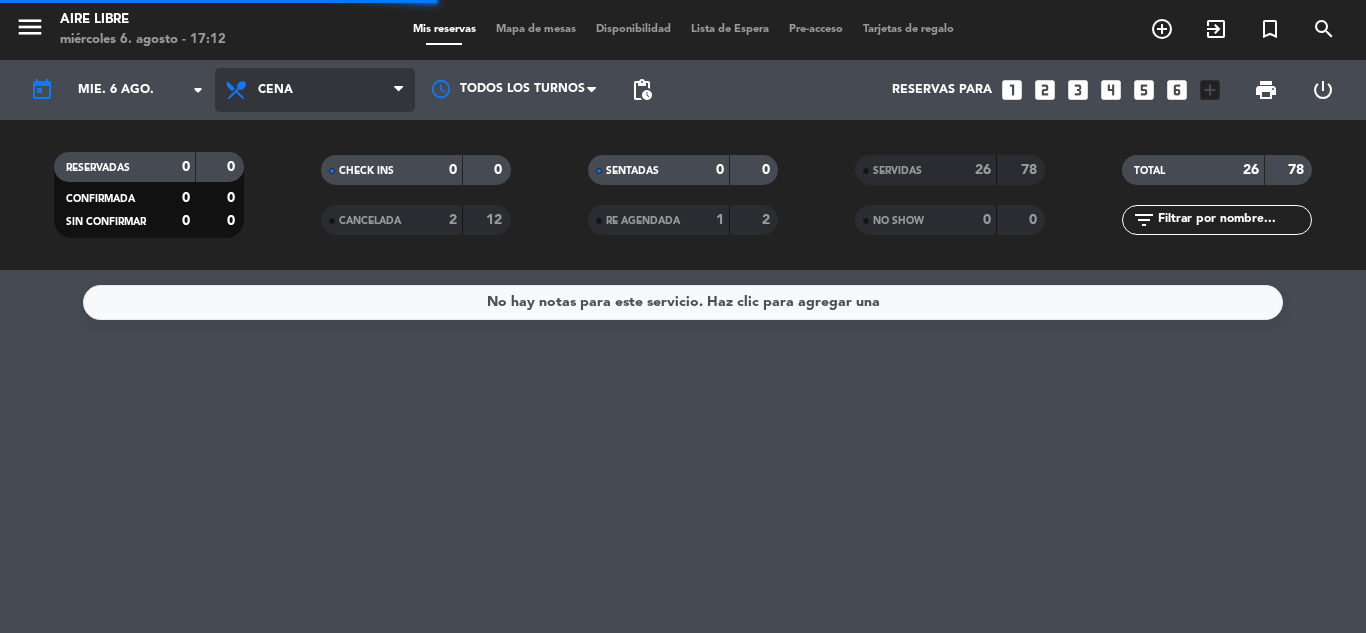 click on "Cena" at bounding box center (315, 90) 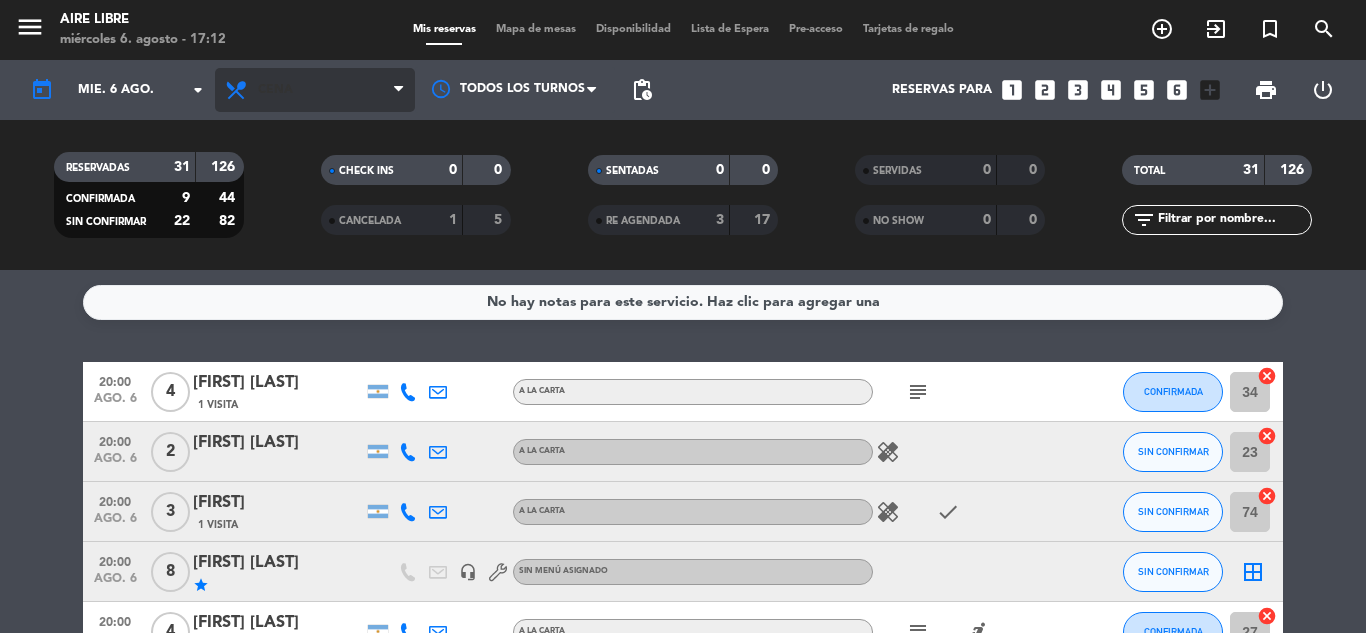 click on "Cena" at bounding box center (315, 90) 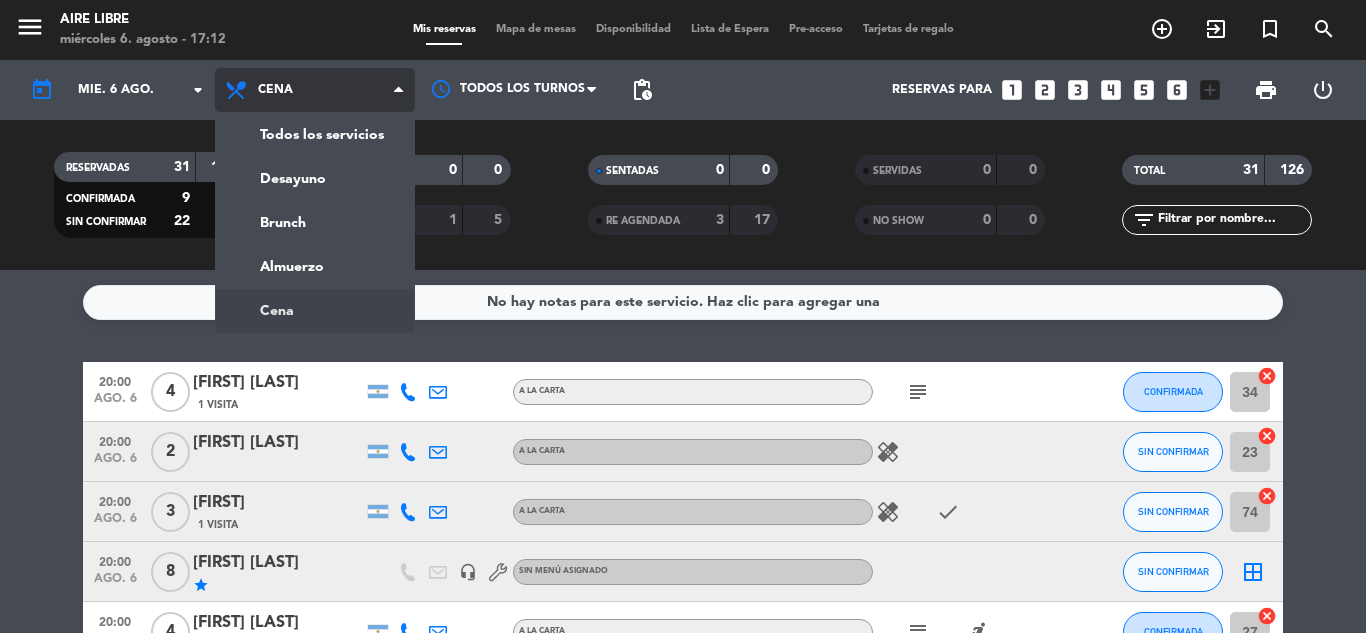 click on "menu  Aire Libre   miércoles 6. agosto - 17:12   Mis reservas   Mapa de mesas   Disponibilidad   Lista de Espera   Pre-acceso   Tarjetas de regalo  add_circle_outline exit_to_app turned_in_not search today    mié. 6 ago. arrow_drop_down  Todos los servicios  Desayuno  Brunch  Almuerzo  Cena  Cena  Todos los servicios  Desayuno  Brunch  Almuerzo  Cena Todos los turnos pending_actions  Reservas para   looks_one   looks_two   looks_3   looks_4   looks_5   looks_6   add_box  print  power_settings_new   RESERVADAS   31   126   CONFIRMADA   9   44   SIN CONFIRMAR   22   82   CHECK INS   0   0   CANCELADA   1   5   SENTADAS   0   0   RE AGENDADA   3   17   SERVIDAS   0   0   NO SHOW   0   0   TOTAL   31   126  filter_list" 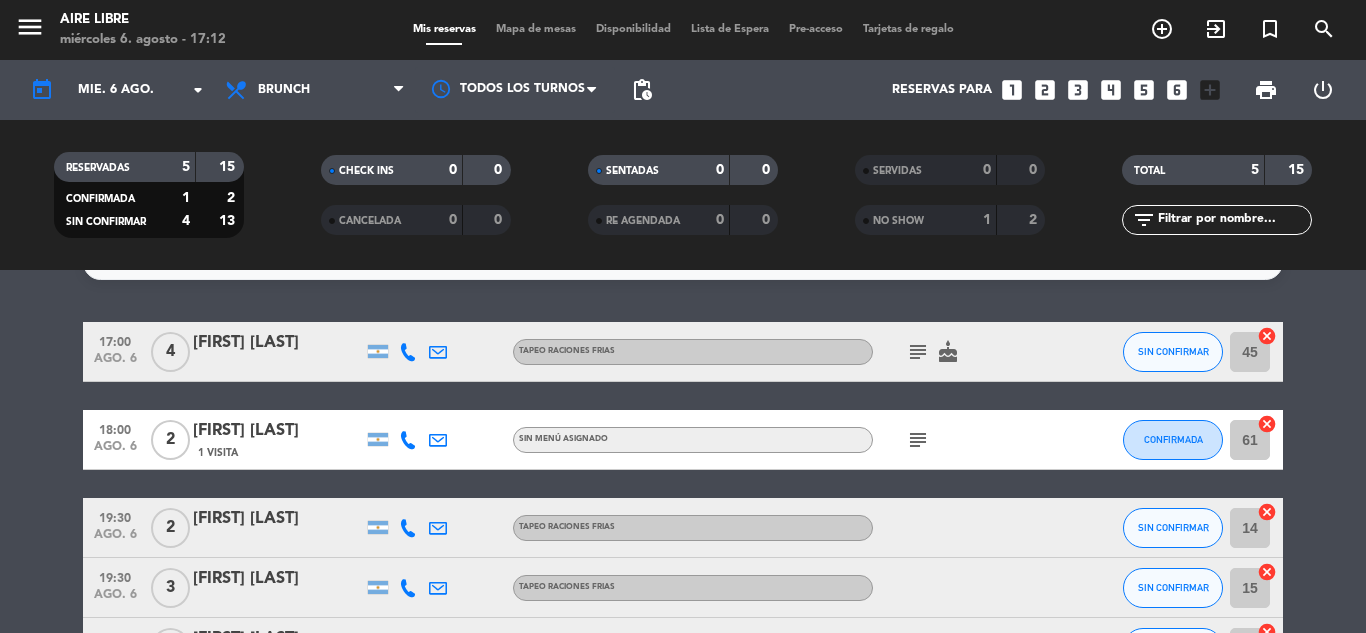 scroll, scrollTop: 0, scrollLeft: 0, axis: both 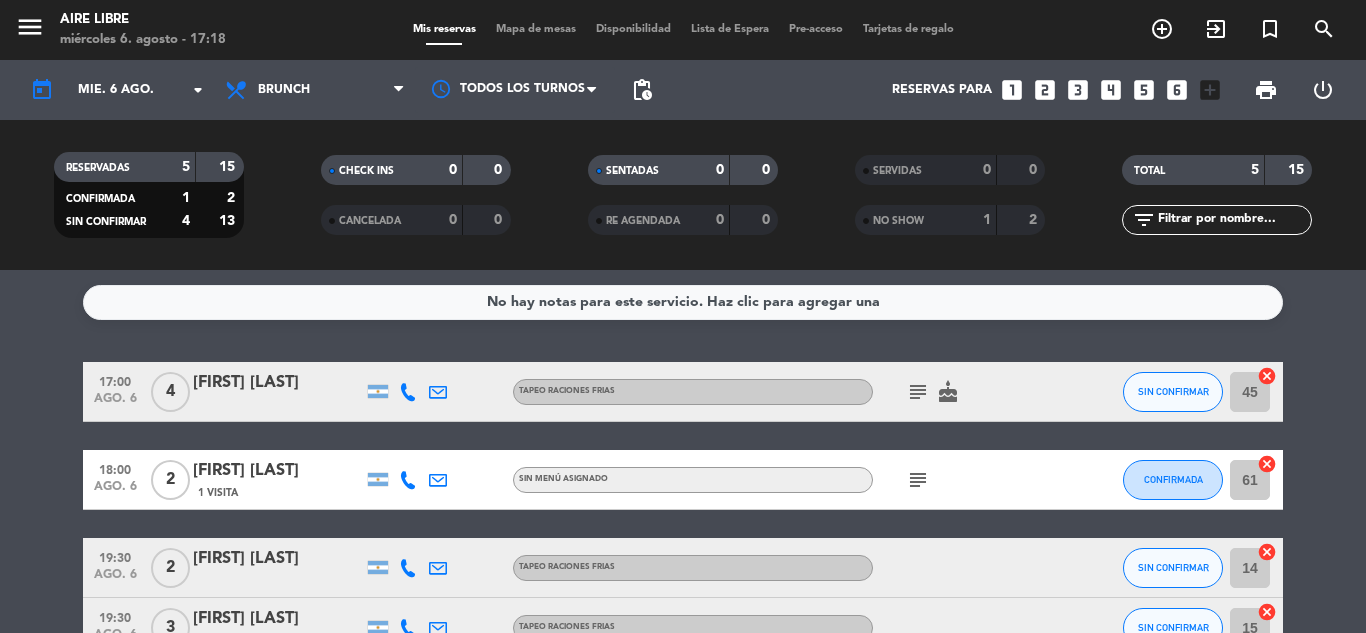 click on "Mapa de mesas" at bounding box center (536, 29) 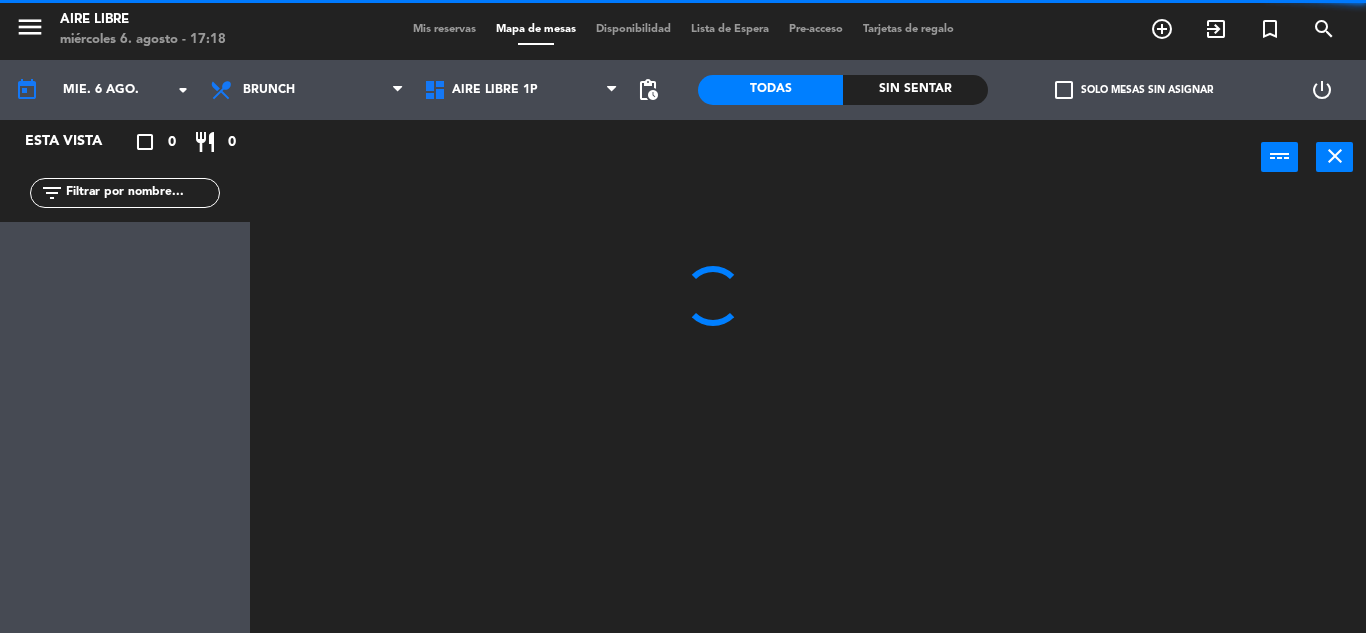 click 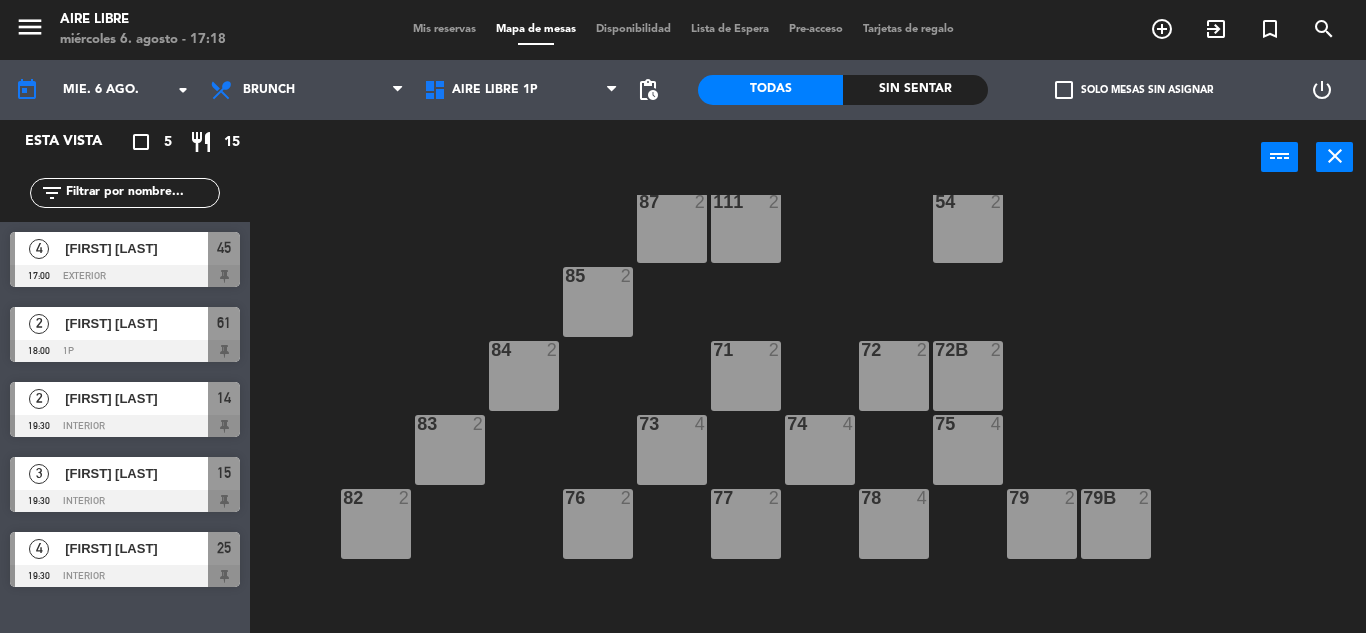 scroll, scrollTop: 114, scrollLeft: 0, axis: vertical 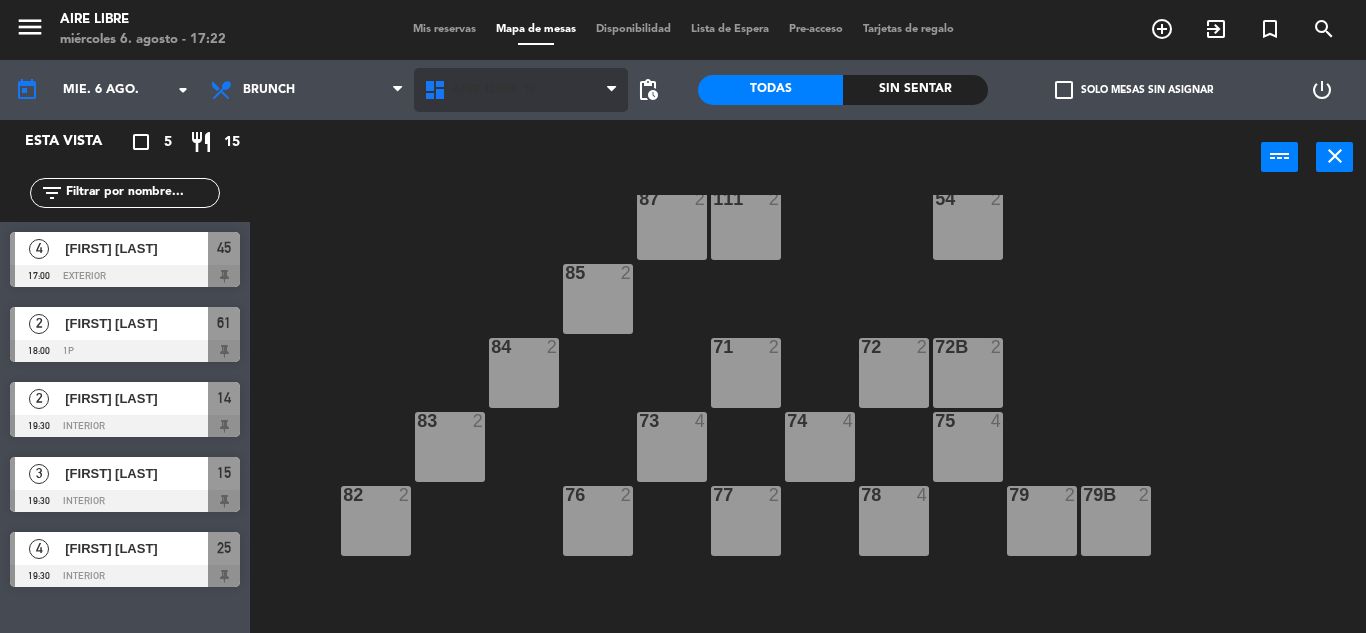 click on "Aire Libre 1P" at bounding box center (521, 90) 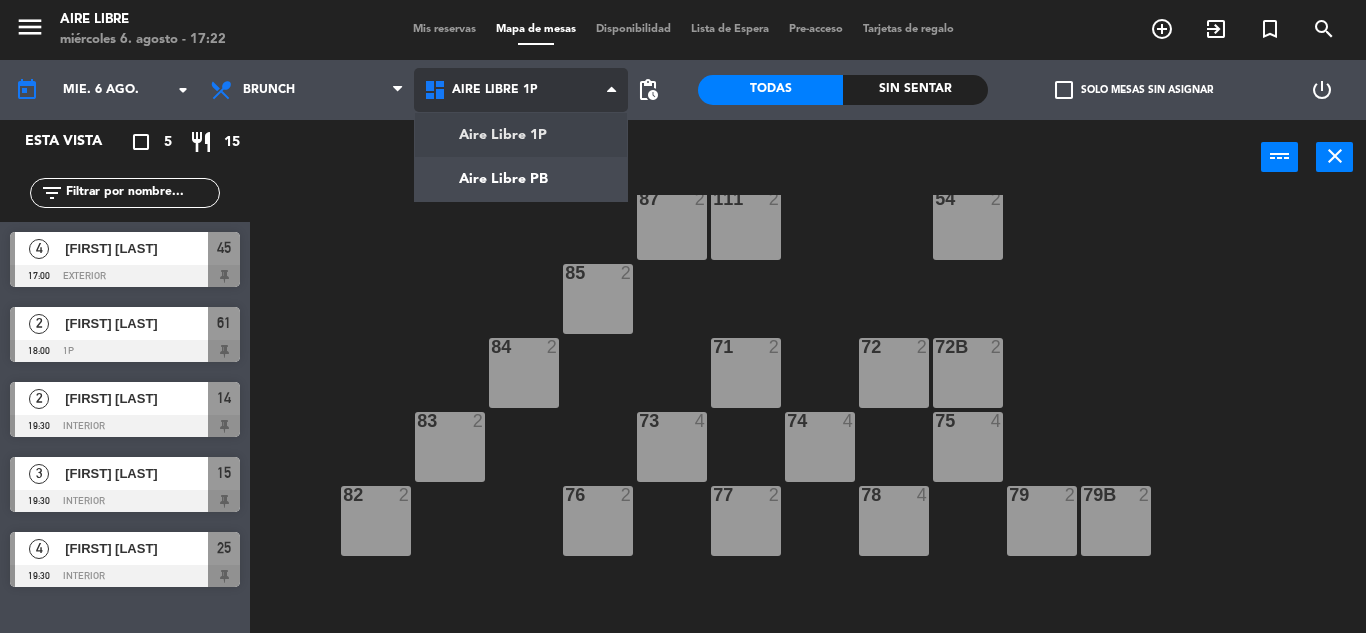click on "menu  Aire Libre   miércoles 6. agosto - 17:22   Mis reservas   Mapa de mesas   Disponibilidad   Lista de Espera   Pre-acceso   Tarjetas de regalo  add_circle_outline exit_to_app turned_in_not search today    mié. 6 ago. arrow_drop_down  Desayuno  Brunch  Almuerzo  Cena  Brunch  Desayuno  Brunch  Almuerzo  Cena  Aire Libre 1P   Aire Libre PB   Aire Libre 1P   Aire Libre 1P   Aire Libre PB  pending_actions  Todas  Sin sentar  check_box_outline_blank   Solo mesas sin asignar   power_settings_new   Esta vista   crop_square  5  restaurant  15 filter_list  4   [FIRST] [LAST]   17:00   exterior  45  2   [FIRST] [LAST]   18:00   1p  61  2   [FIRST] [LAST]   19:30   interior  14  3   [FIRST] [LAST]   19:30   interior  15  4   [FIRST] [LAST]   19:30   interior  25 power_input close 51  2  52  4  53  3  111  2  54  2  87  2  85  2  72  2  84  2  71  2  72B  2  83  2  73  4  74  4  75  4  82  2  76  2  78  4  77  2  79  2  79B  2  113  2  112  2  81  5  81b  2  86 lock  2  62  2  61  2   18:00  67  2  62B lock  2  67B  2  63  4" 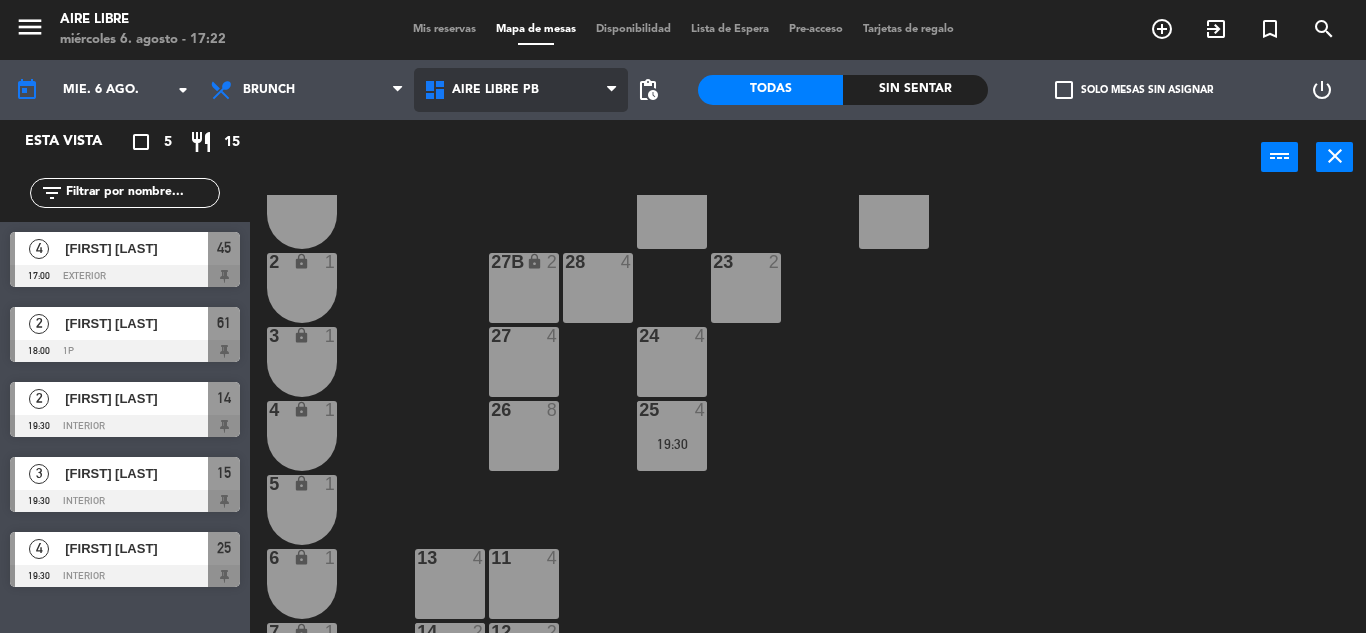 scroll, scrollTop: 428, scrollLeft: 0, axis: vertical 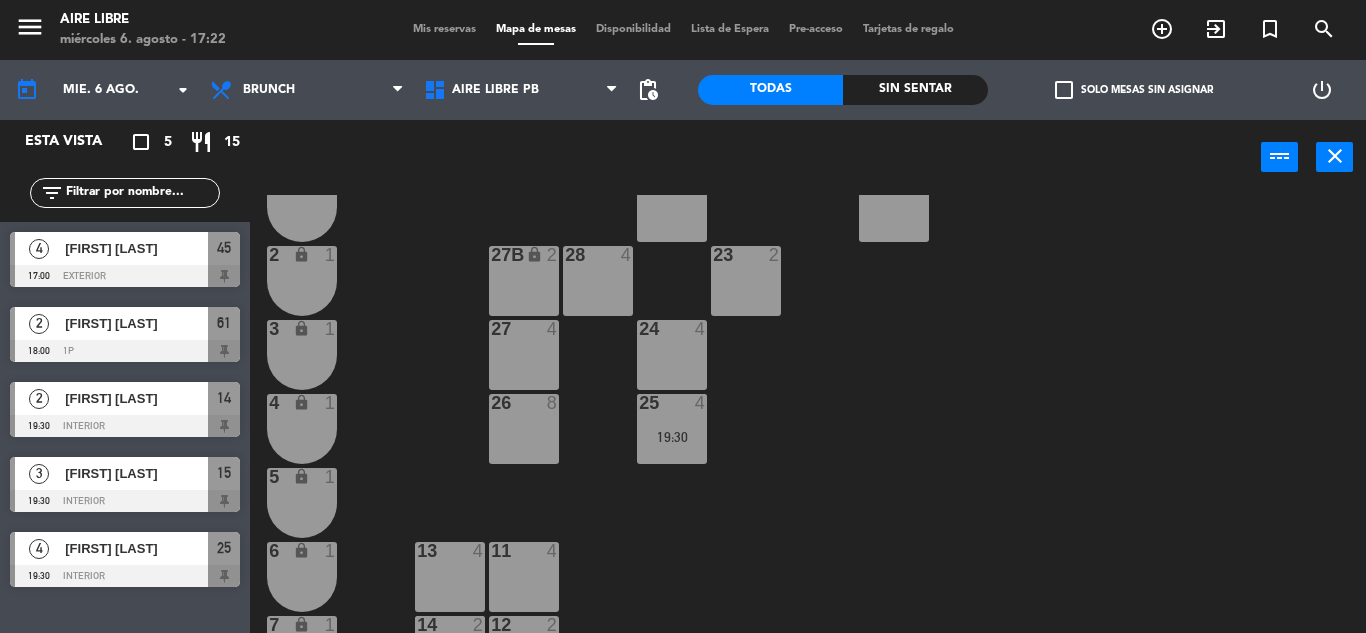 click on "19:30" at bounding box center [672, 437] 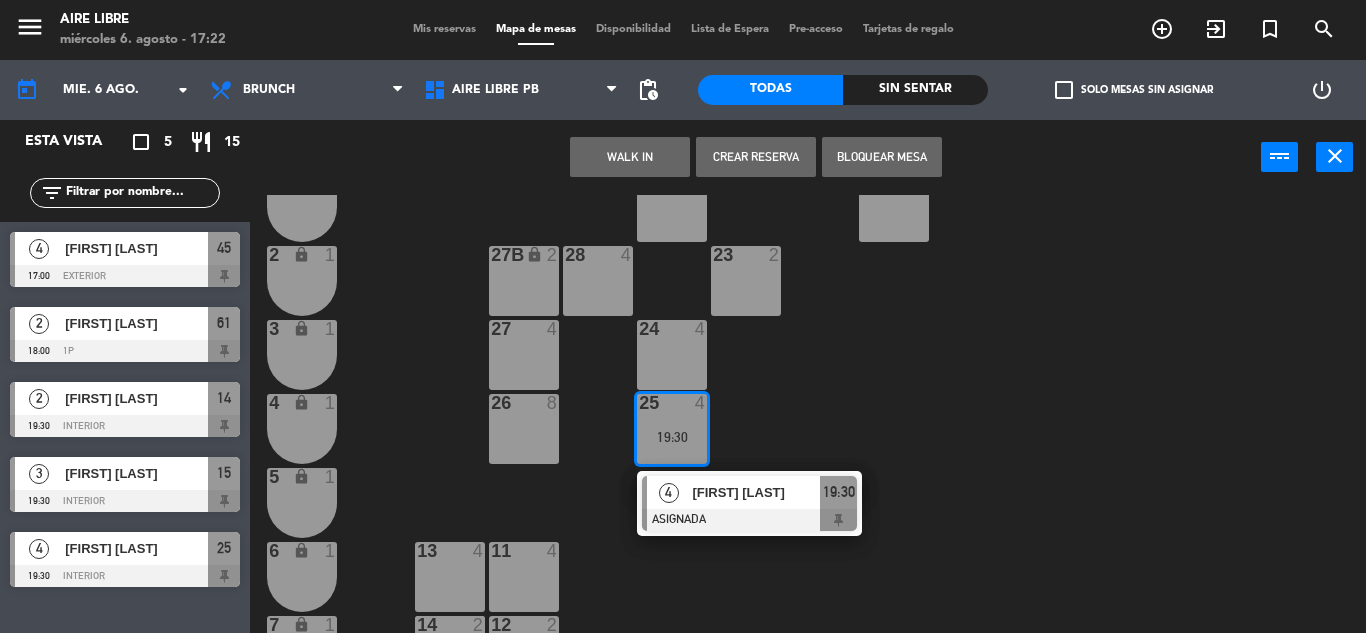 click on "WALK IN" at bounding box center (630, 157) 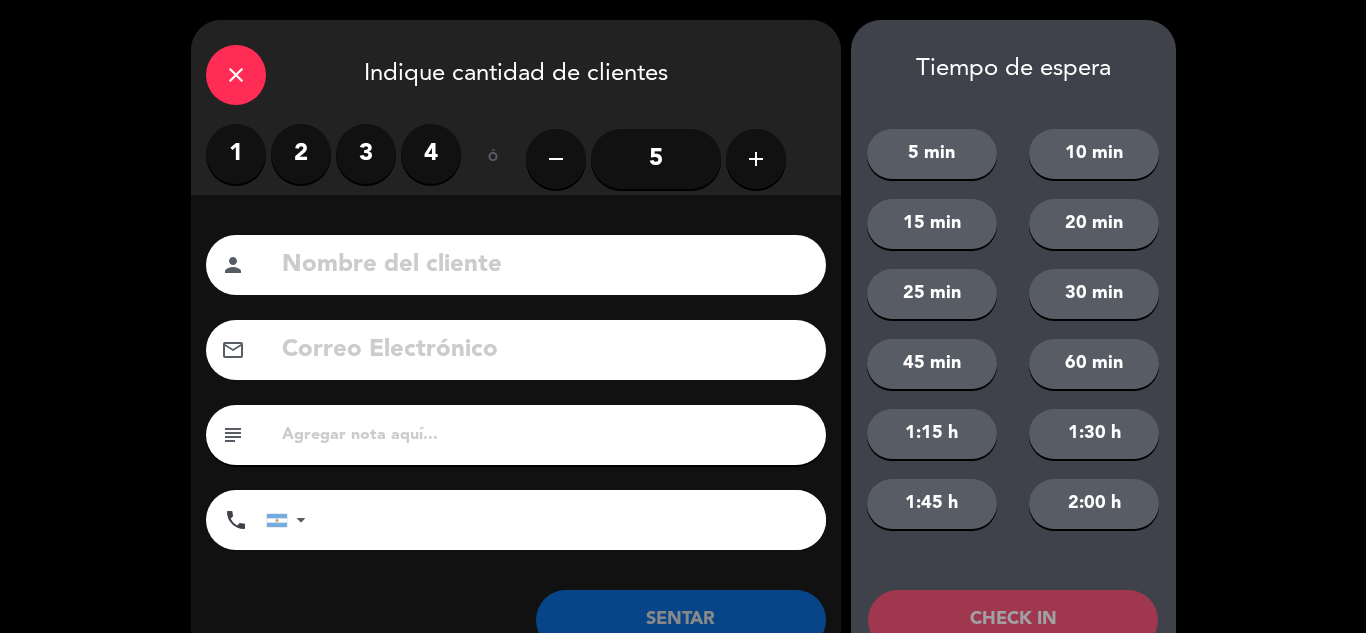 click on "3" at bounding box center (366, 154) 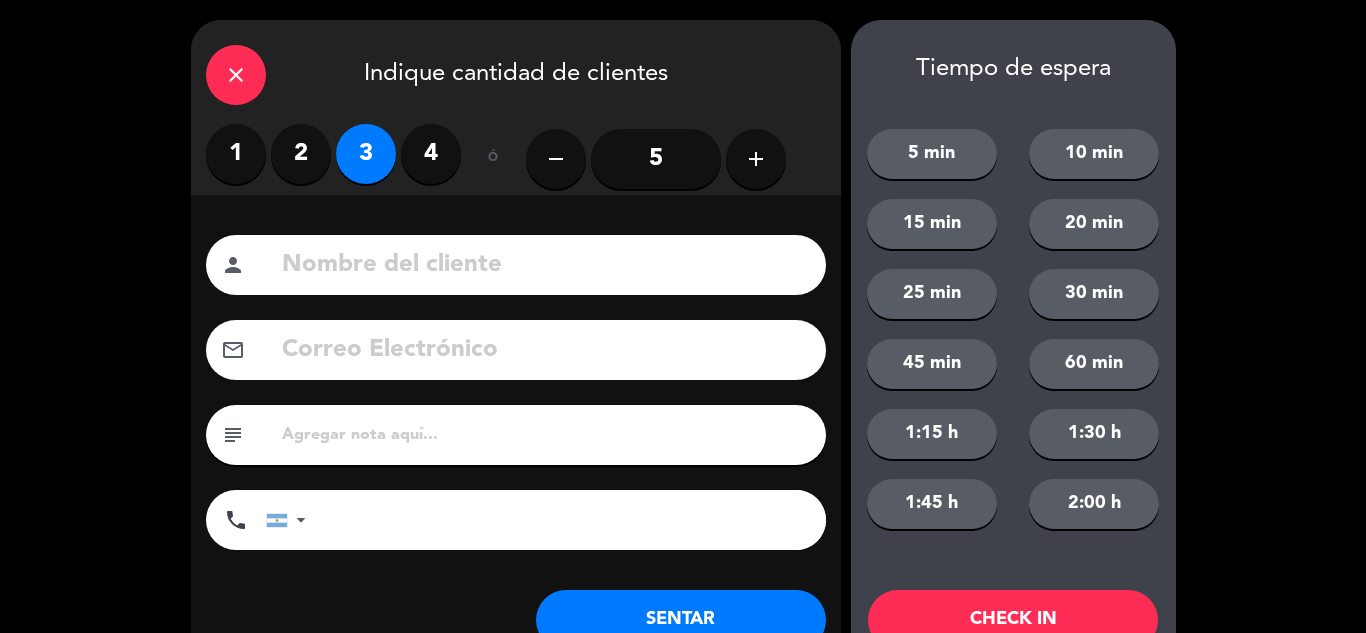 click on "SENTAR" 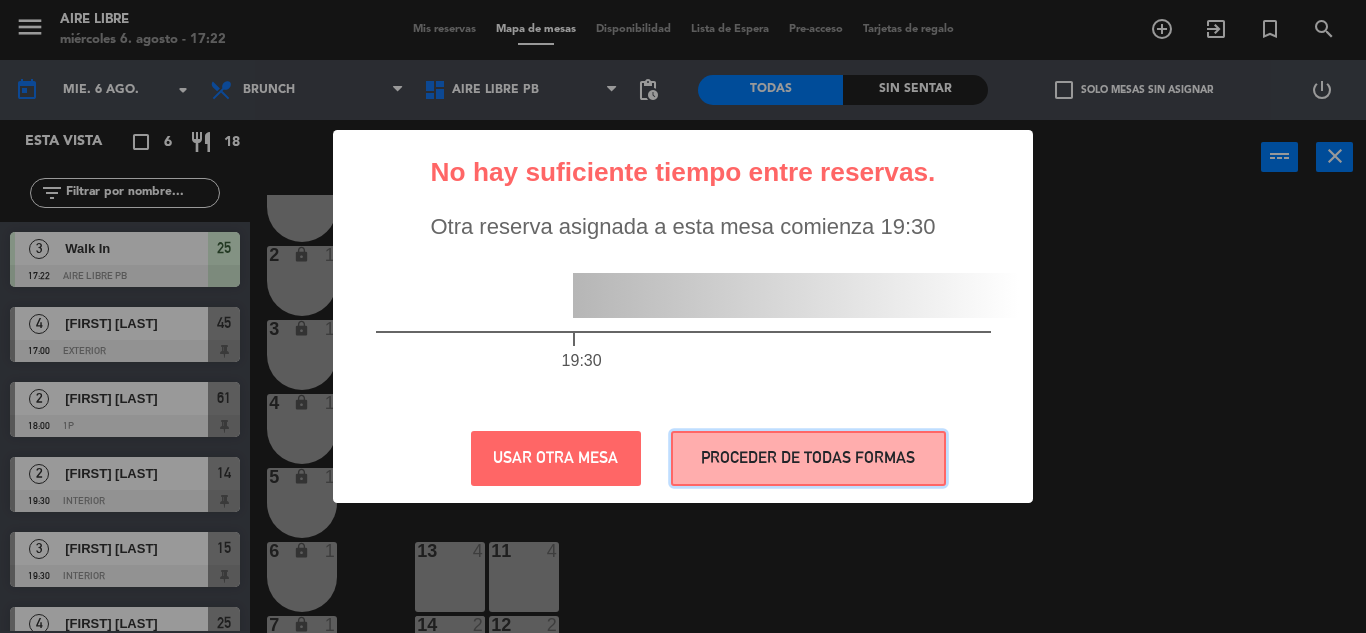click on "PROCEDER DE TODAS FORMAS" at bounding box center [808, 458] 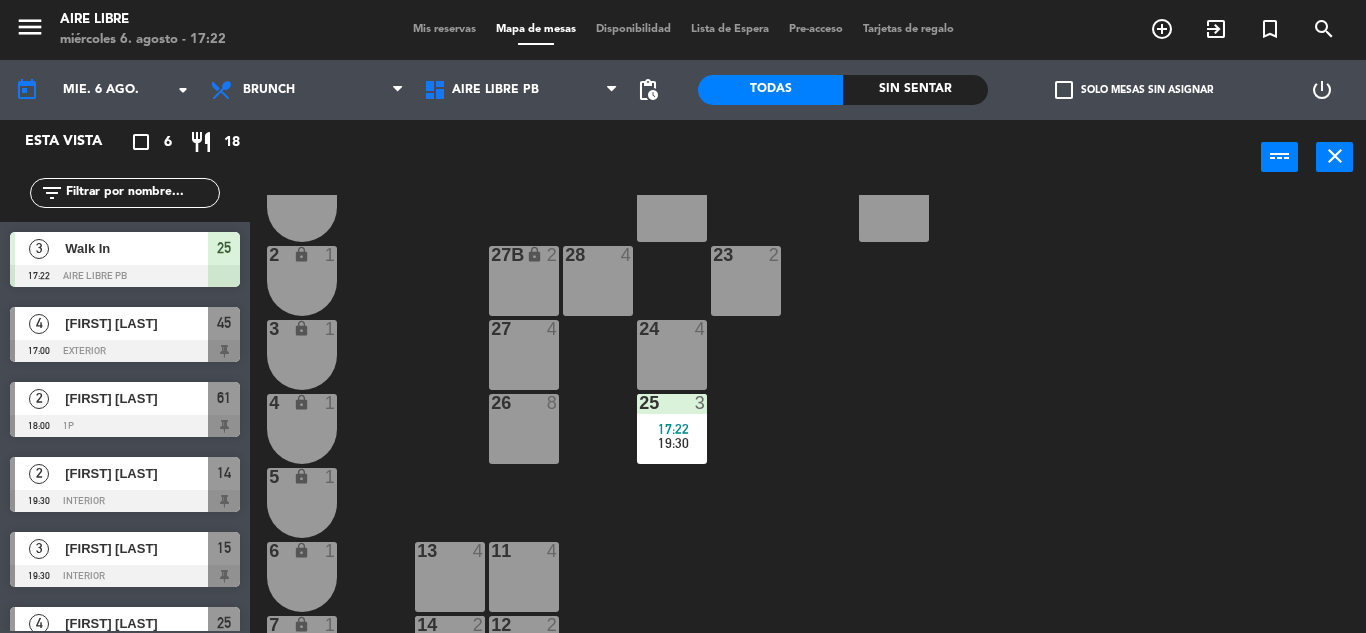 click on "42  2  43  2  31  7  32  7  33  7  42B  2  43B  2  41  8  44  2  45  4   17:00  46  2  35  4  34  4  36  2  45B  4   17:00  34B  2  37  2  211  5  38  2  212  5  39  2  21  2  39B  2  22  2  1 lock  1  27B lock  2  23  2  28  4  2 lock  1  24  4  27  4  3 lock  1  25  3   17:22      19:30     26  8  4 lock  1  5 lock  1  13  4  11  4  6 lock  1  14  2   19:30  12  2  7 lock  1  15B lock  2  15  3   19:30" 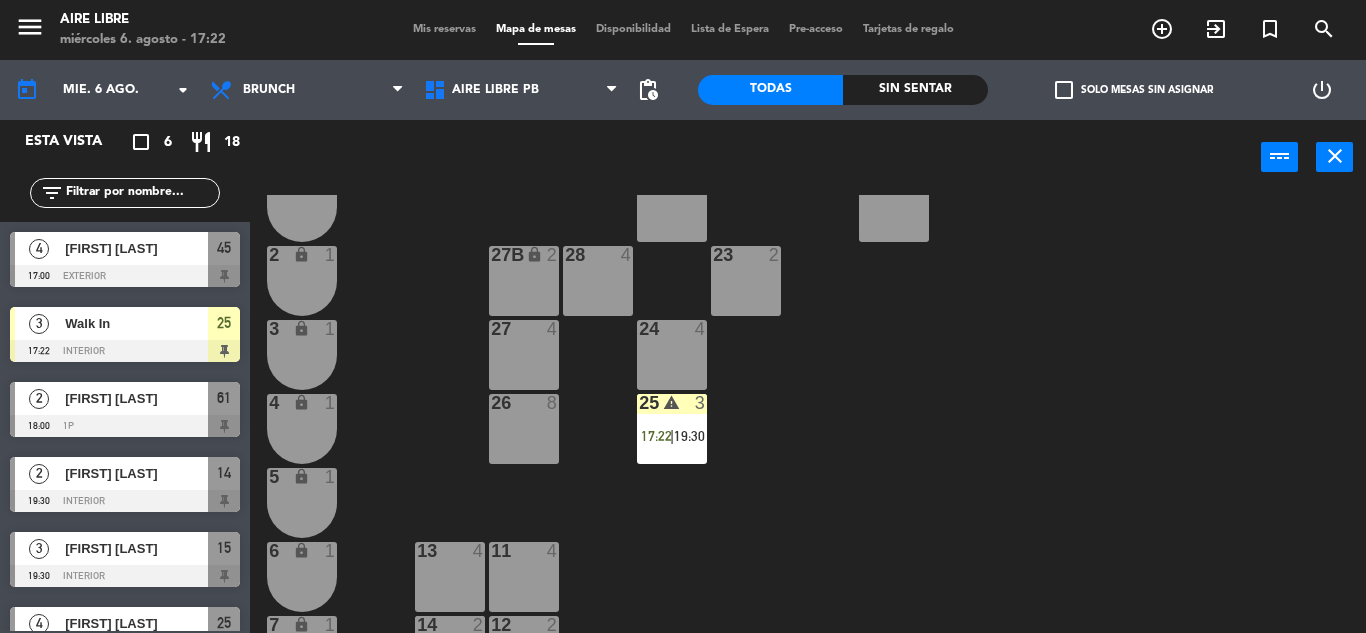 click on "25 warning  3   17:22    |    19:30" at bounding box center [672, 429] 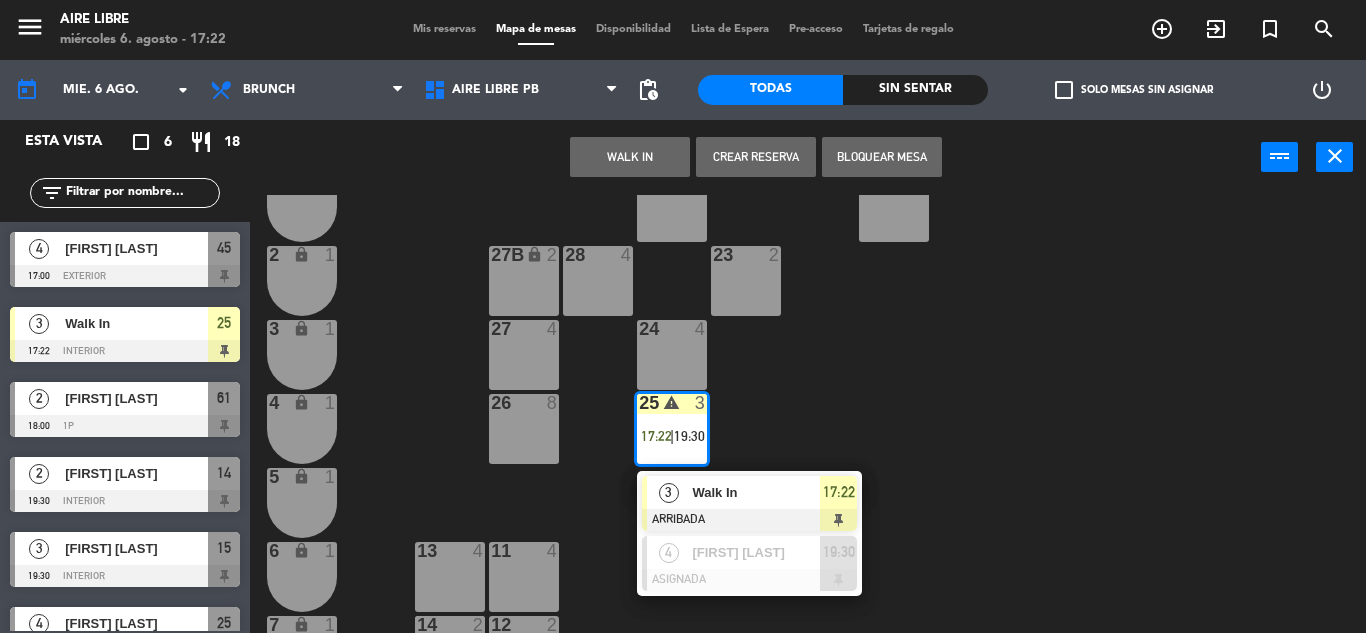 click on "Walk In" at bounding box center (756, 492) 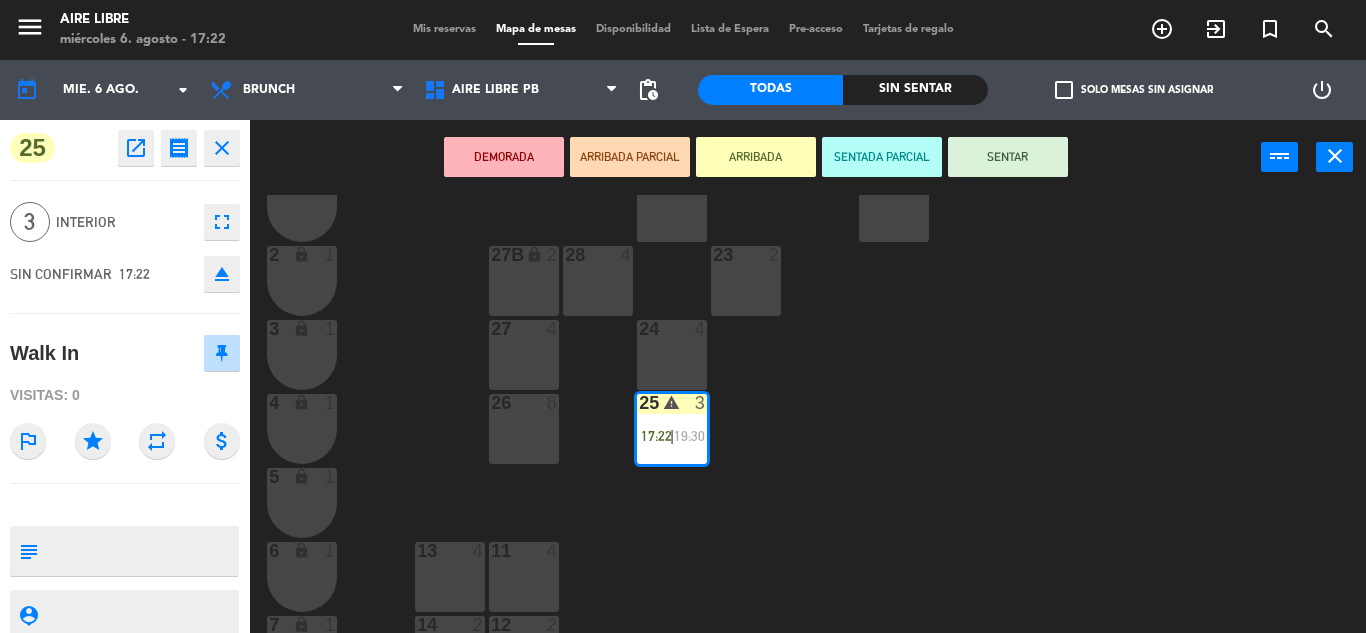 click on "SENTAR" at bounding box center (1008, 157) 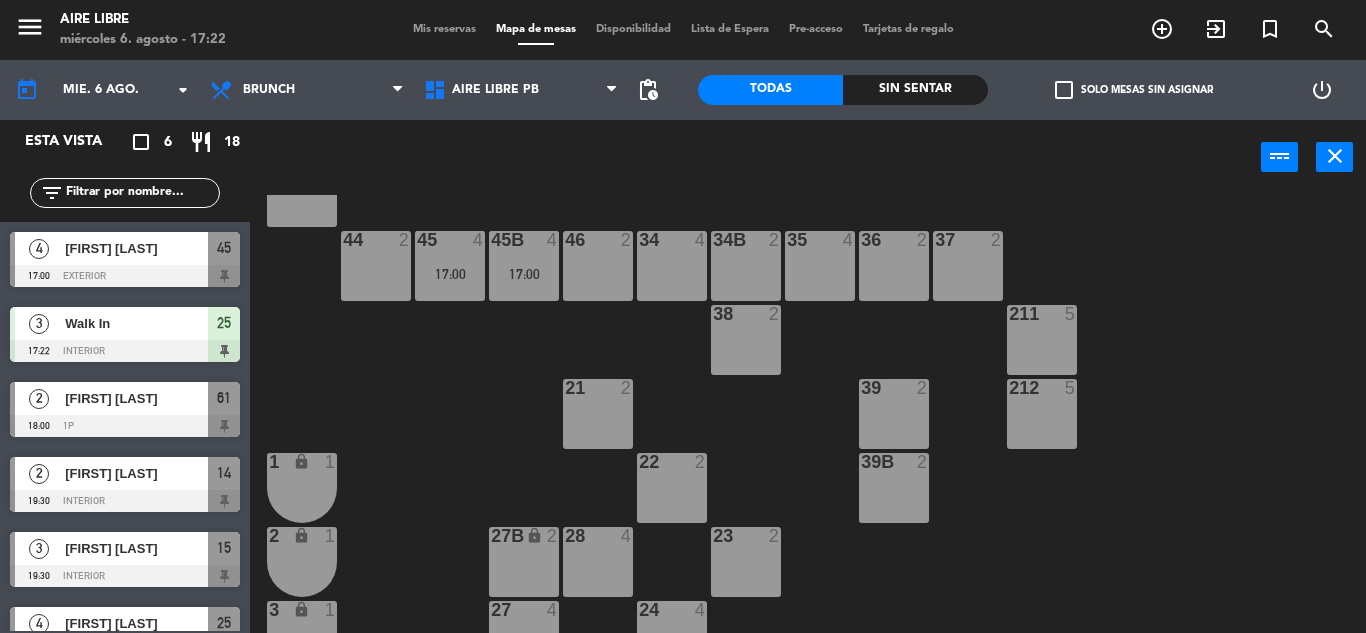 scroll, scrollTop: 144, scrollLeft: 0, axis: vertical 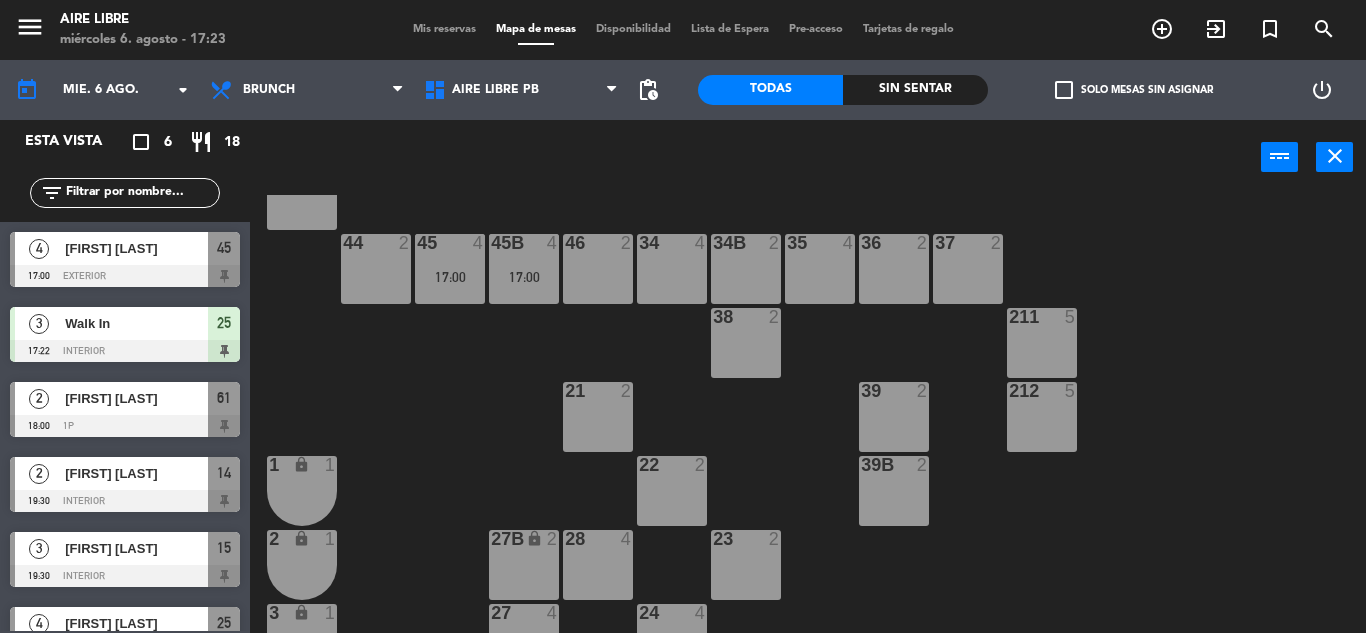 click on "Mis reservas" at bounding box center (444, 29) 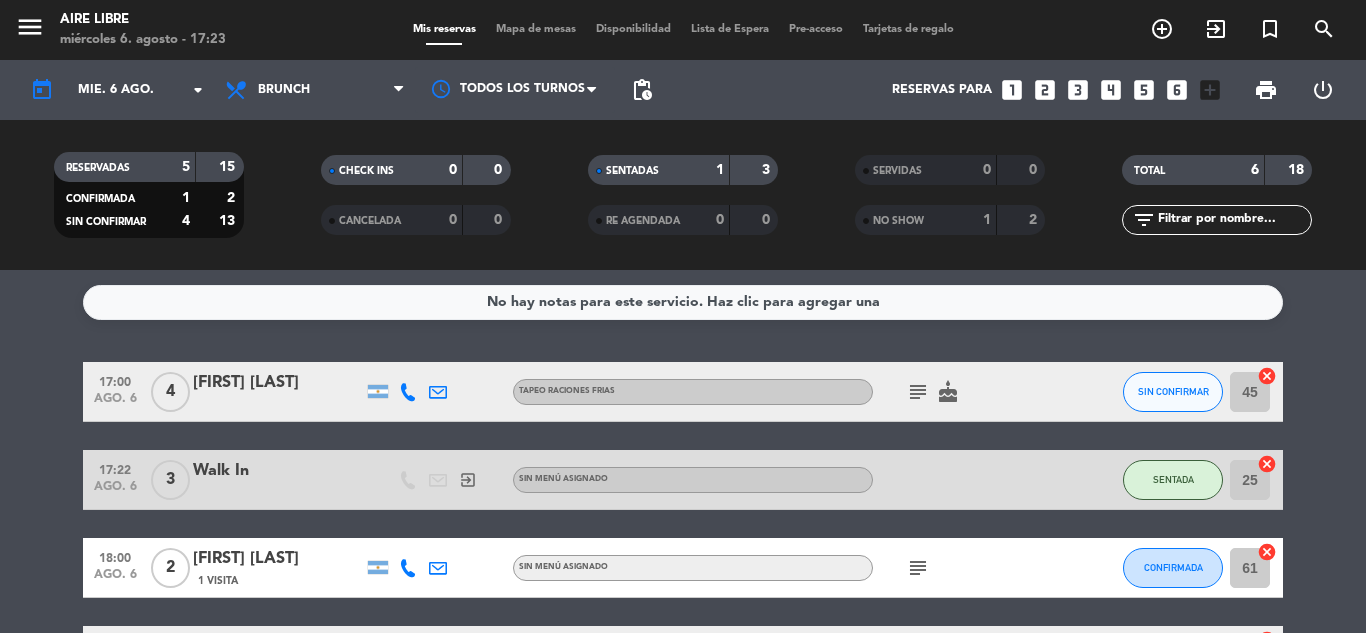click 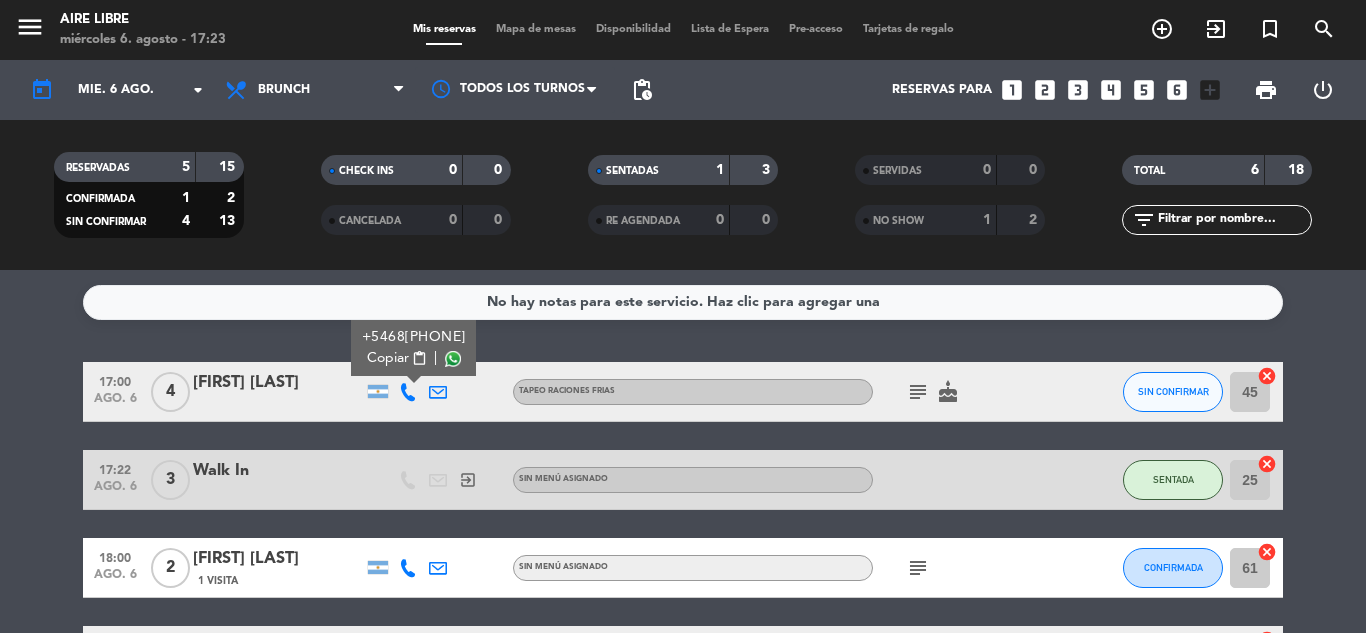 click on "content_paste" at bounding box center [419, 358] 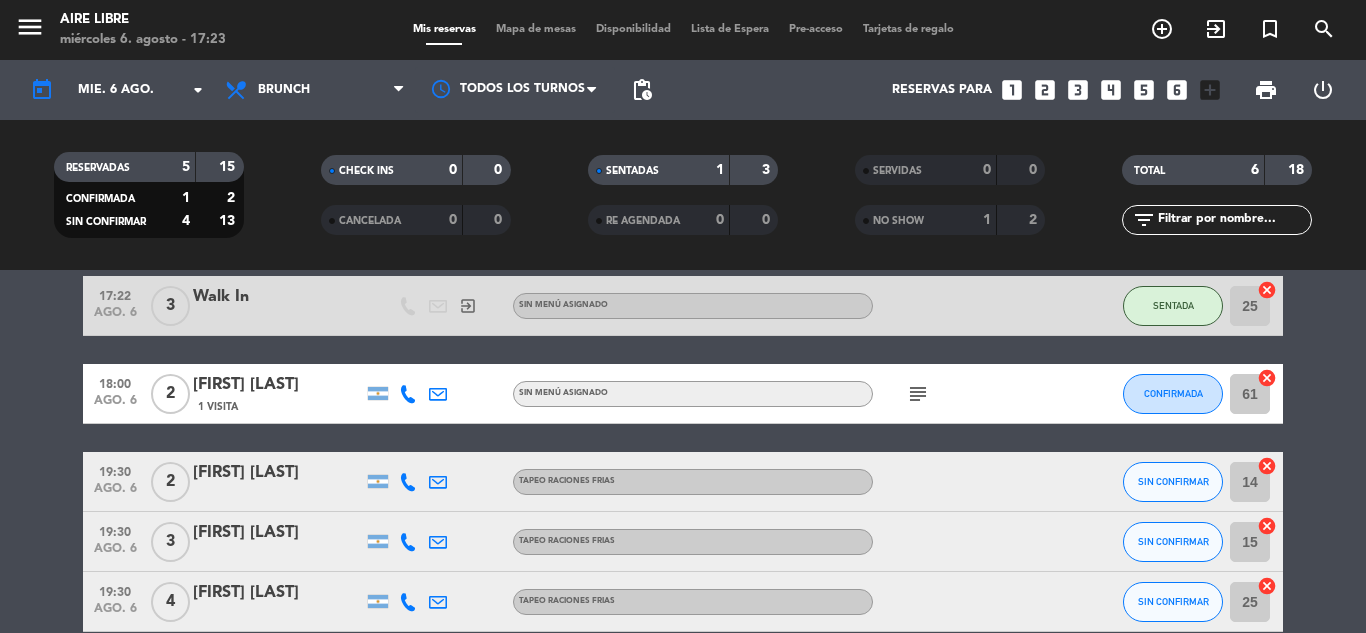 scroll, scrollTop: 175, scrollLeft: 0, axis: vertical 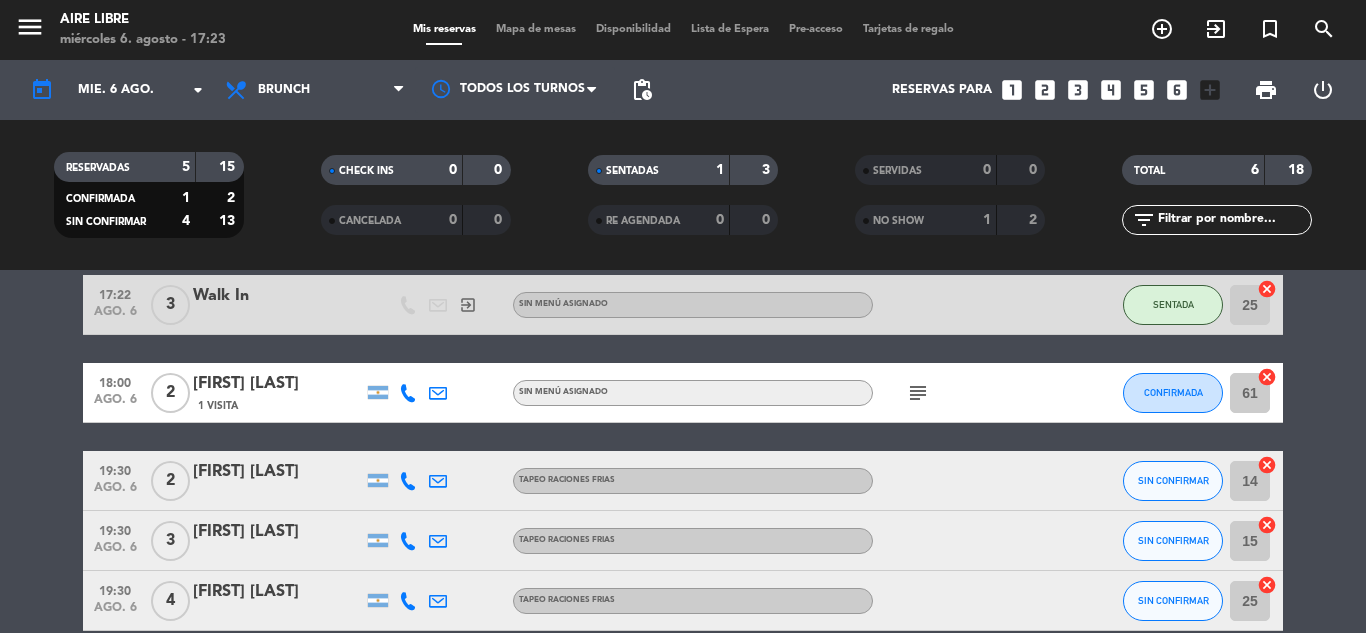 click 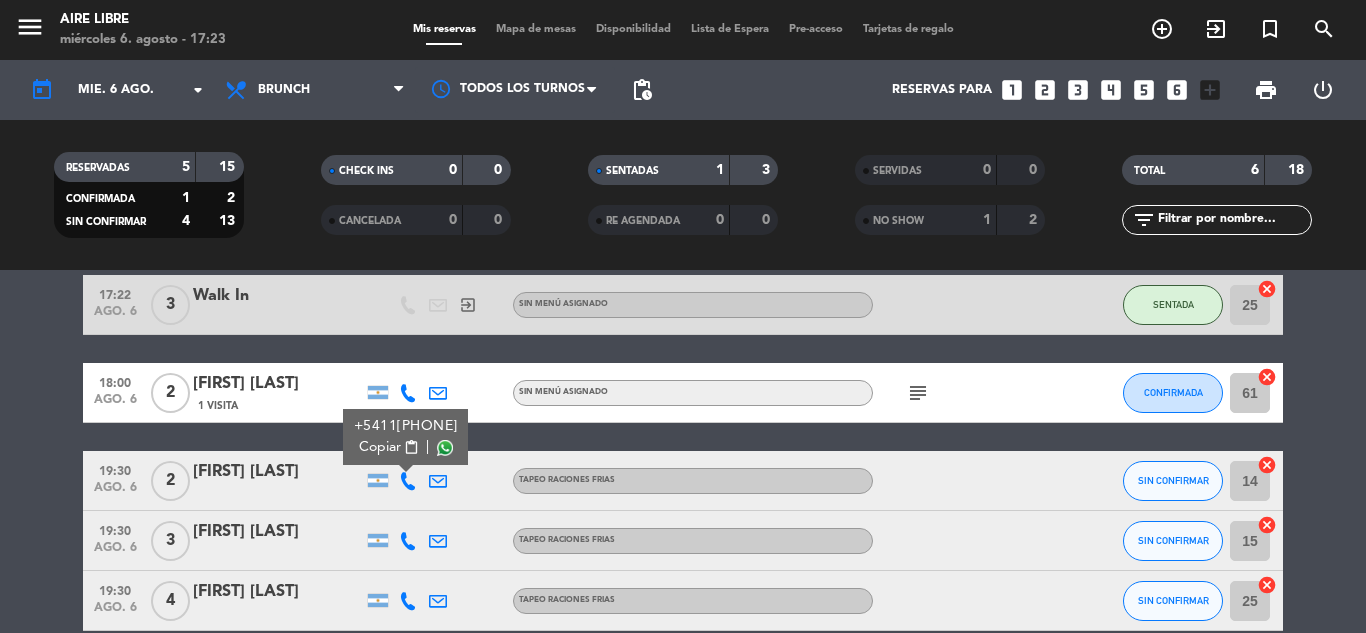 click on "content_paste" at bounding box center [411, 447] 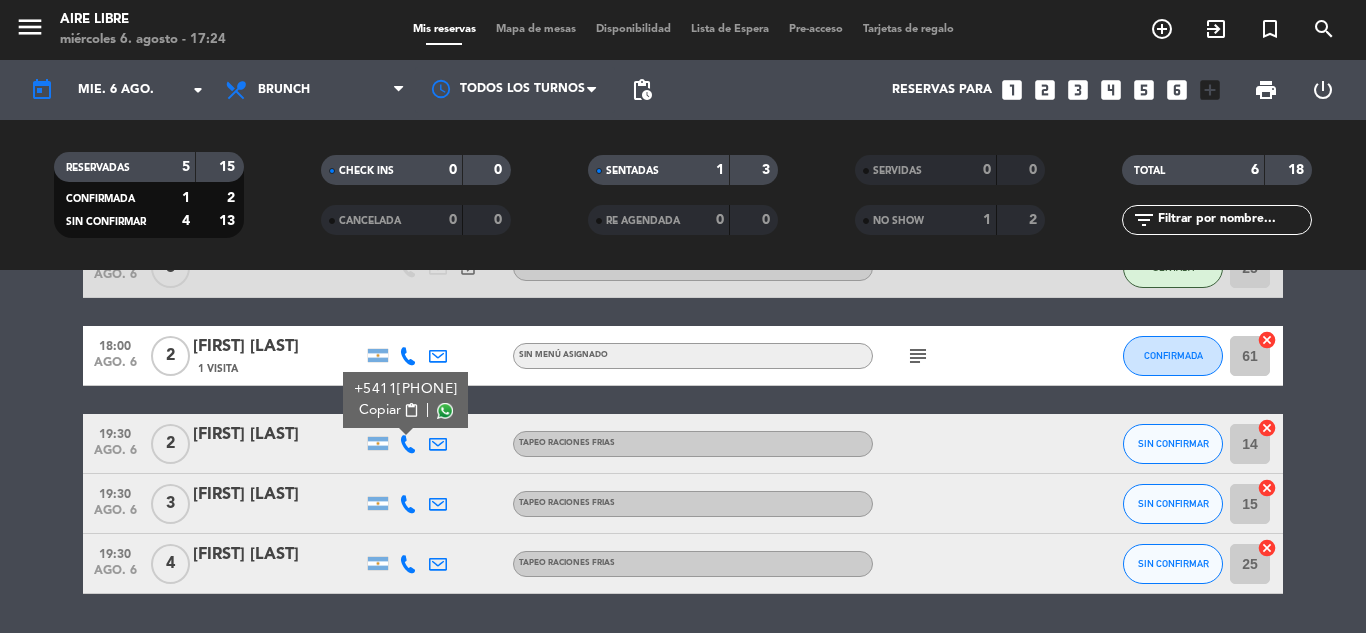 scroll, scrollTop: 273, scrollLeft: 0, axis: vertical 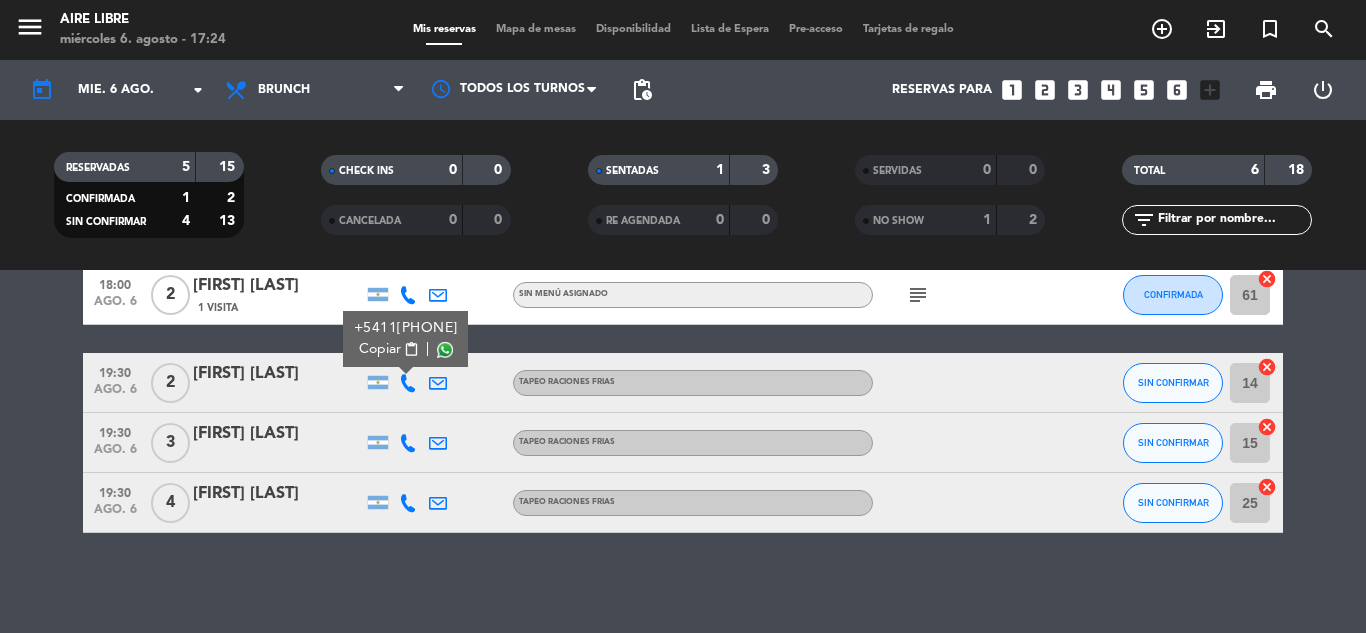 click 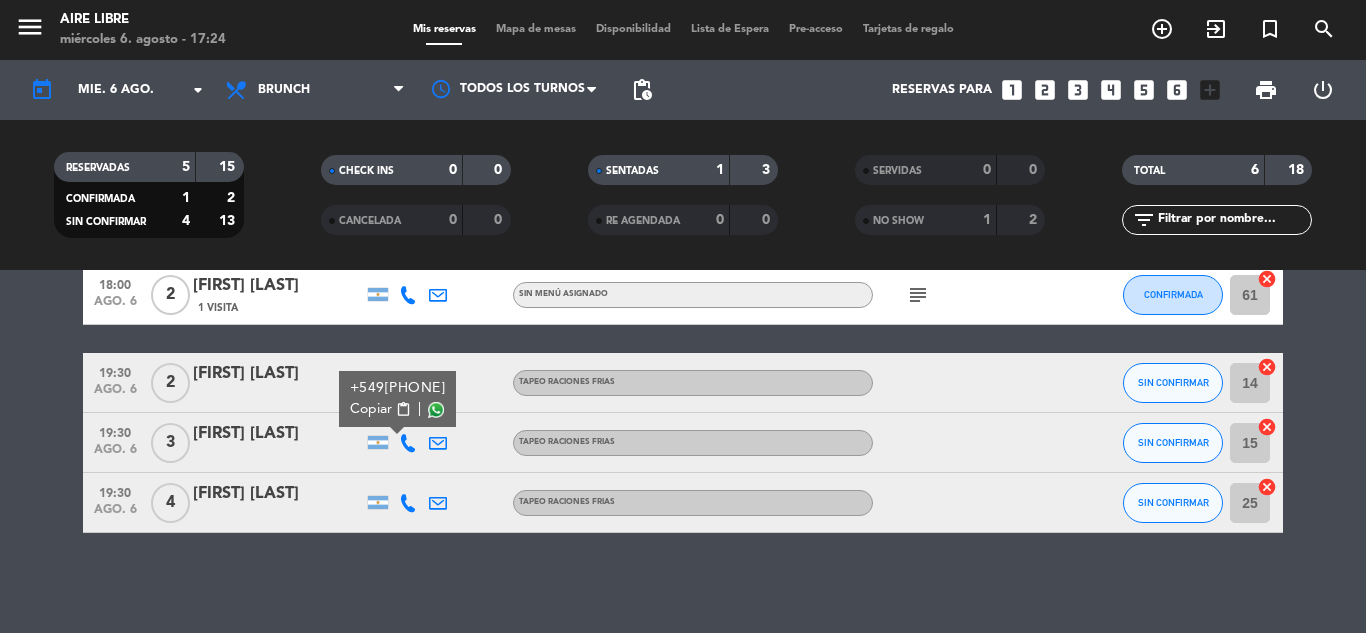 click on "content_paste" at bounding box center [403, 409] 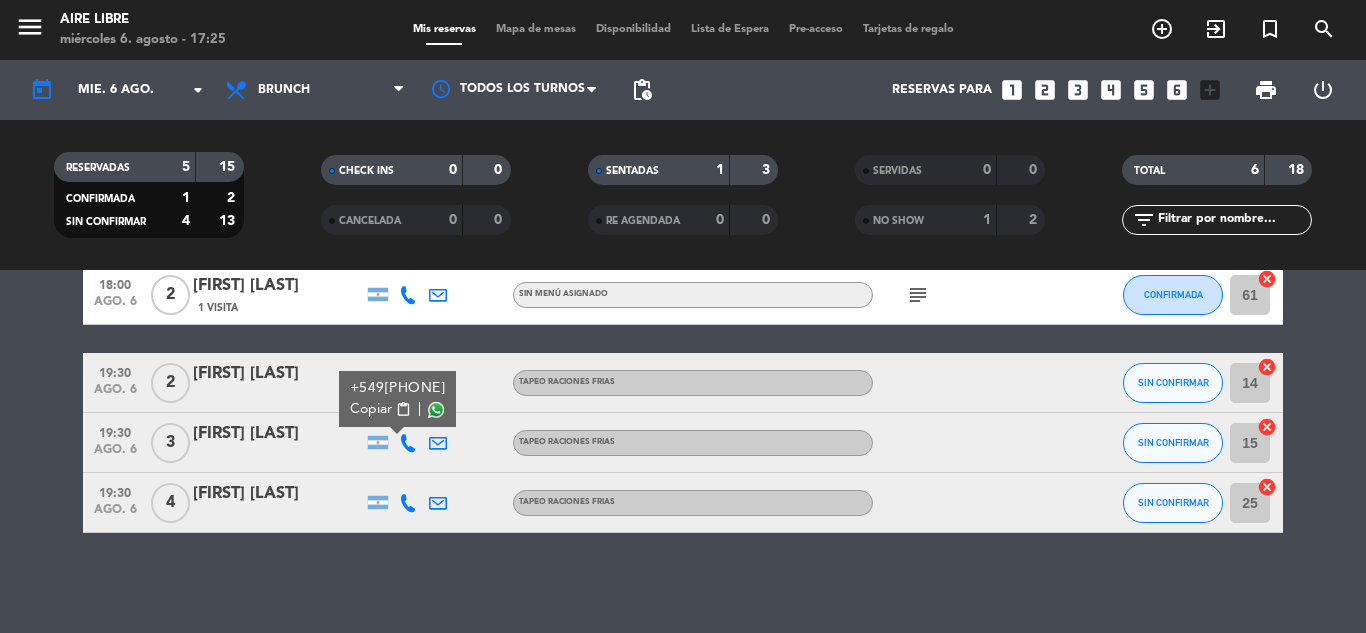 click 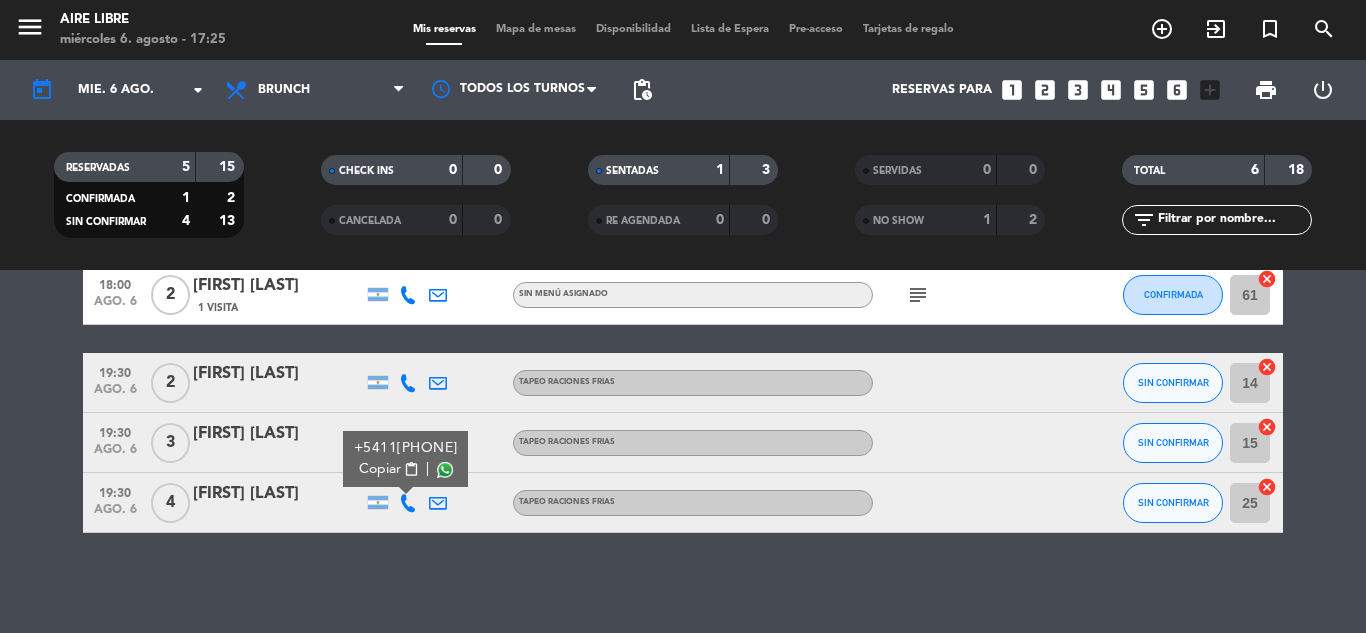 click on "content_paste" at bounding box center (411, 469) 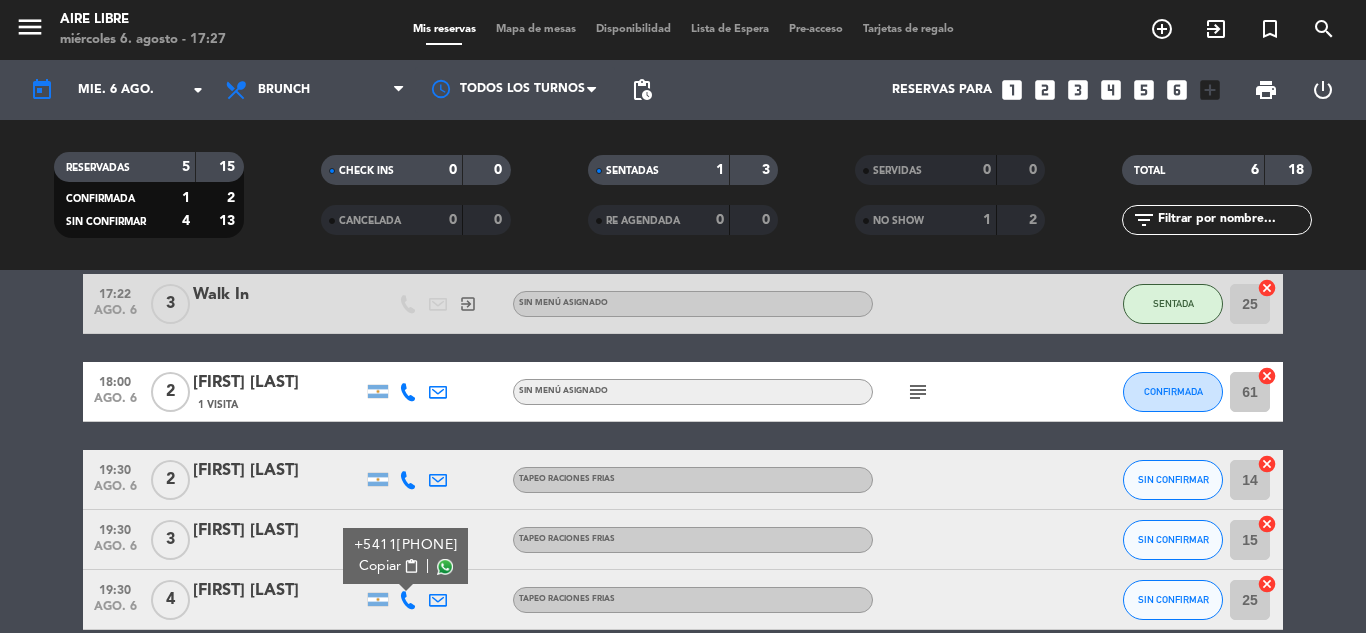 scroll, scrollTop: 26, scrollLeft: 0, axis: vertical 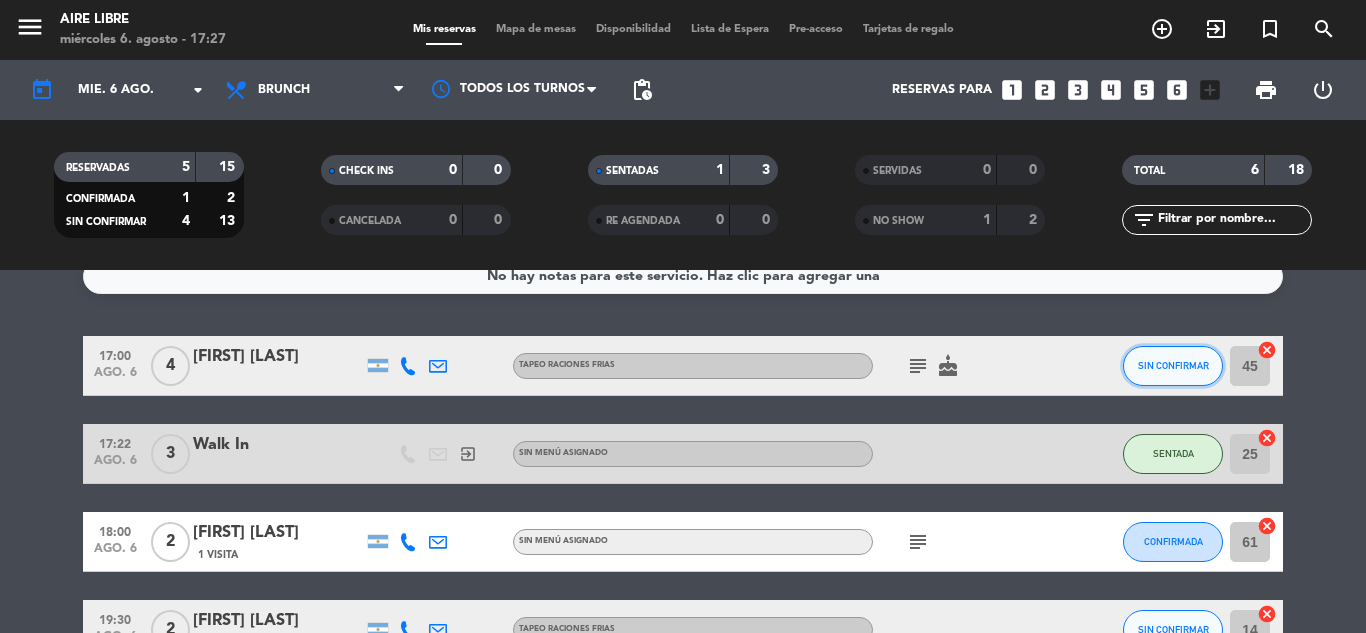 click on "SIN CONFIRMAR" 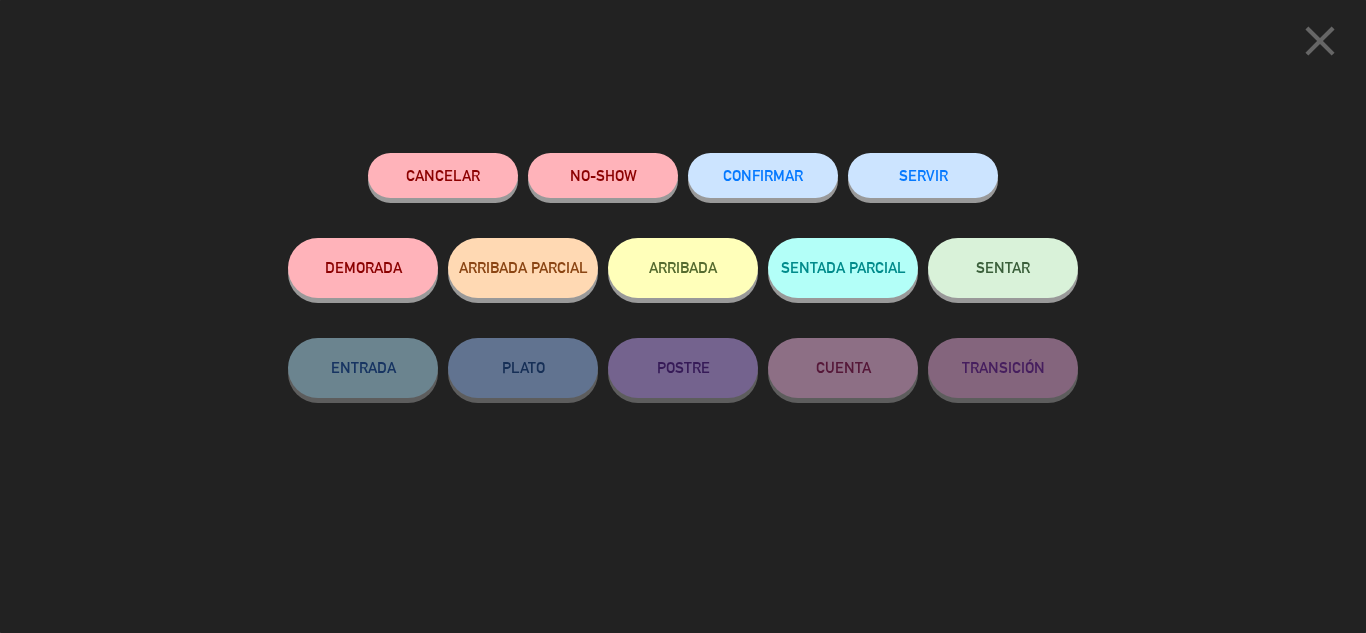 click on "CONFIRMAR" 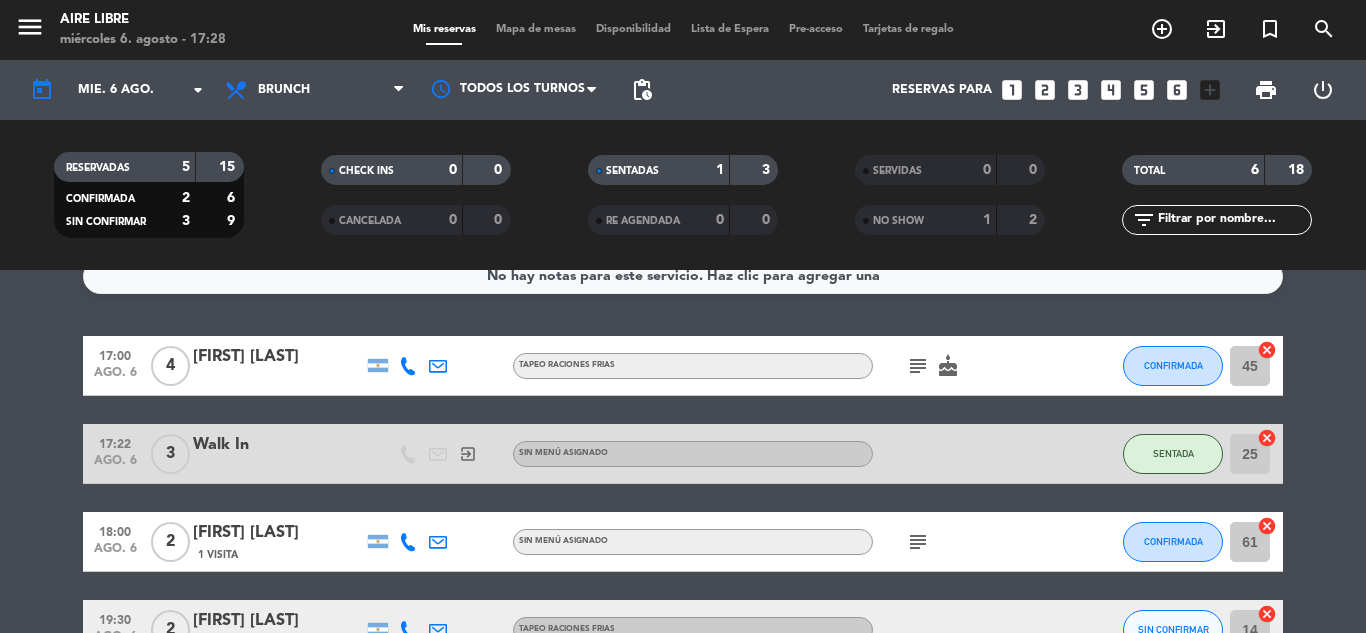 click on "45" 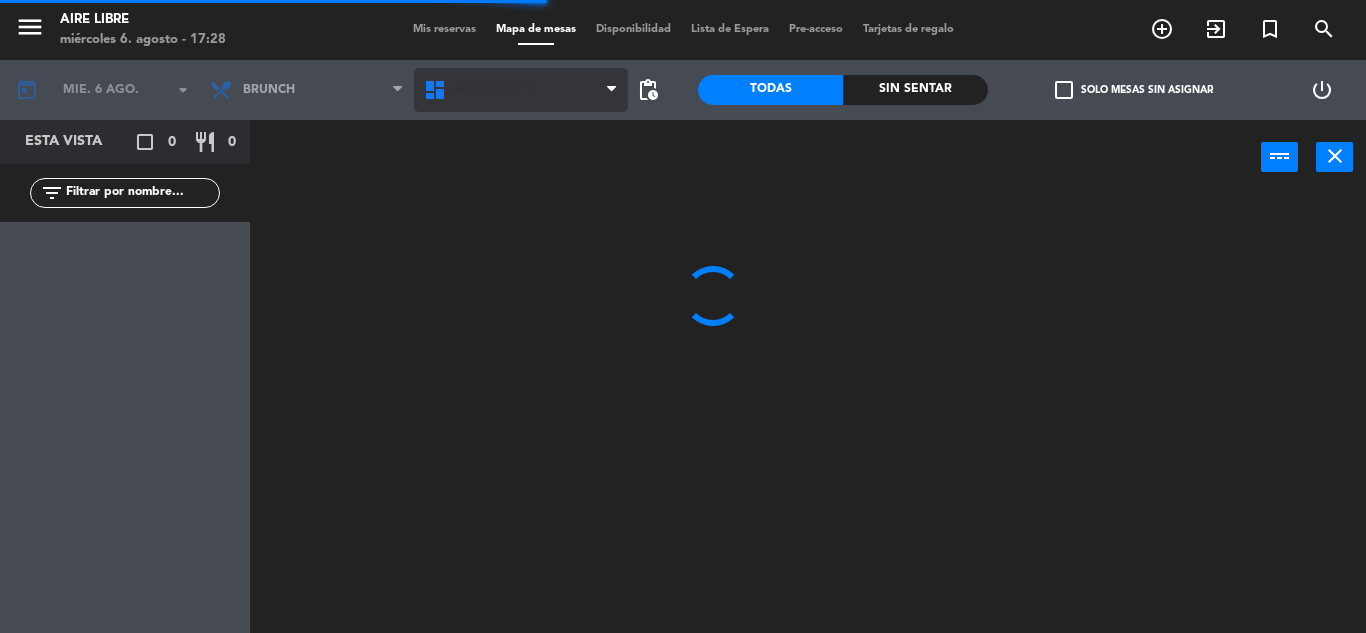 click on "Aire Libre 1P" at bounding box center (521, 90) 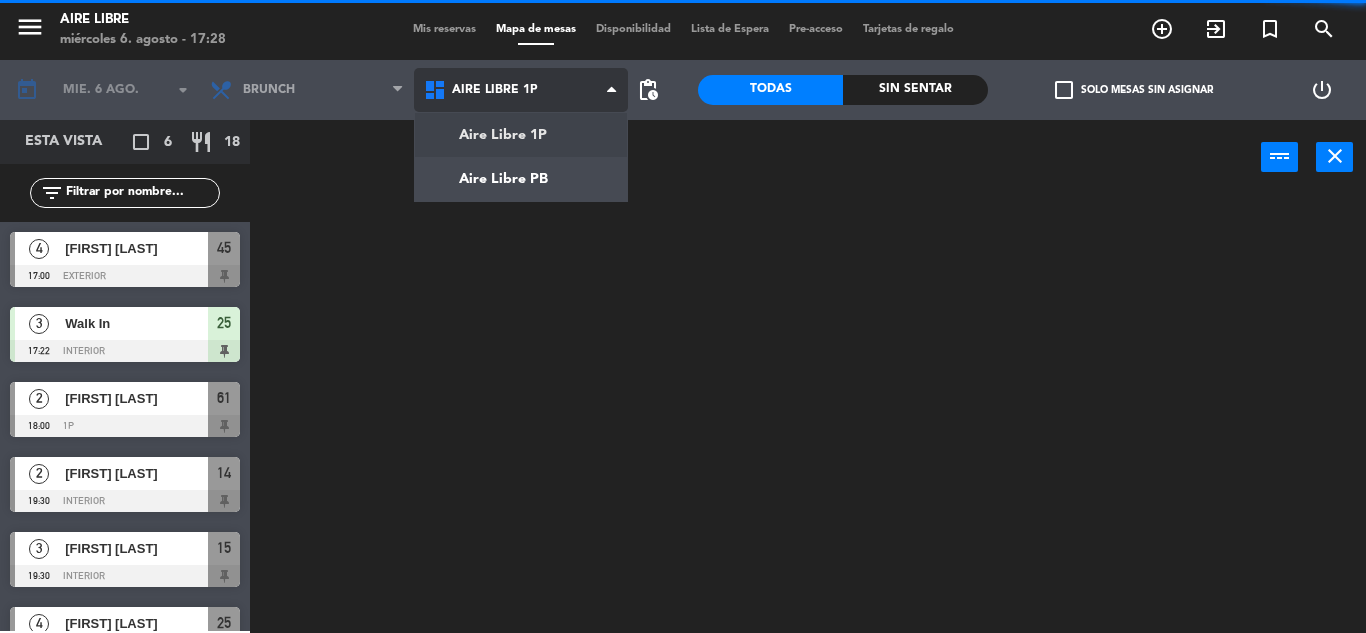 click on "menu  Aire Libre   miércoles 6. agosto - 17:28   Mis reservas   Mapa de mesas   Disponibilidad   Lista de Espera   Pre-acceso   Tarjetas de regalo  add_circle_outline exit_to_app turned_in_not search today    mié. 6 ago. arrow_drop_down  Desayuno  Brunch  Almuerzo  Cena  Brunch  Desayuno  Brunch  Almuerzo  Cena  Aire Libre 1P   Aire Libre PB   Aire Libre 1P   Aire Libre 1P   Aire Libre PB  pending_actions  Todas  Sin sentar  check_box_outline_blank   Solo mesas sin asignar   power_settings_new    open_in_new 4  exterior  fullscreen  CONFIRMADA   17:00  eject  [FIRST] [LAST]   Visitas: 0 outlined_flag star repeat attach_money mail_outline [EMAIL] phone +54[PHONE] chrome_reader_mode TAPEO RACIONES FRIAS chat No" 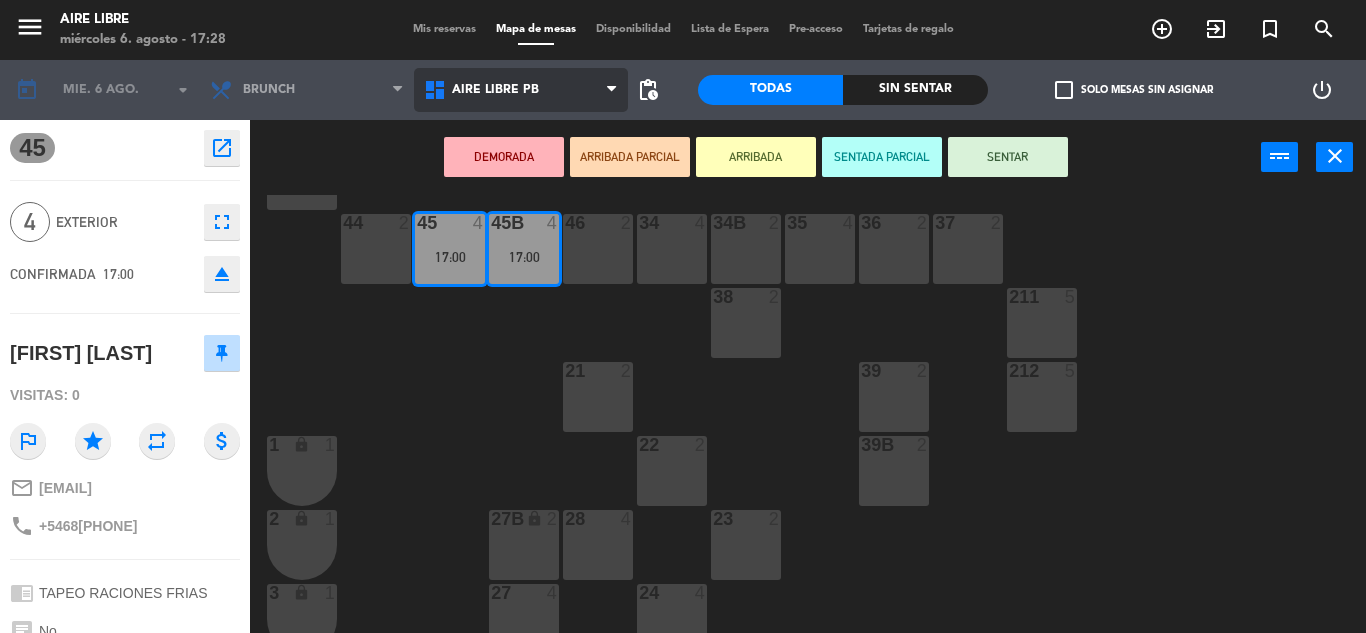 scroll, scrollTop: 168, scrollLeft: 0, axis: vertical 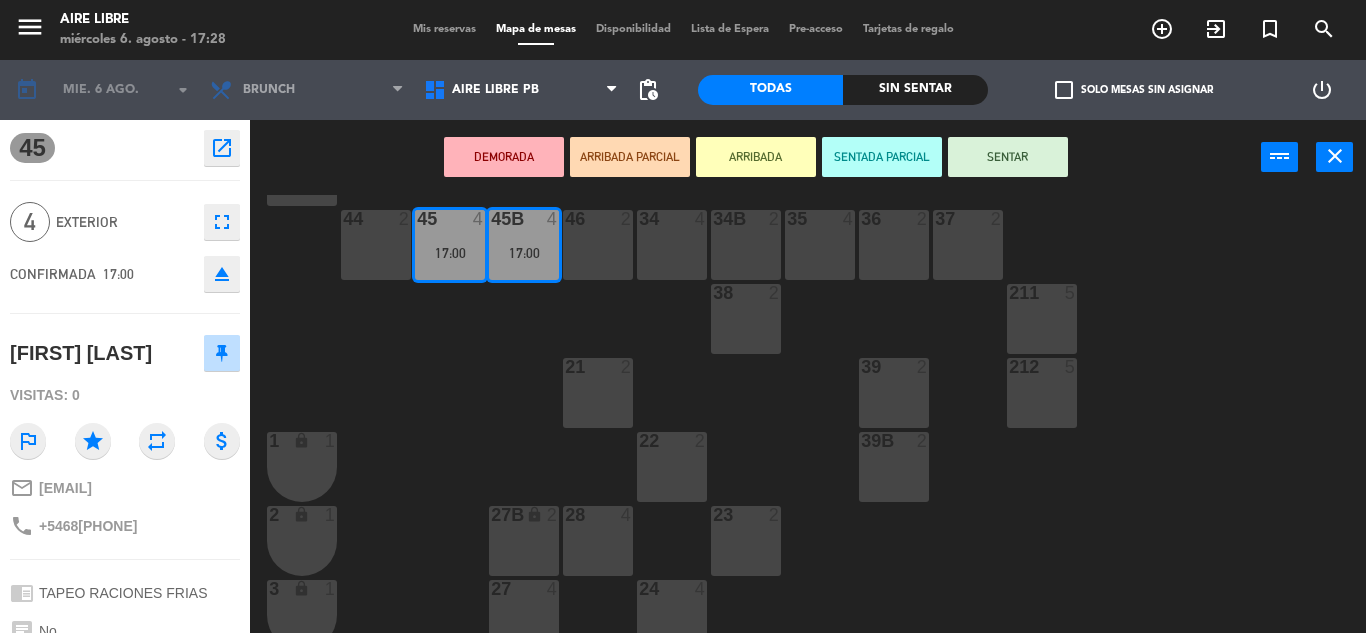 click on "17:00" at bounding box center (524, 253) 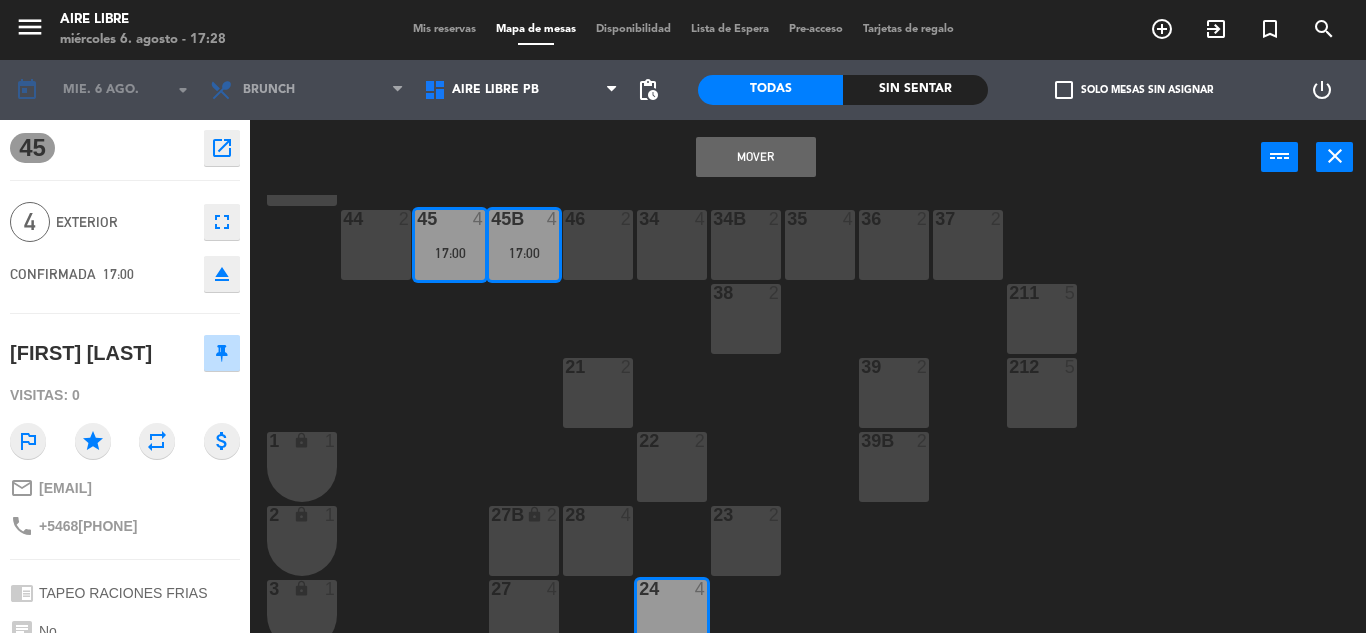 click on "Mover" at bounding box center [756, 157] 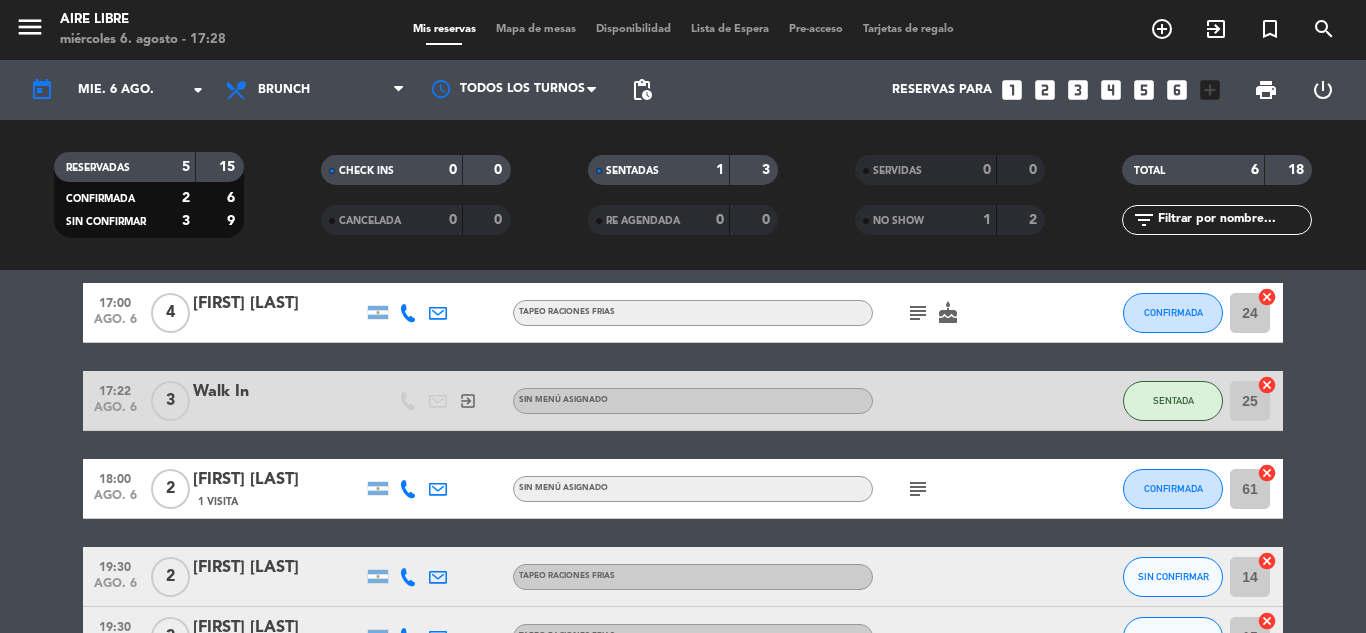 scroll, scrollTop: 97, scrollLeft: 0, axis: vertical 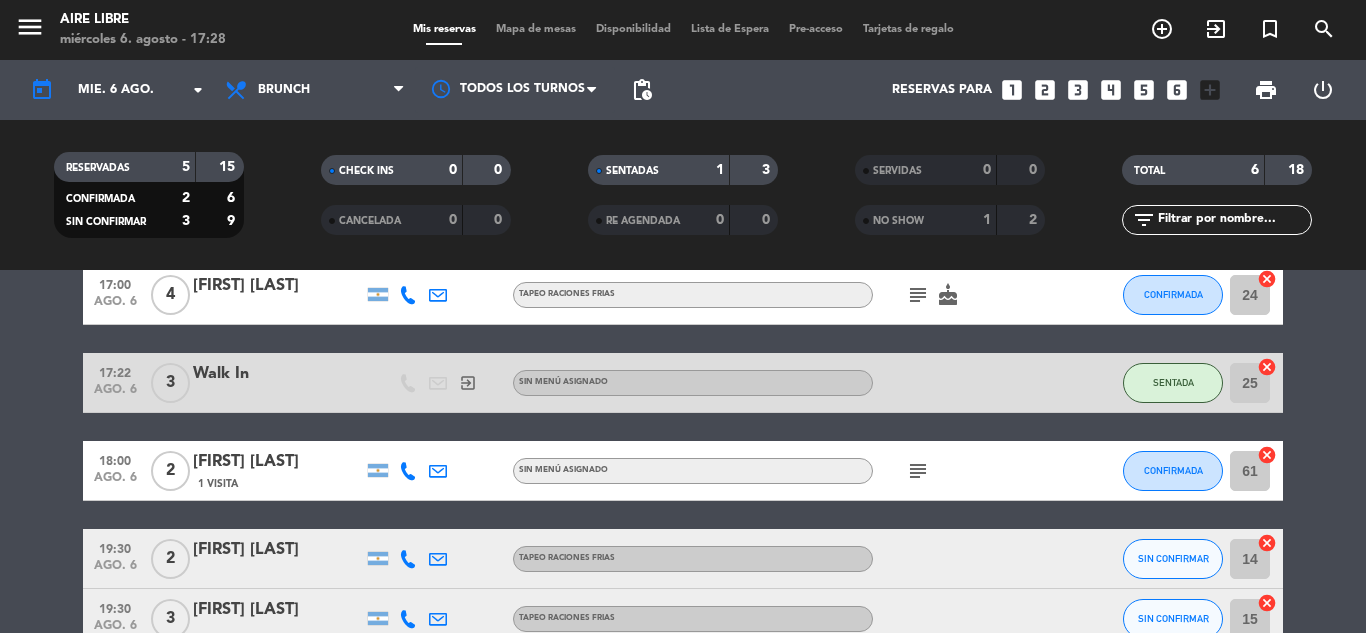click on "CONFIRMADA" 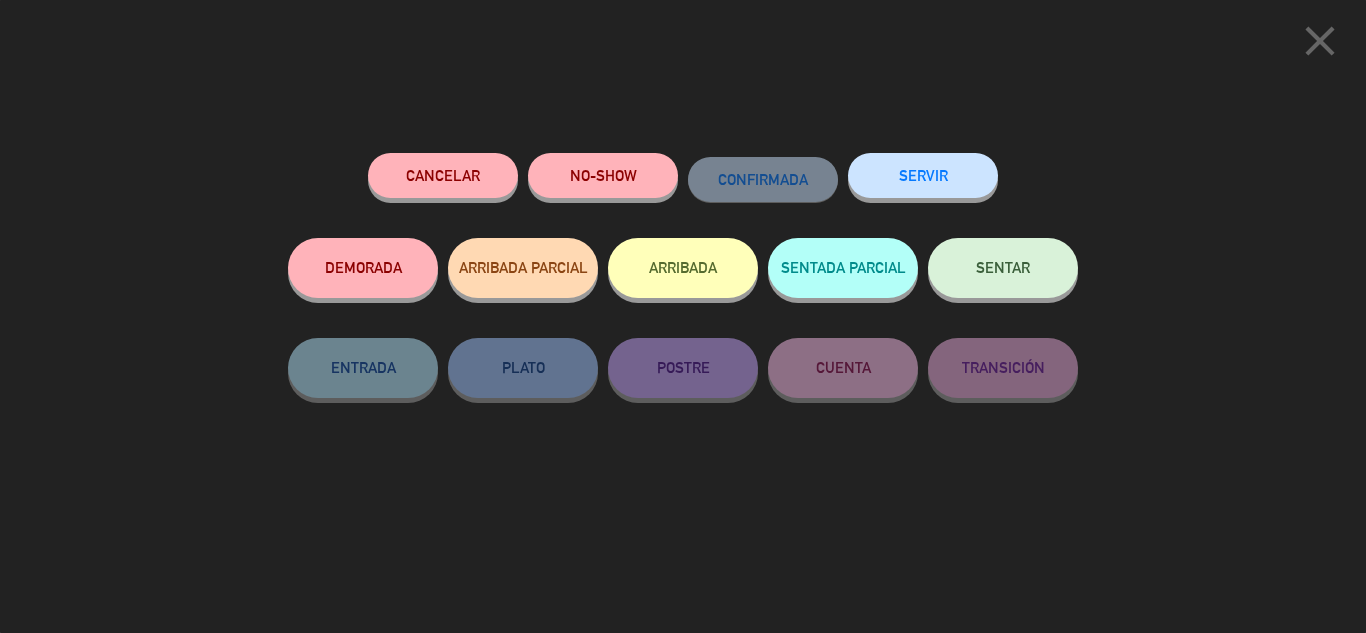 click on "SENTAR" 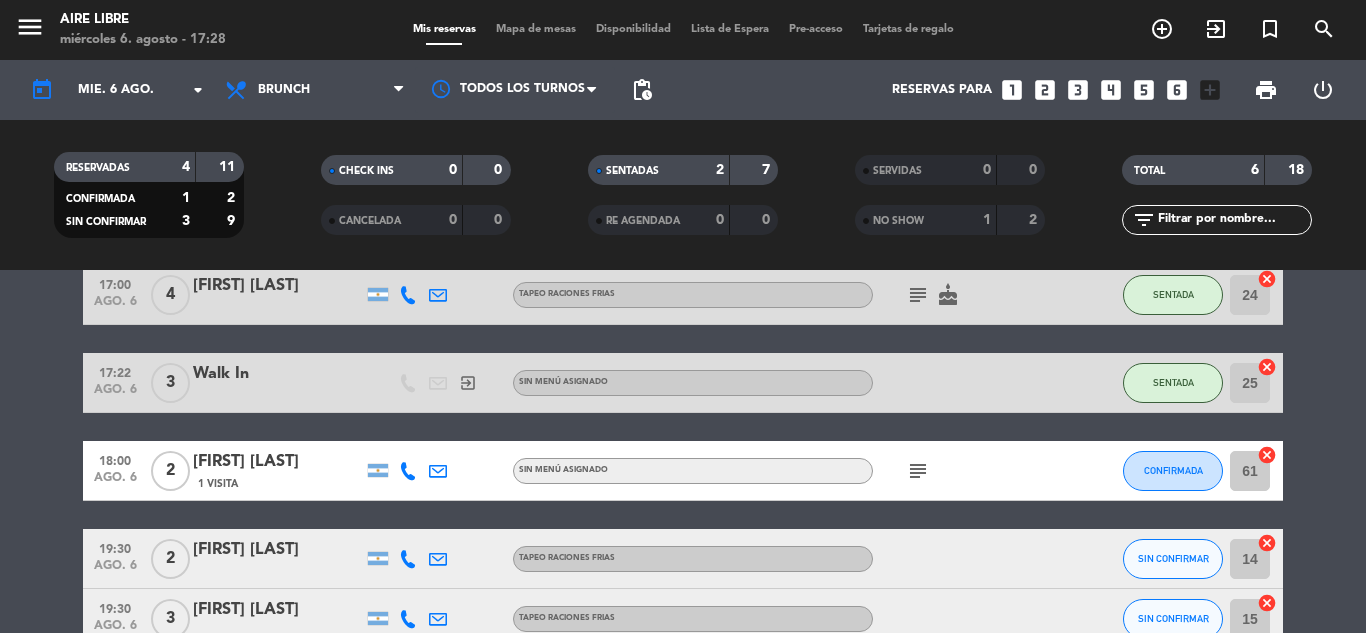 scroll, scrollTop: 80, scrollLeft: 0, axis: vertical 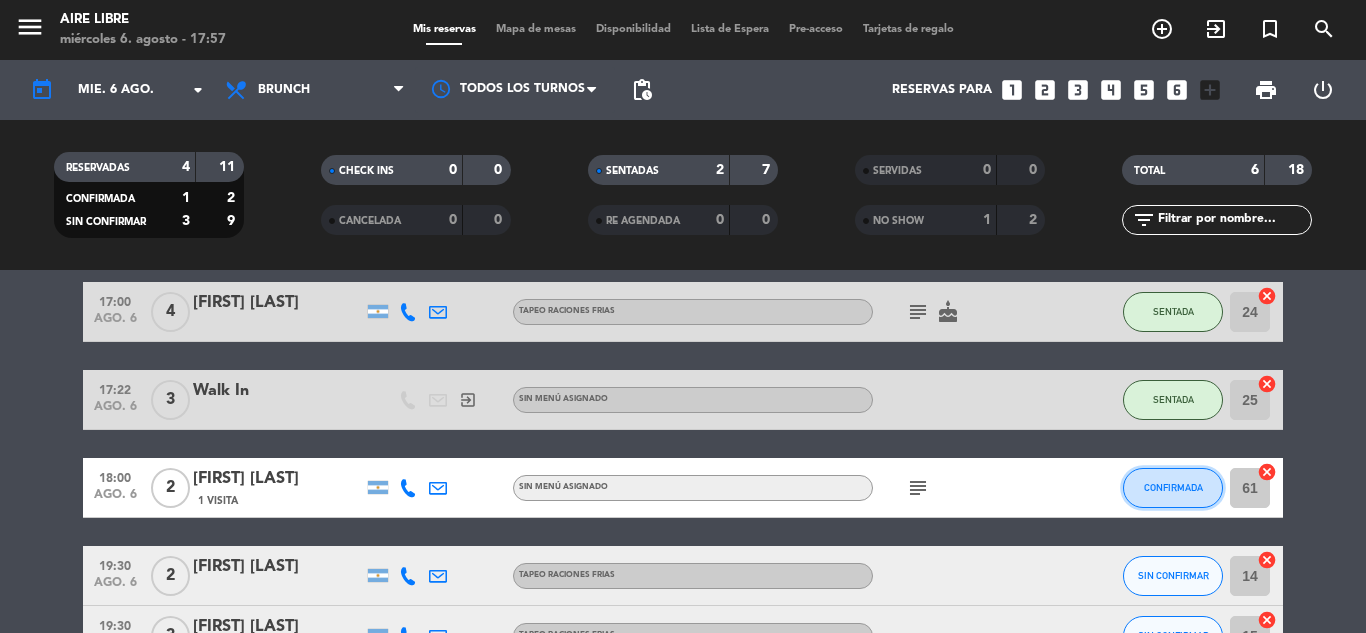 click on "CONFIRMADA" 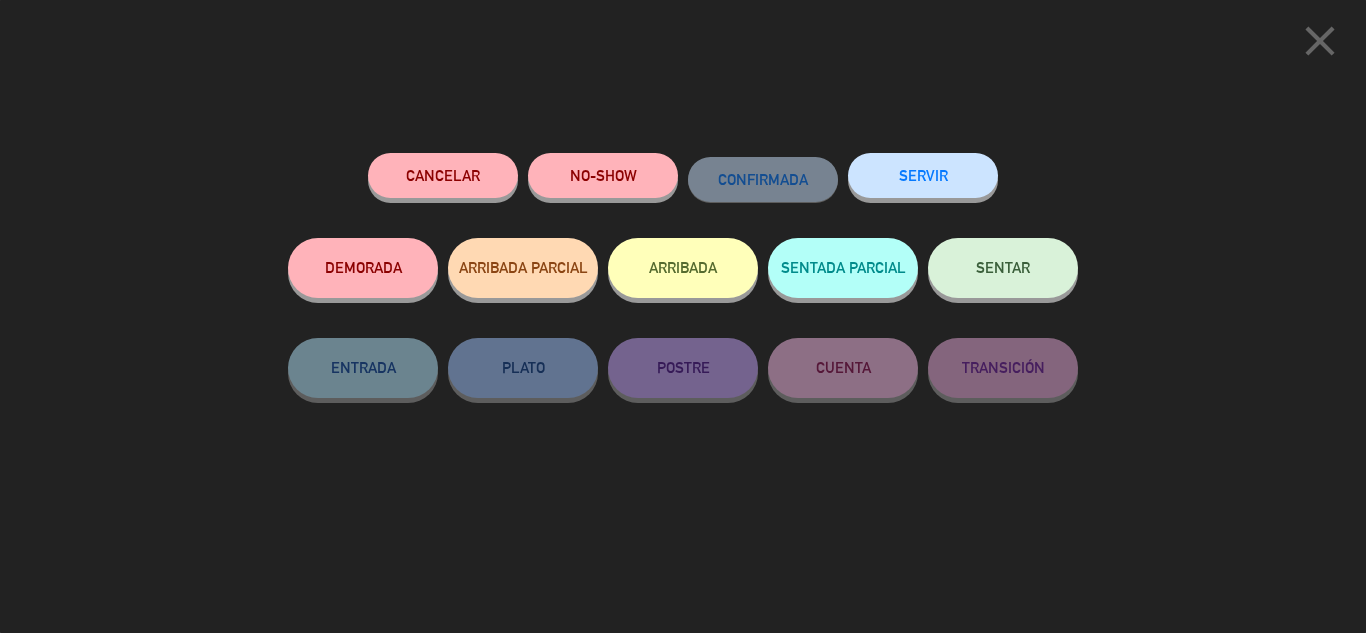 click on "ARRIBADA" 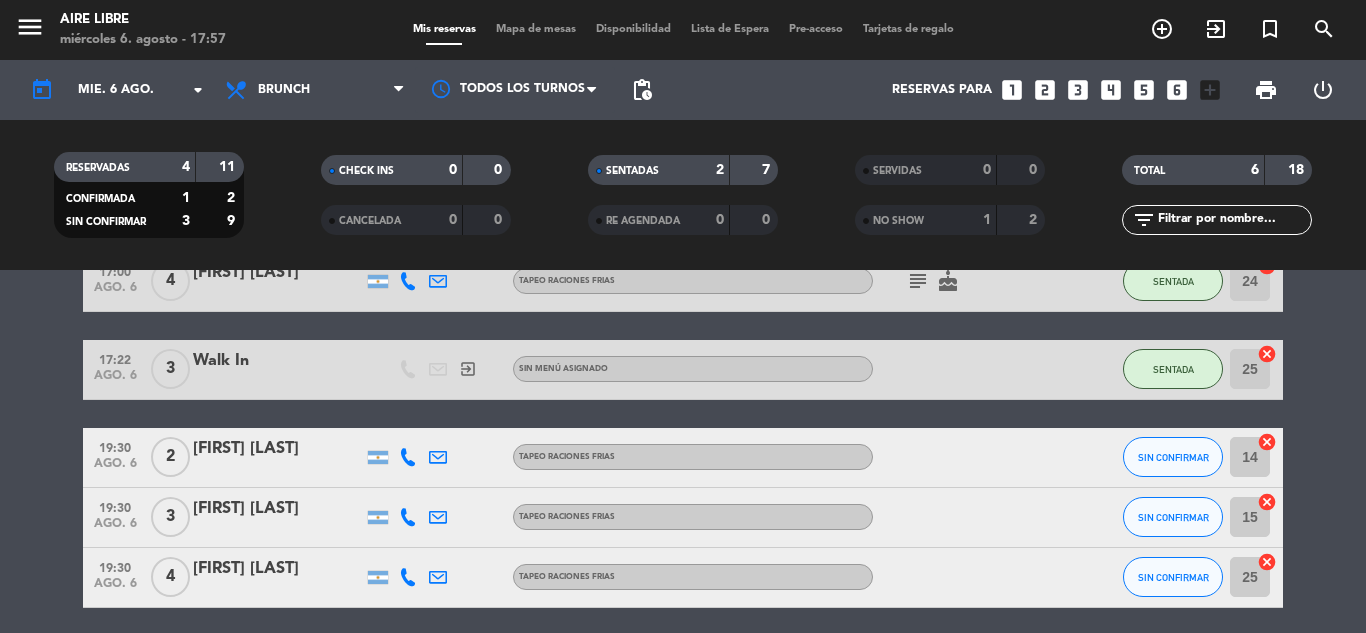 scroll, scrollTop: 355, scrollLeft: 0, axis: vertical 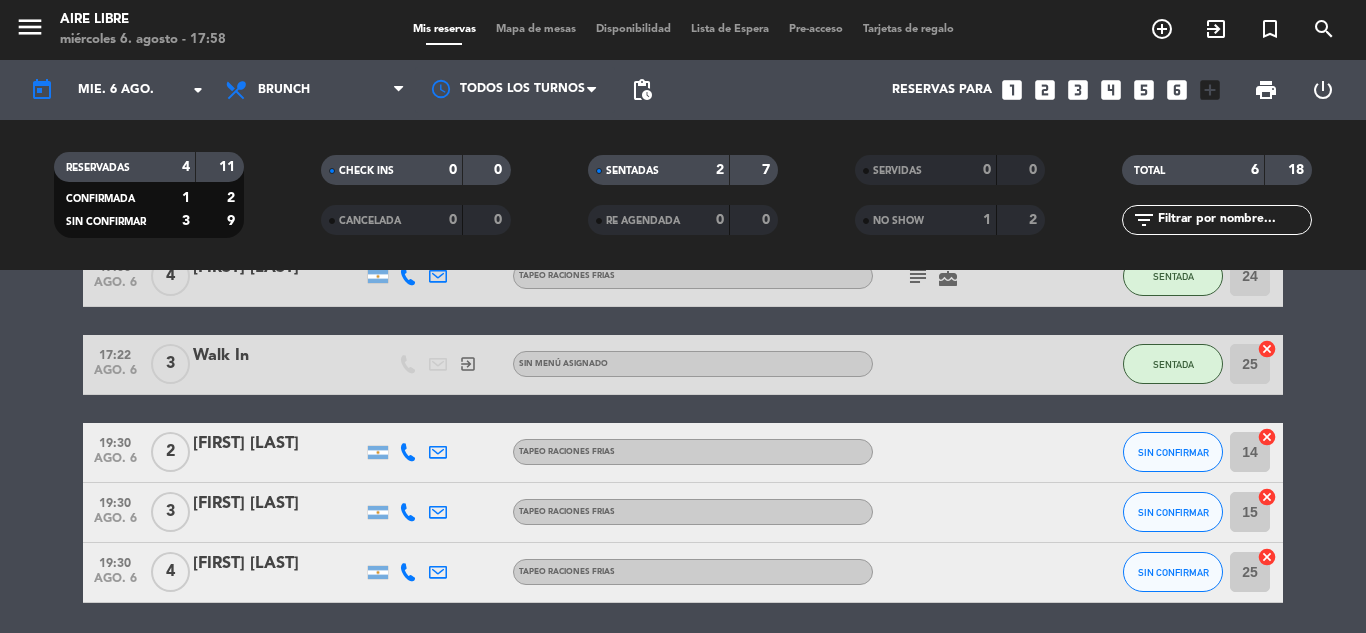 click on "exit_to_app" at bounding box center (1162, 29) 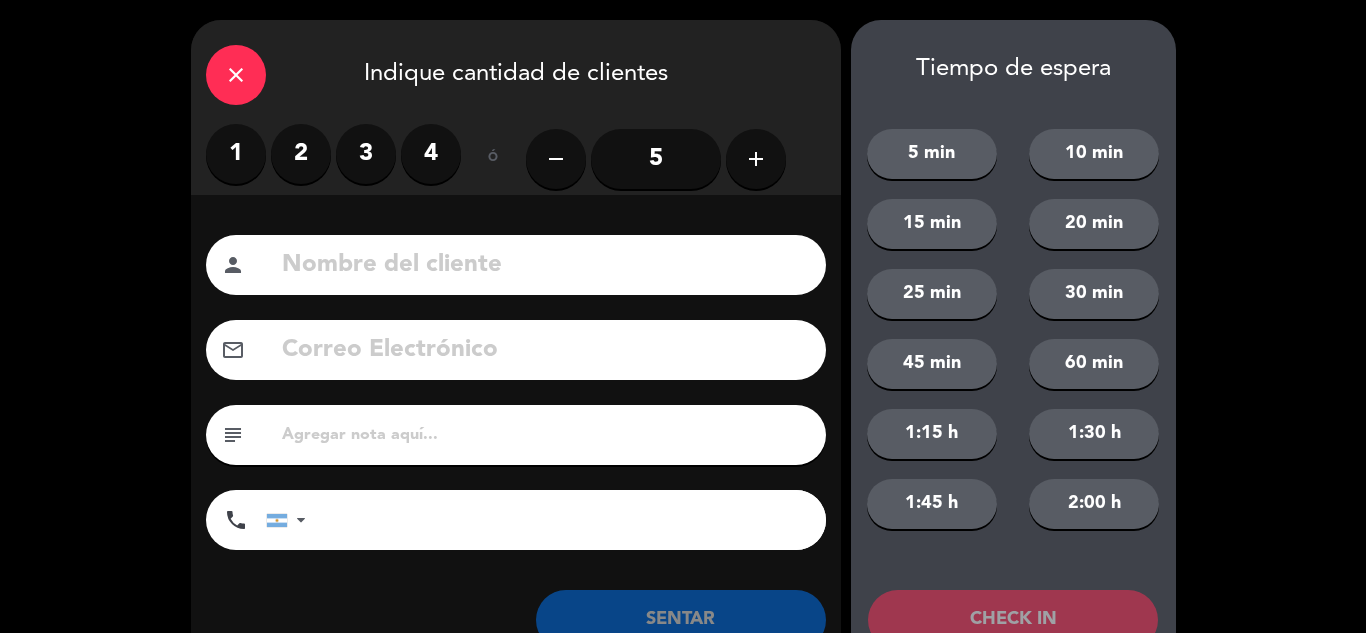 click on "2" at bounding box center [301, 154] 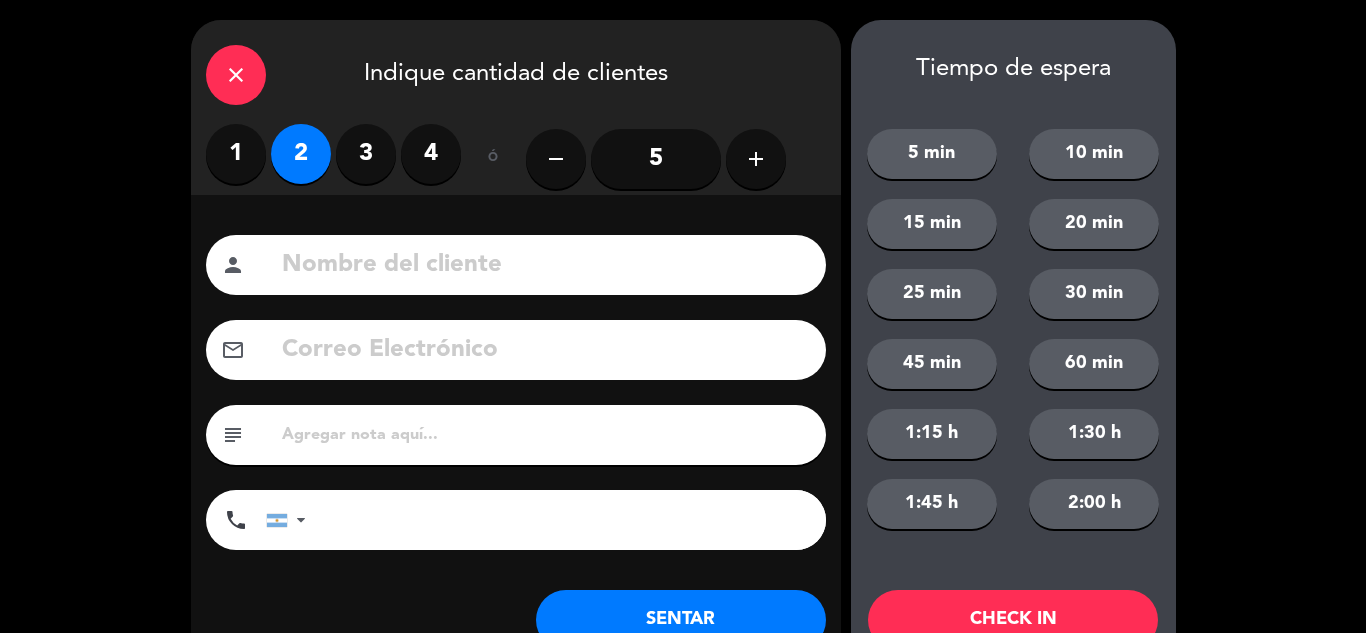 click on "SENTAR" 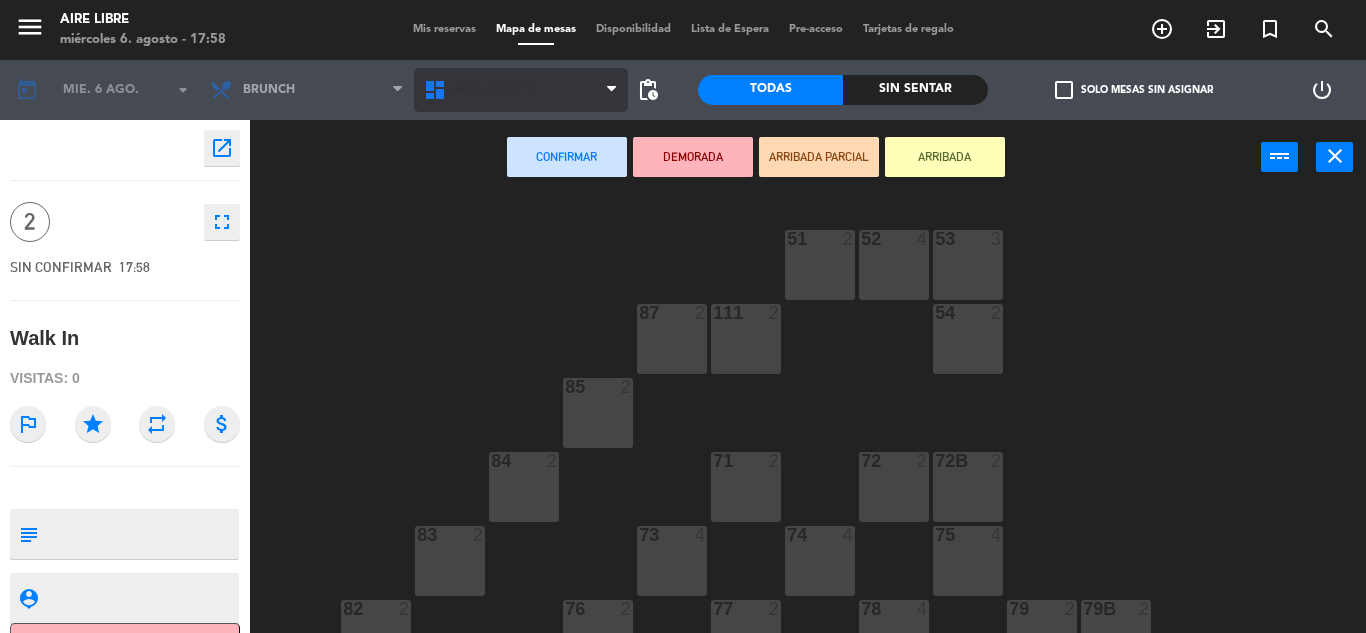 click on "Aire Libre 1P" at bounding box center [495, 90] 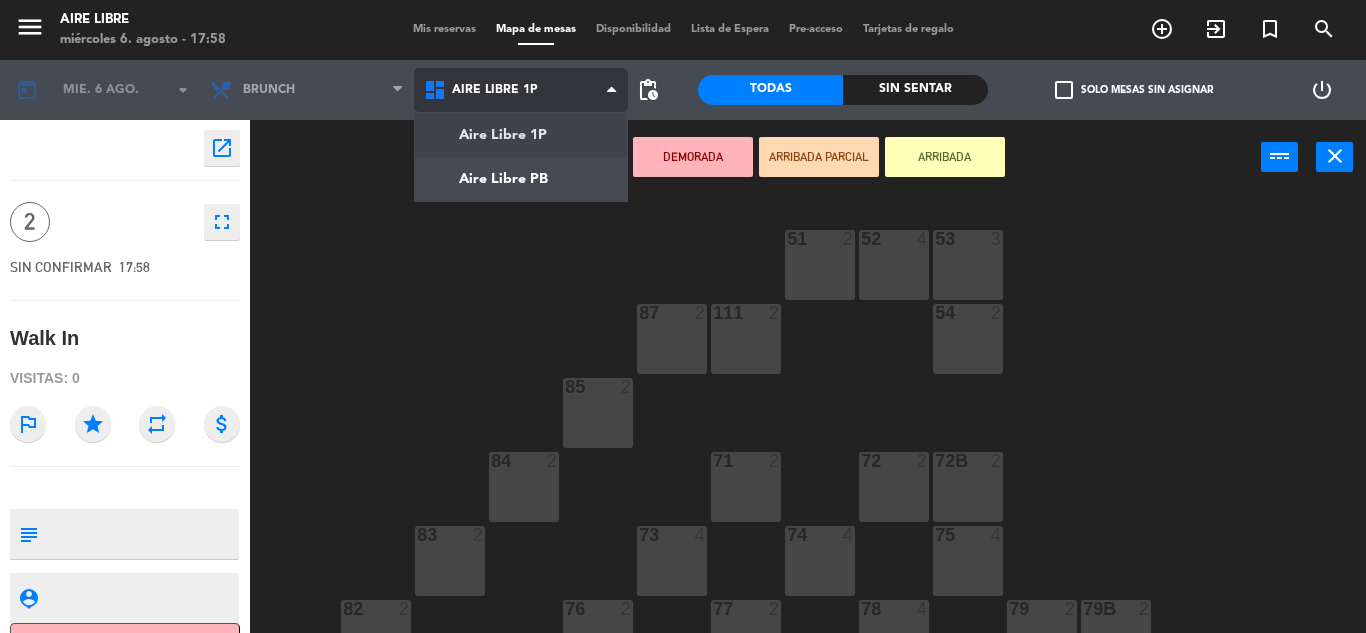 click on "menu  Aire Libre   miércoles 6. agosto - 17:58   Mis reservas   Mapa de mesas   Disponibilidad   Lista de Espera   Pre-acceso   Tarjetas de regalo  add_circle_outline exit_to_app turned_in_not search today    mié. 6 ago. arrow_drop_down  Desayuno  Brunch  Almuerzo  Cena  Brunch  Desayuno  Brunch  Almuerzo  Cena  Aire Libre 1P   Aire Libre PB   Aire Libre 1P   Aire Libre 1P   Aire Libre PB  pending_actions  Todas  Sin sentar  check_box_outline_blank   Solo mesas sin asignar   power_settings_new    open_in_new 2    fullscreen  SIN CONFIRMAR   17:58   Walk In  Visitas: 0 outlined_flag star repeat attach_money subject                              person_pin                              Cancelar   Confirmar   DEMORADA   ARRIBADA PARCIAL   ARRIBADA  power_input close 51  2  52  4  53  3  111  2  54  2  87  2  85  2  72  2  84  2  71  2  72B  2  83  2  73  4  74  4  75  4  82  2  76  2  78  4  77  2  79  2  79B  2  113  2  112  2  81  5  81b  2  86 lock  2  62  2  61  2   18:00  67  2  62B lock  2  67B  2  63  4" 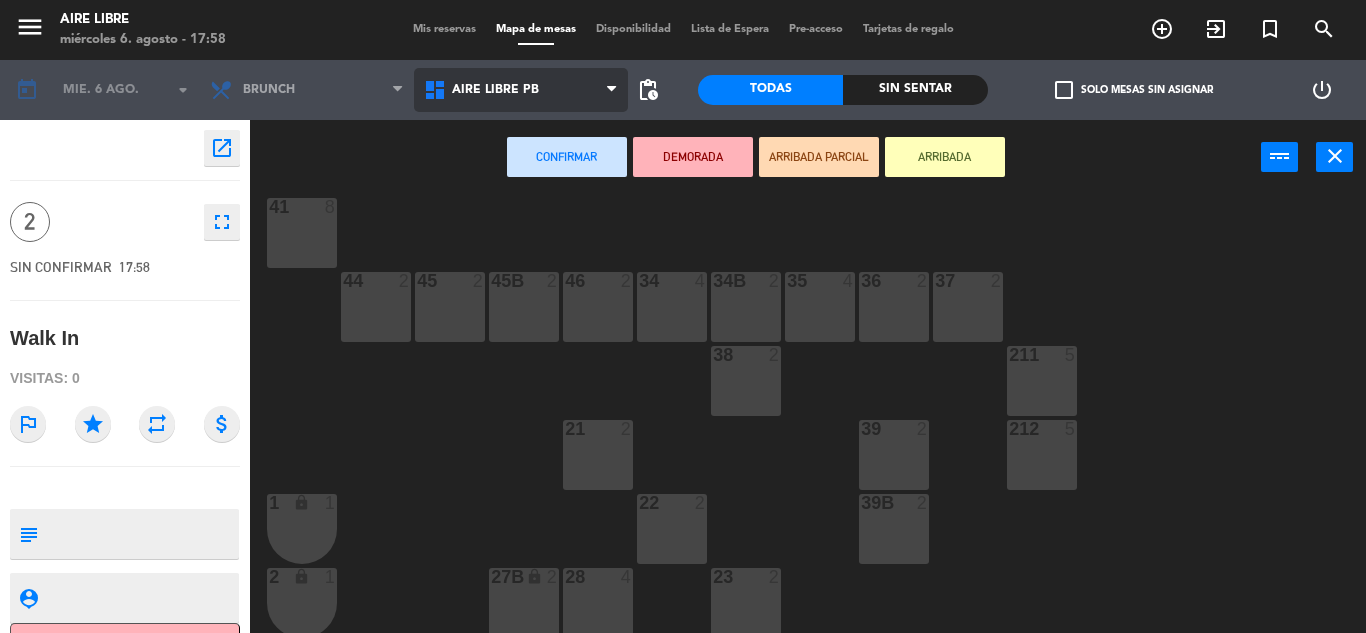 scroll, scrollTop: 112, scrollLeft: 0, axis: vertical 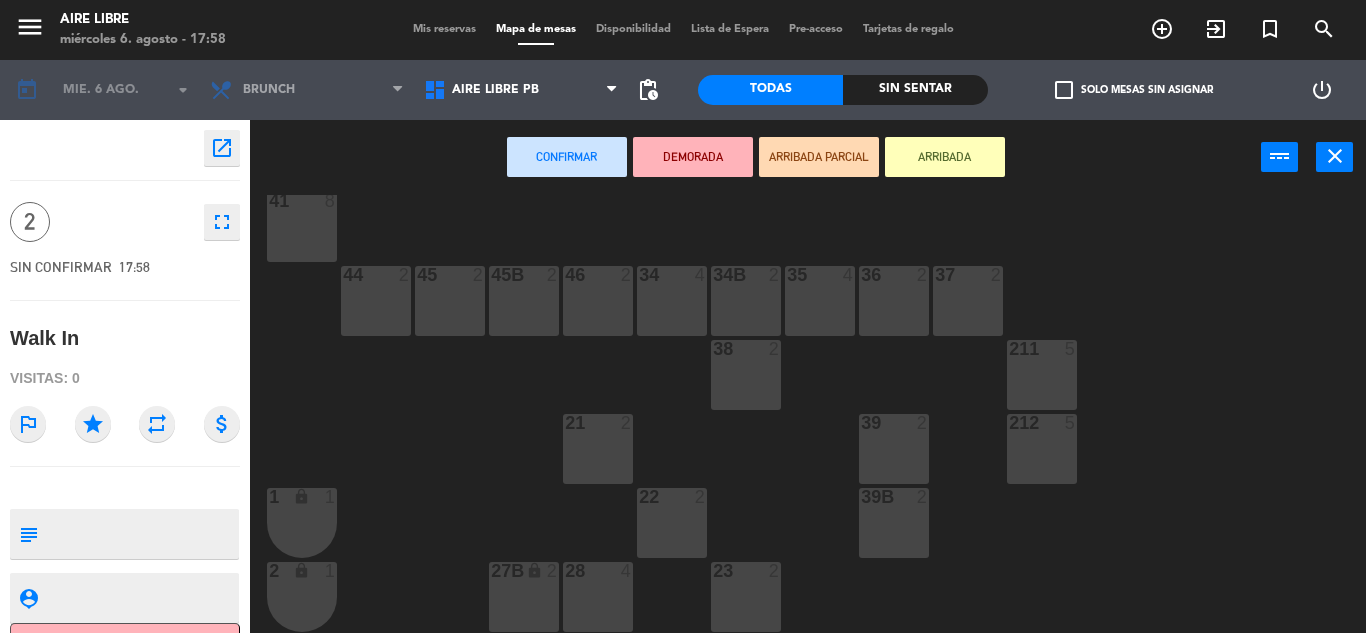 click on "212  5" at bounding box center (1042, 449) 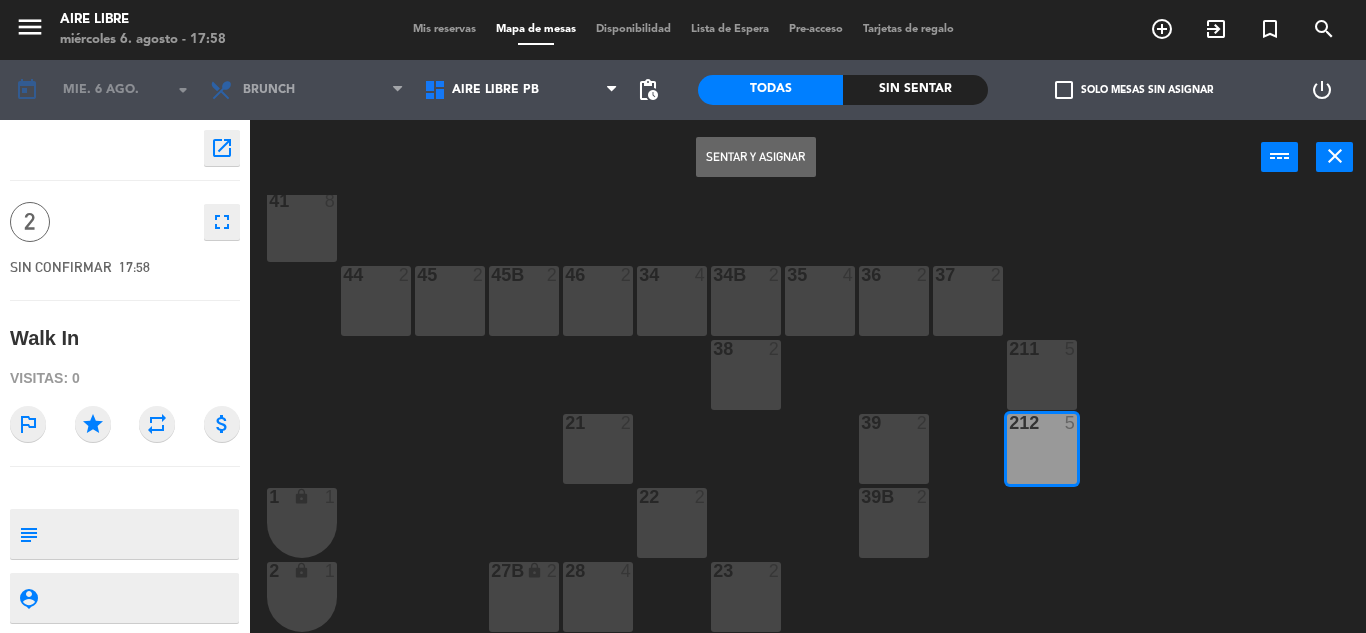 click on "Sentar y Asignar" at bounding box center (756, 157) 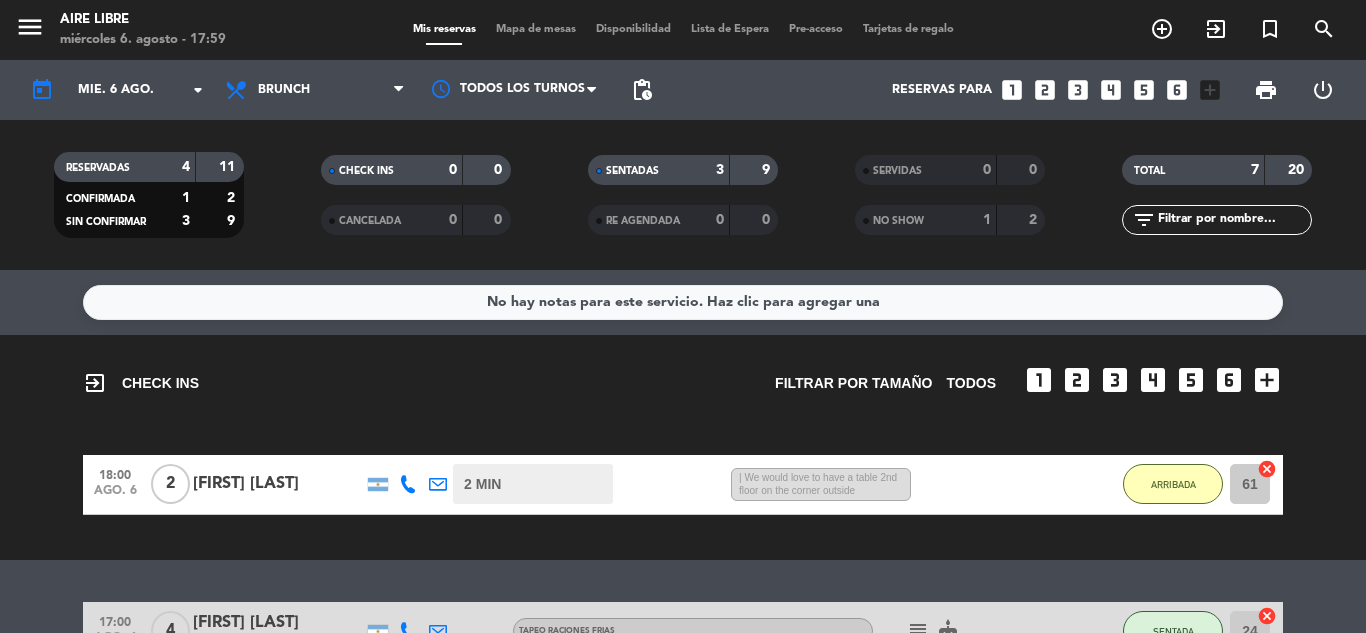 click on "exit_to_app" at bounding box center (1162, 29) 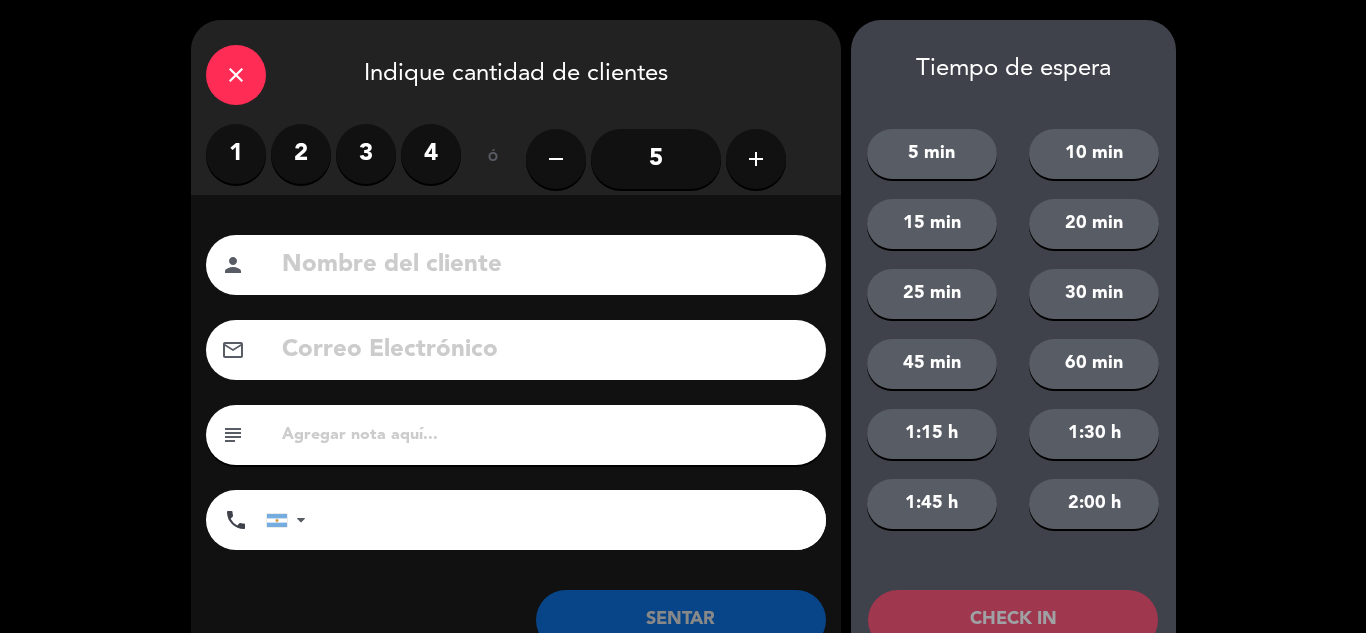 click on "1" at bounding box center (236, 154) 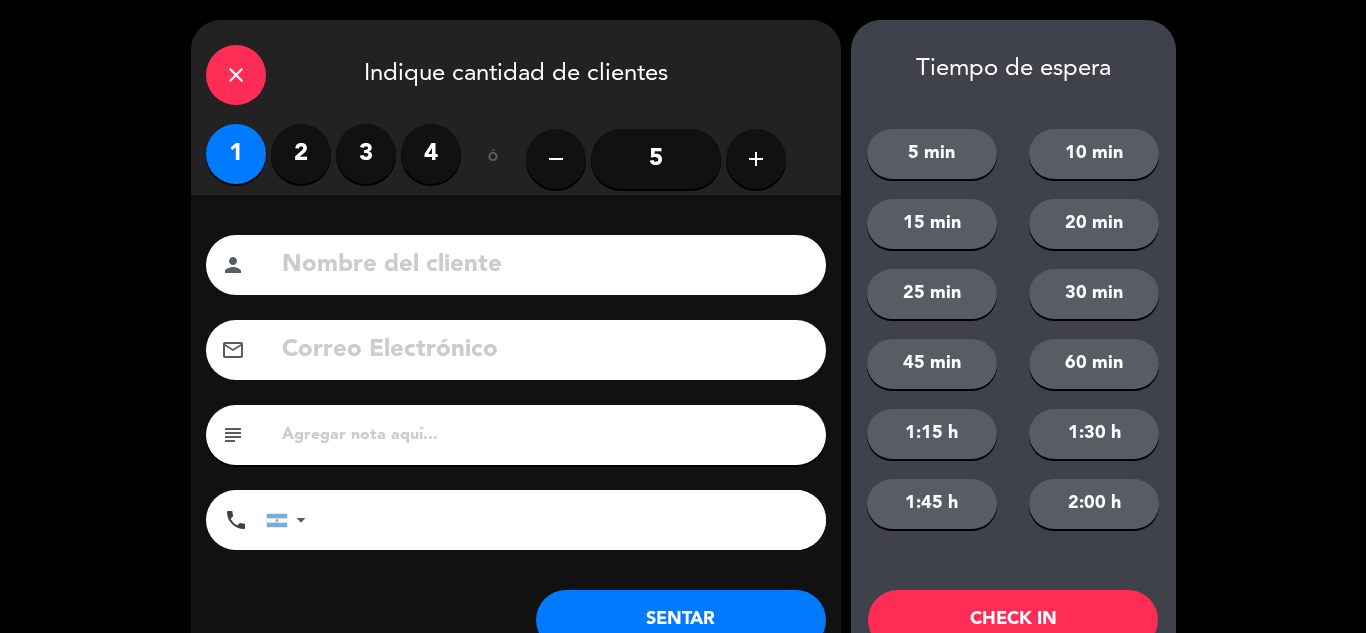 click on "SENTAR" 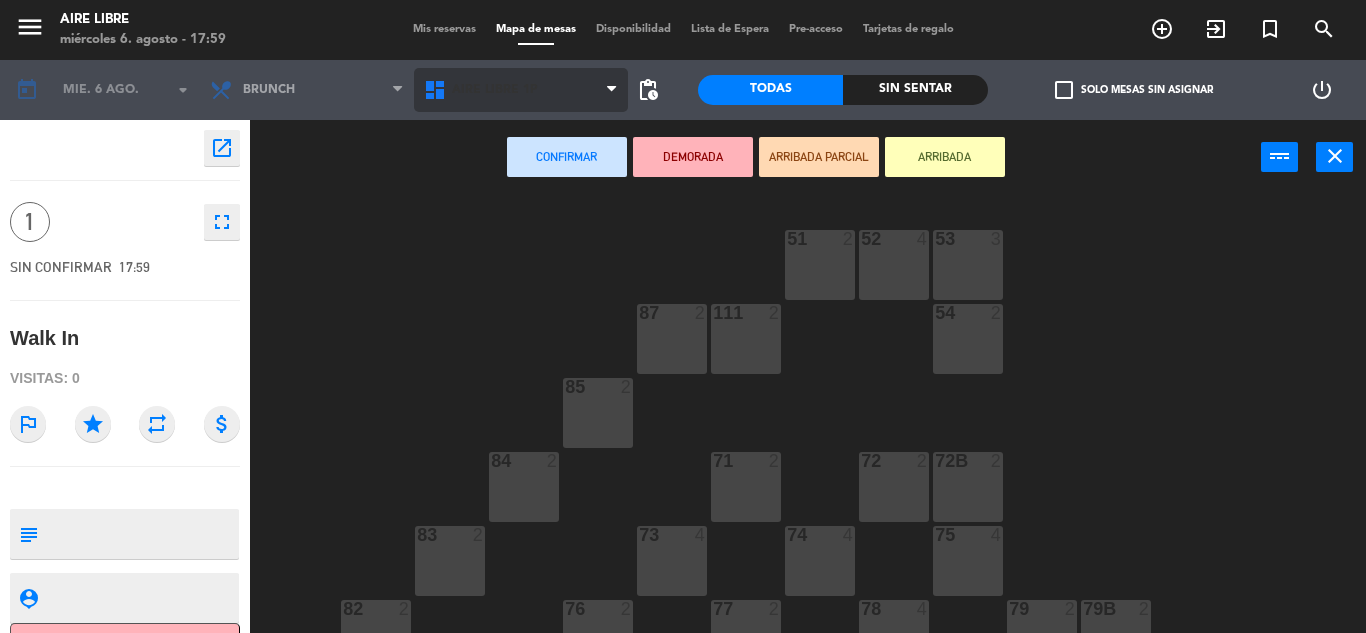 click on "Aire Libre 1P" at bounding box center [495, 90] 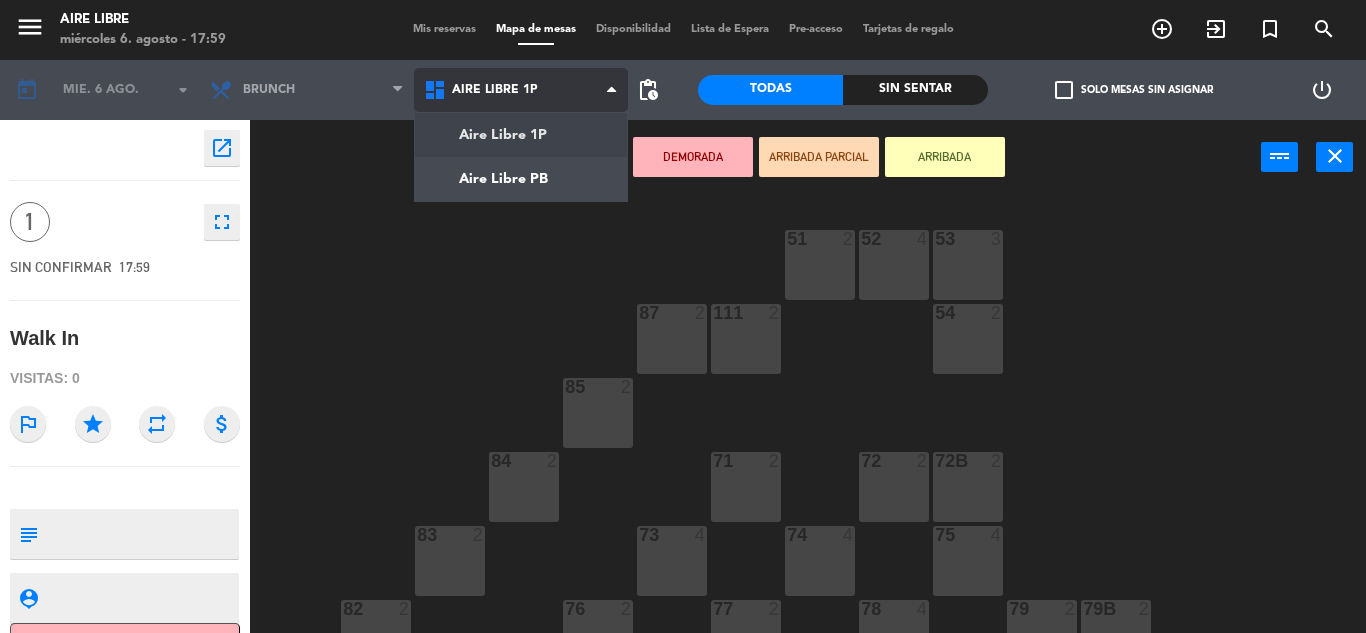 click on "menu  Aire Libre   miércoles 6. agosto - 17:59   Mis reservas   Mapa de mesas   Disponibilidad   Lista de Espera   Pre-acceso   Tarjetas de regalo  add_circle_outline exit_to_app turned_in_not search today    mié. 6 ago. arrow_drop_down  Desayuno  Brunch  Almuerzo  Cena  Brunch  Desayuno  Brunch  Almuerzo  Cena  Aire Libre 1P   Aire Libre PB   Aire Libre 1P   Aire Libre 1P   Aire Libre PB  pending_actions  Todas  Sin sentar  check_box_outline_blank   Solo mesas sin asignar   power_settings_new    open_in_new 1    fullscreen  SIN CONFIRMAR   17:59   Walk In  Visitas: 0 outlined_flag star repeat attach_money subject                              person_pin                              Cancelar   Confirmar   DEMORADA   ARRIBADA PARCIAL   ARRIBADA  power_input close 51  2  52  4  53  3  111  2  54  2  87  2  85  2  72  2  84  2  71  2  72B  2  83  2  73  4  74  4  75  4  82  2  76  2  78  4  77  2  79  2  79B  2  113  2  112  2  81  5  81b  2  86 lock  2  62  2  61  2   18:00  67  2  62B lock  2  67B  2  63  4" 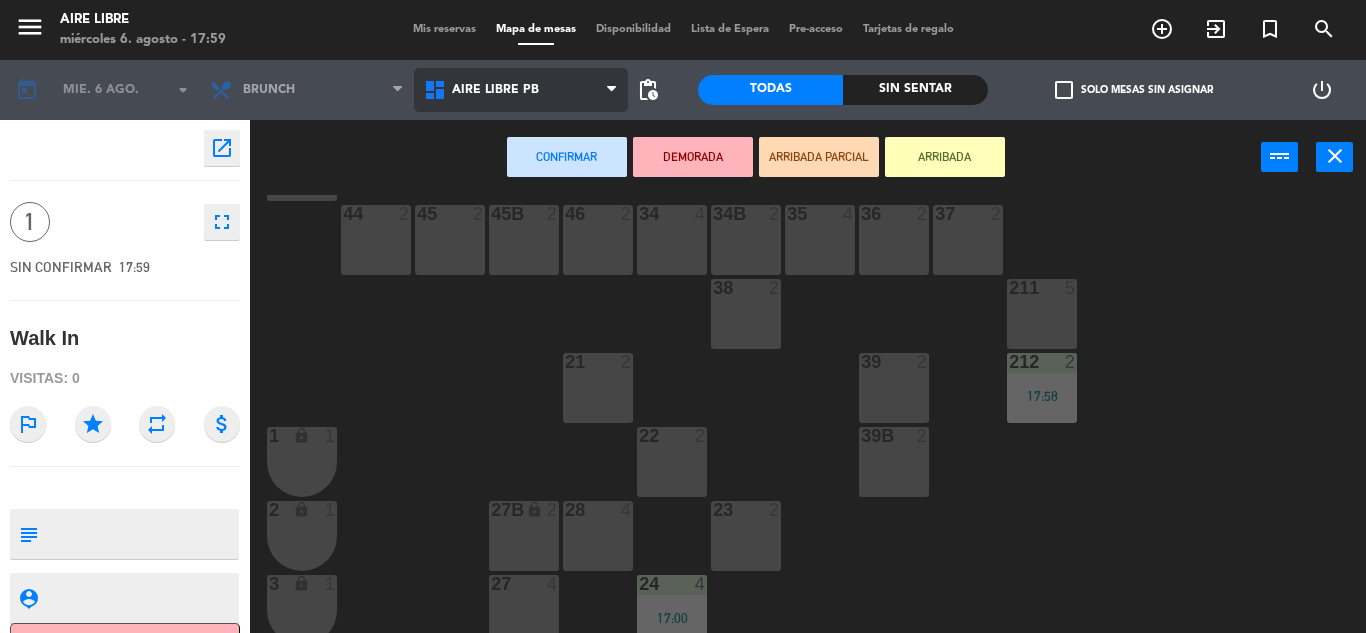 scroll, scrollTop: 180, scrollLeft: 0, axis: vertical 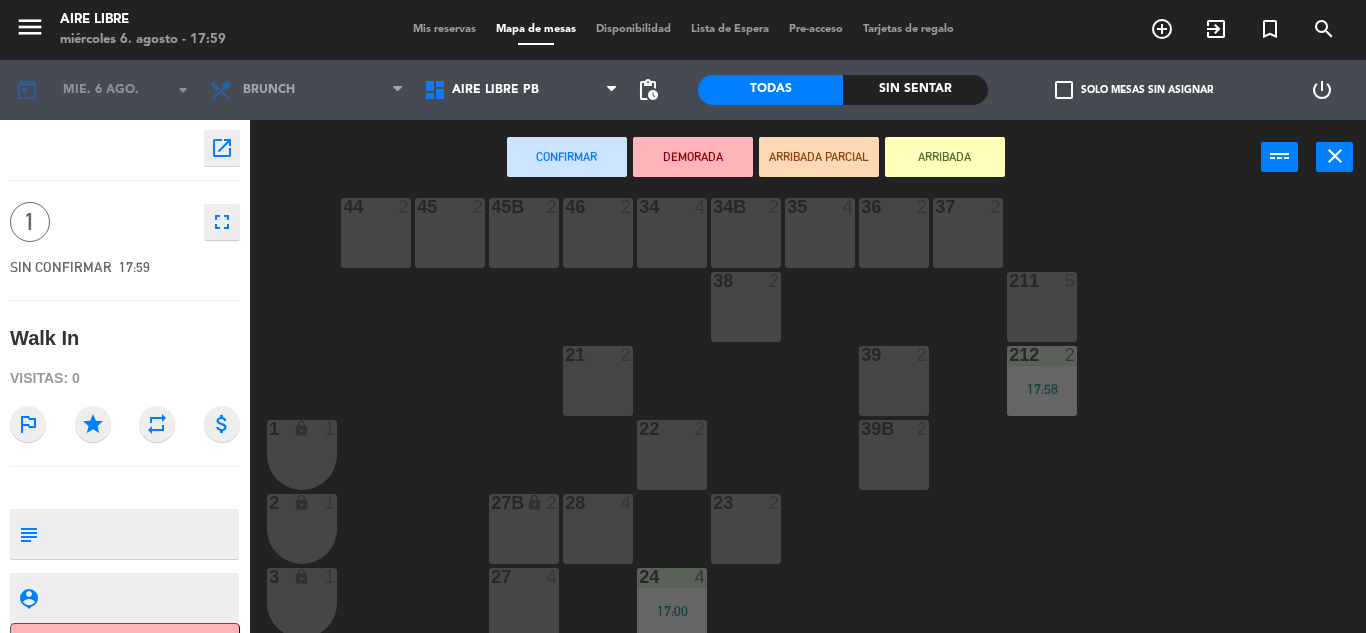 click on "22  2" at bounding box center [672, 455] 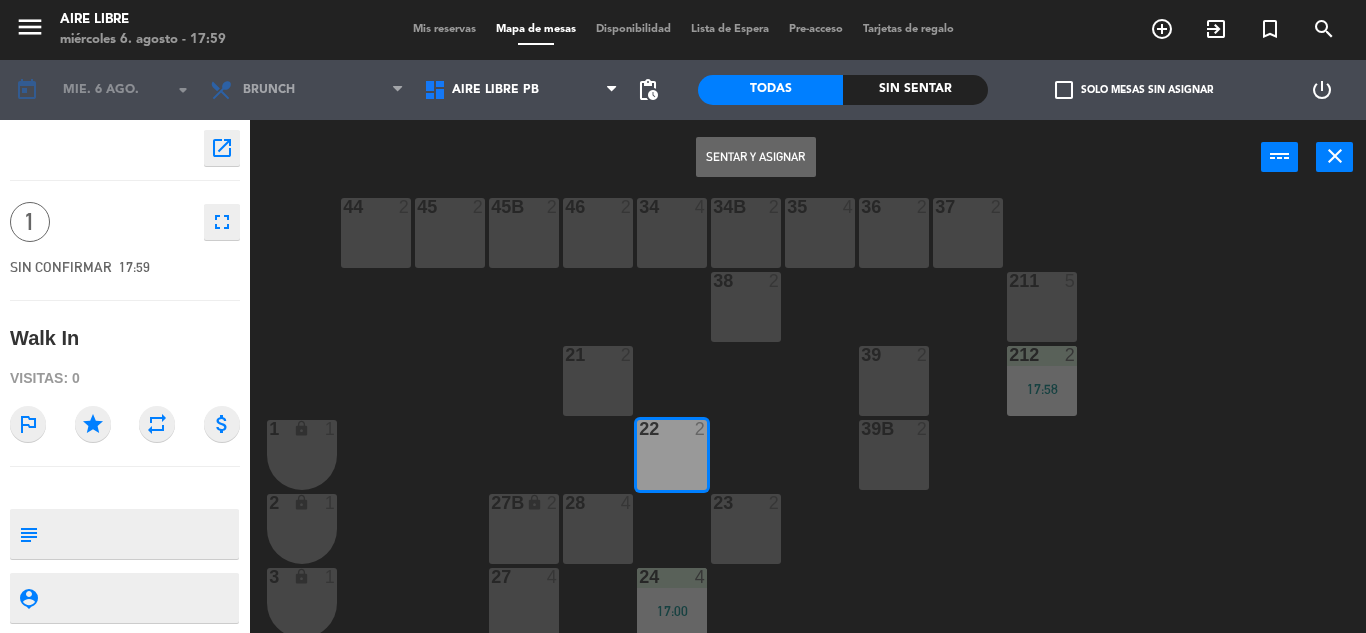 click on "Sentar y Asignar" at bounding box center [756, 157] 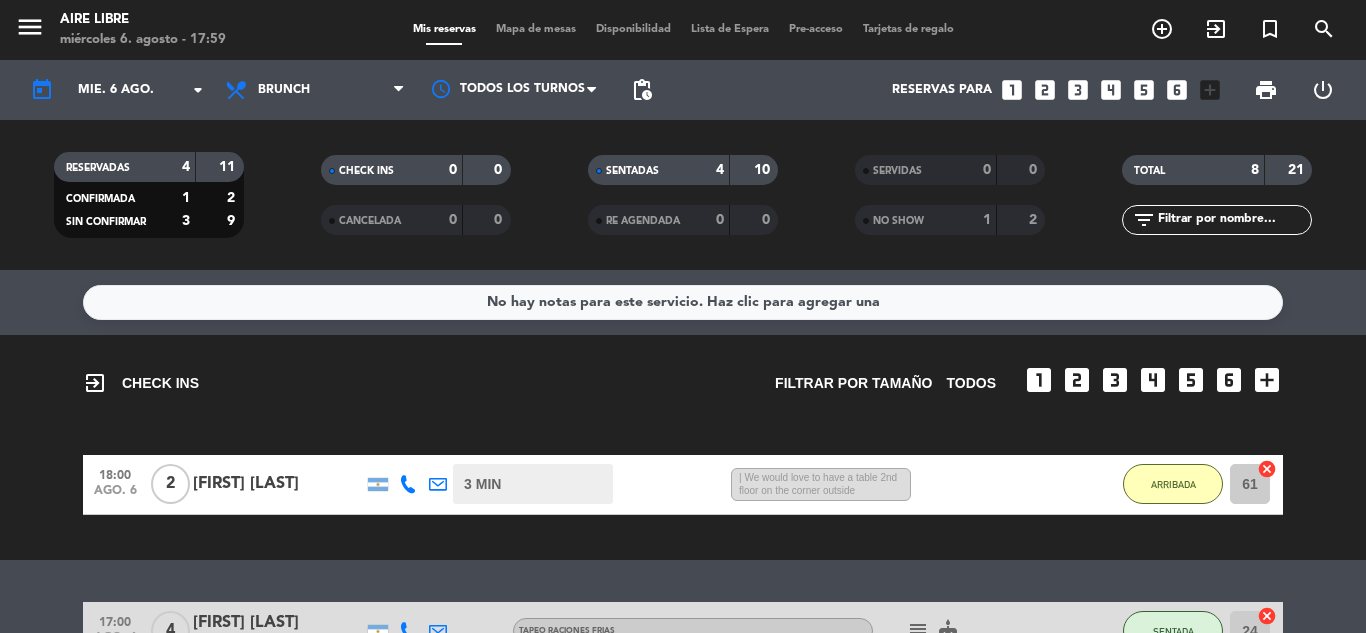 click on "cancel" 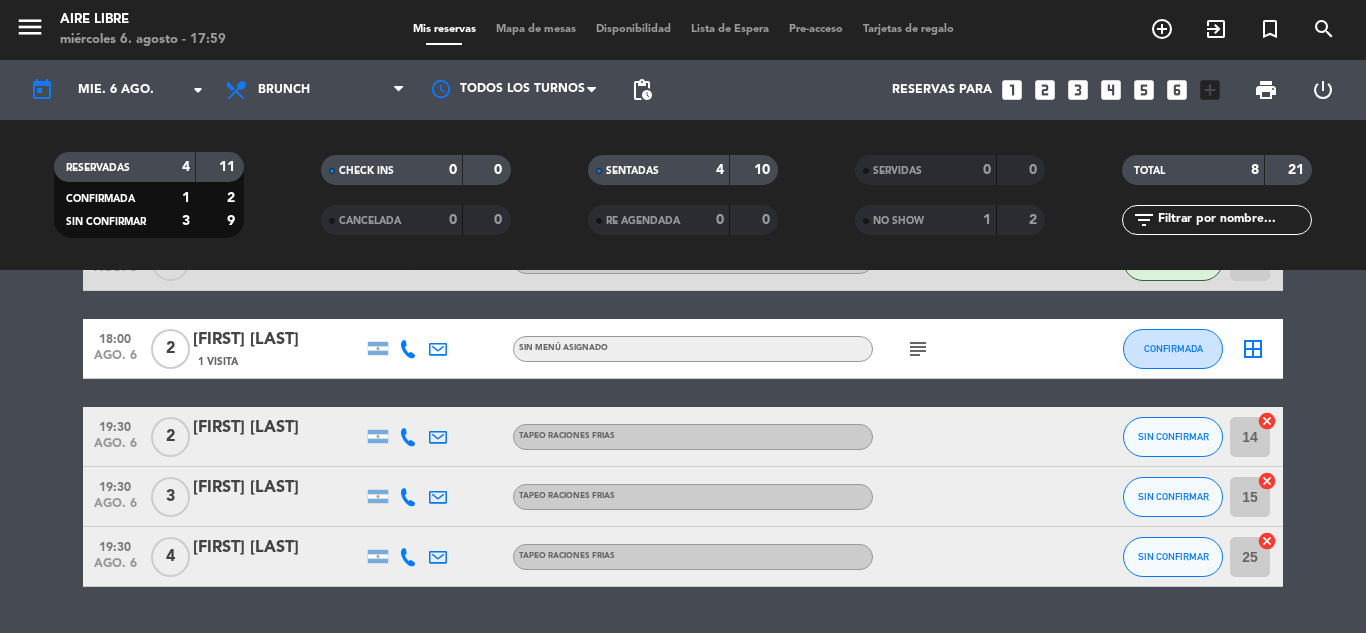 scroll, scrollTop: 398, scrollLeft: 0, axis: vertical 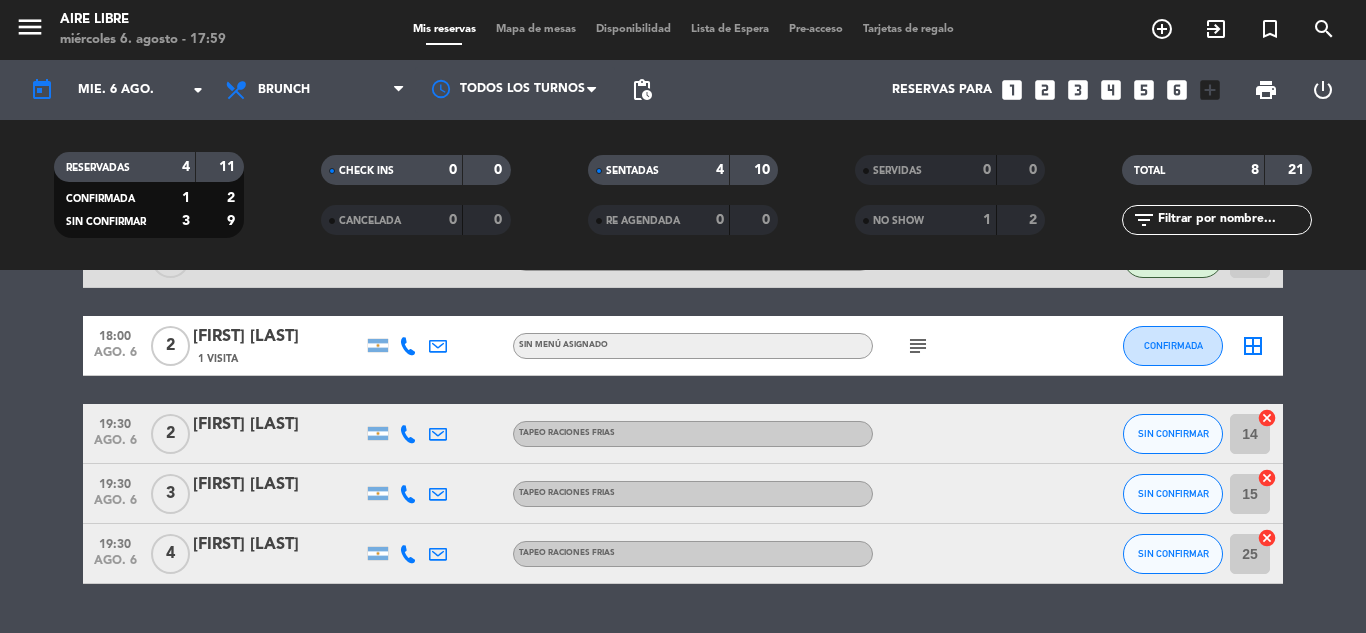 click on "border_all" 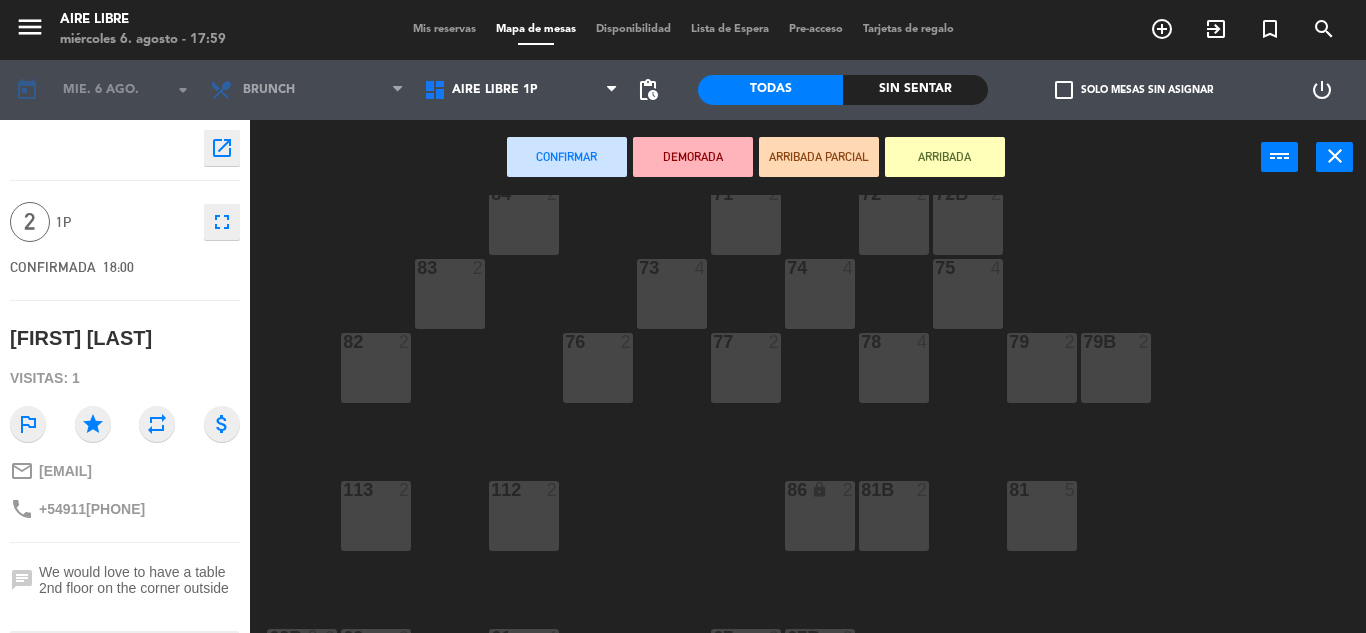 scroll, scrollTop: 292, scrollLeft: 0, axis: vertical 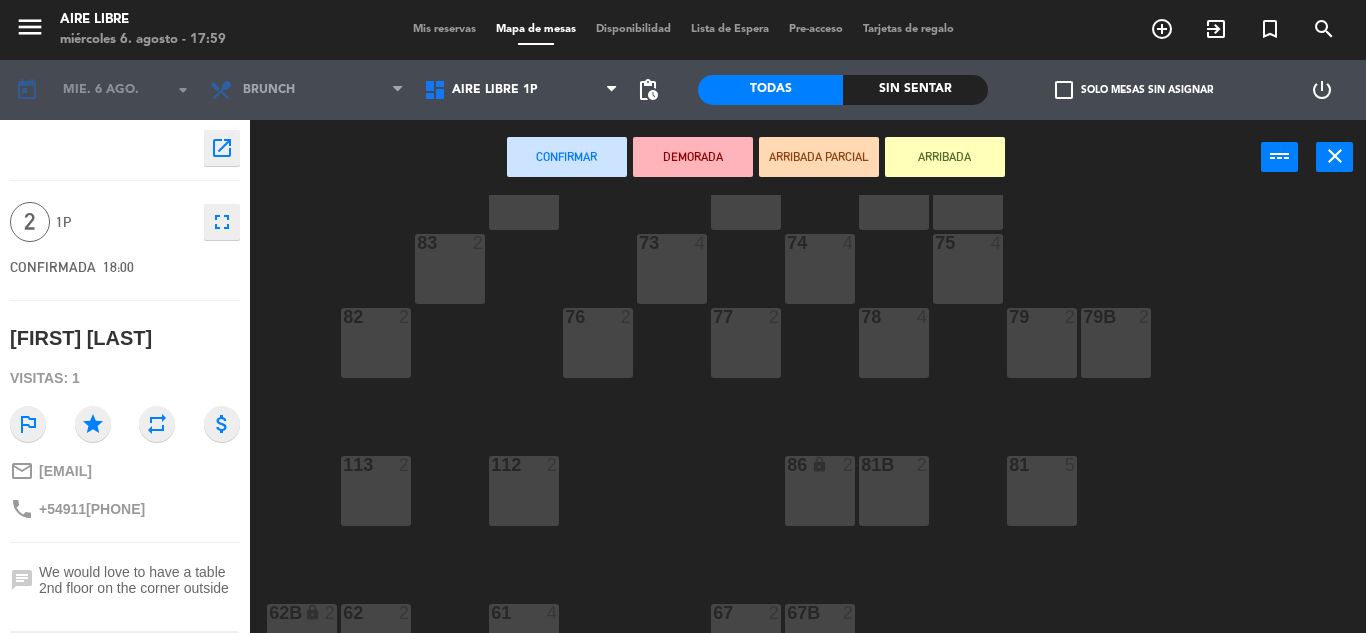 click on "112  2" at bounding box center (524, 491) 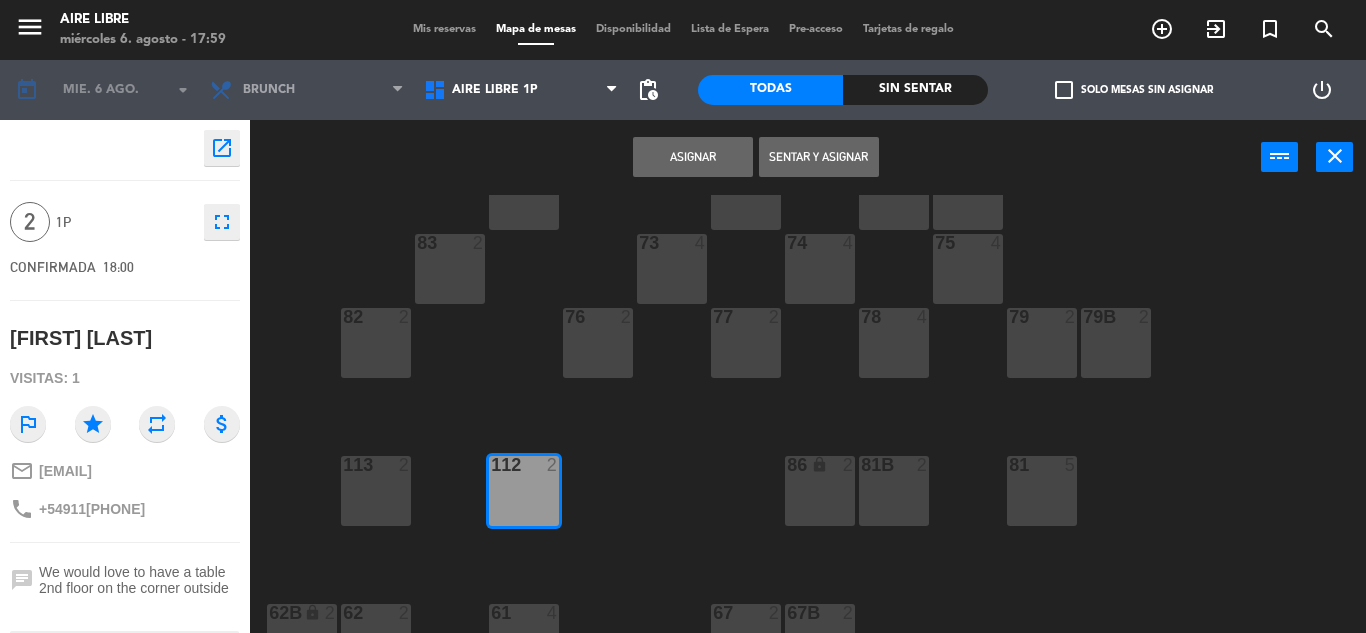 click on "Sentar y Asignar" at bounding box center [819, 157] 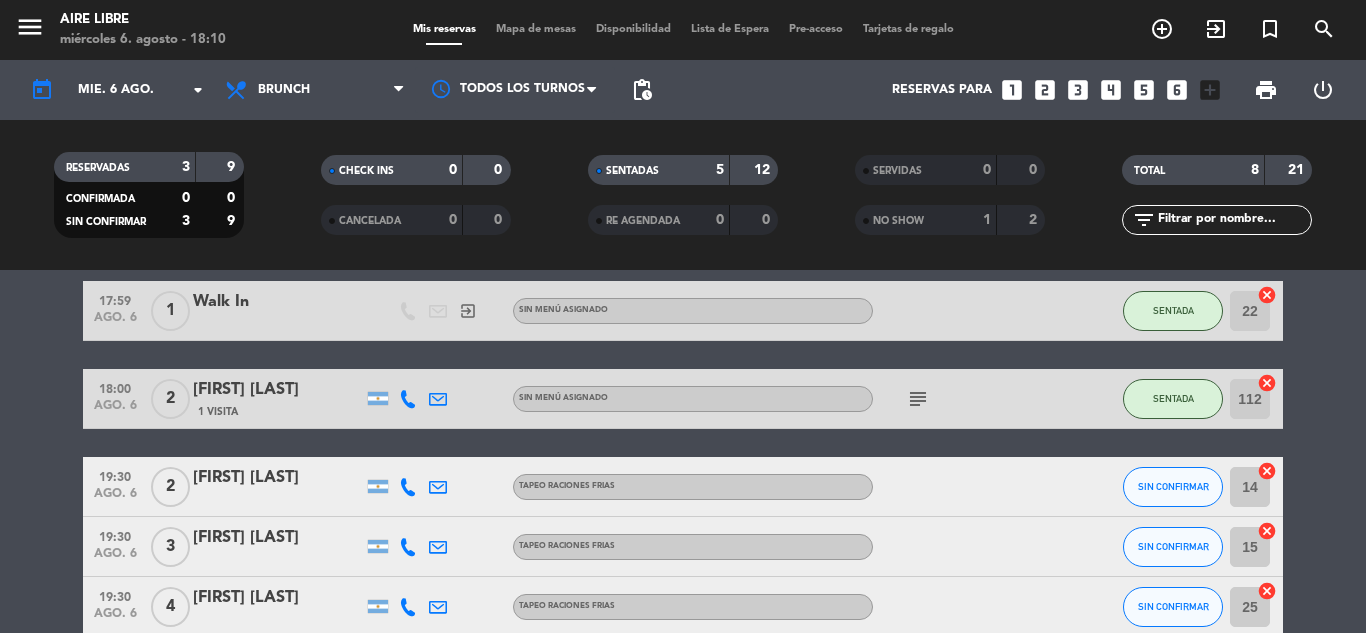 scroll, scrollTop: 374, scrollLeft: 0, axis: vertical 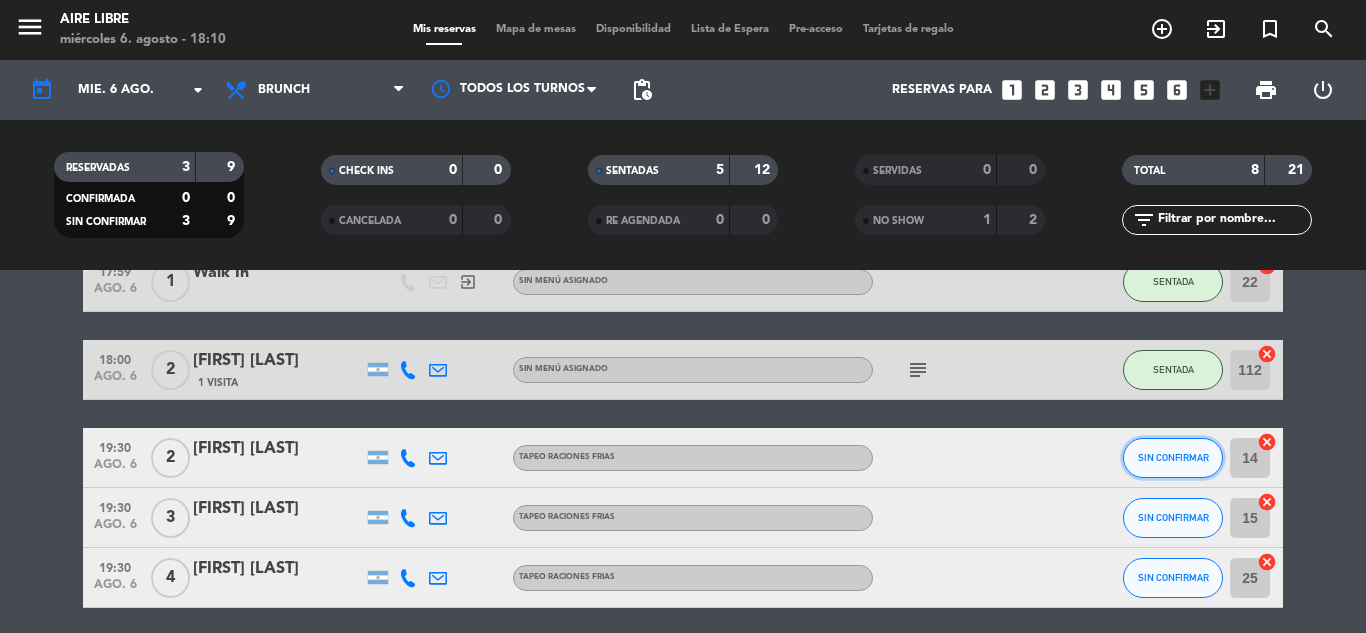 click on "SIN CONFIRMAR" 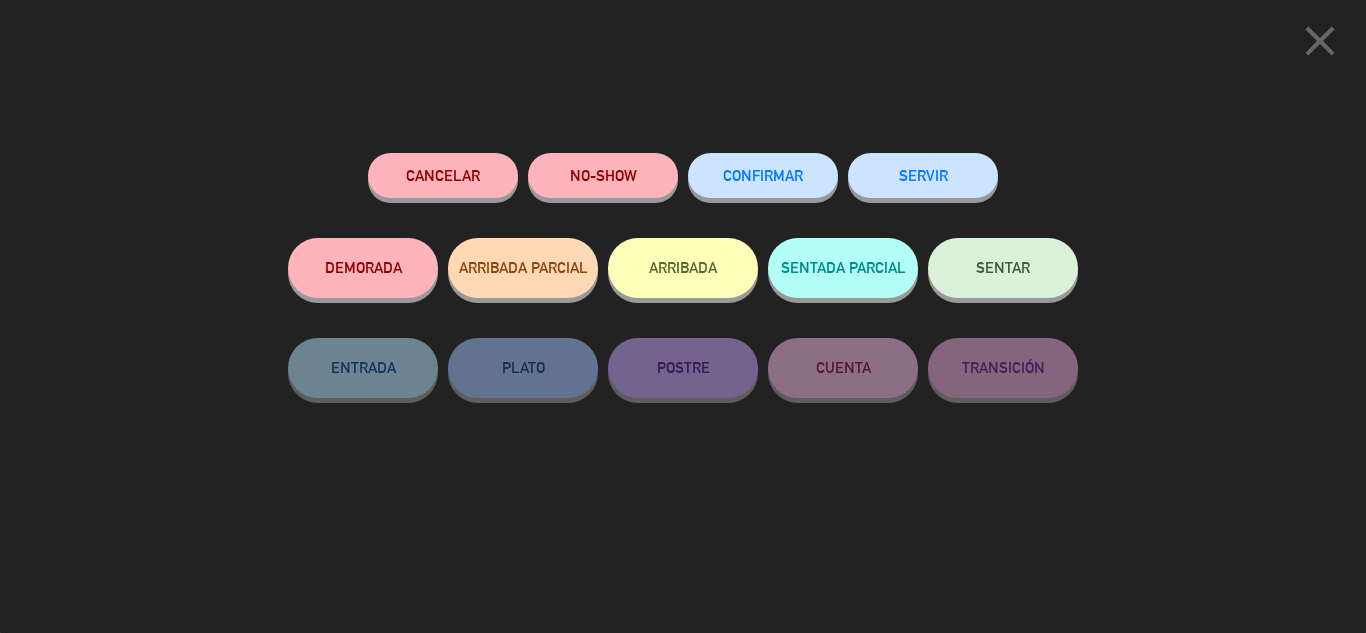 click on "CONFIRMAR" 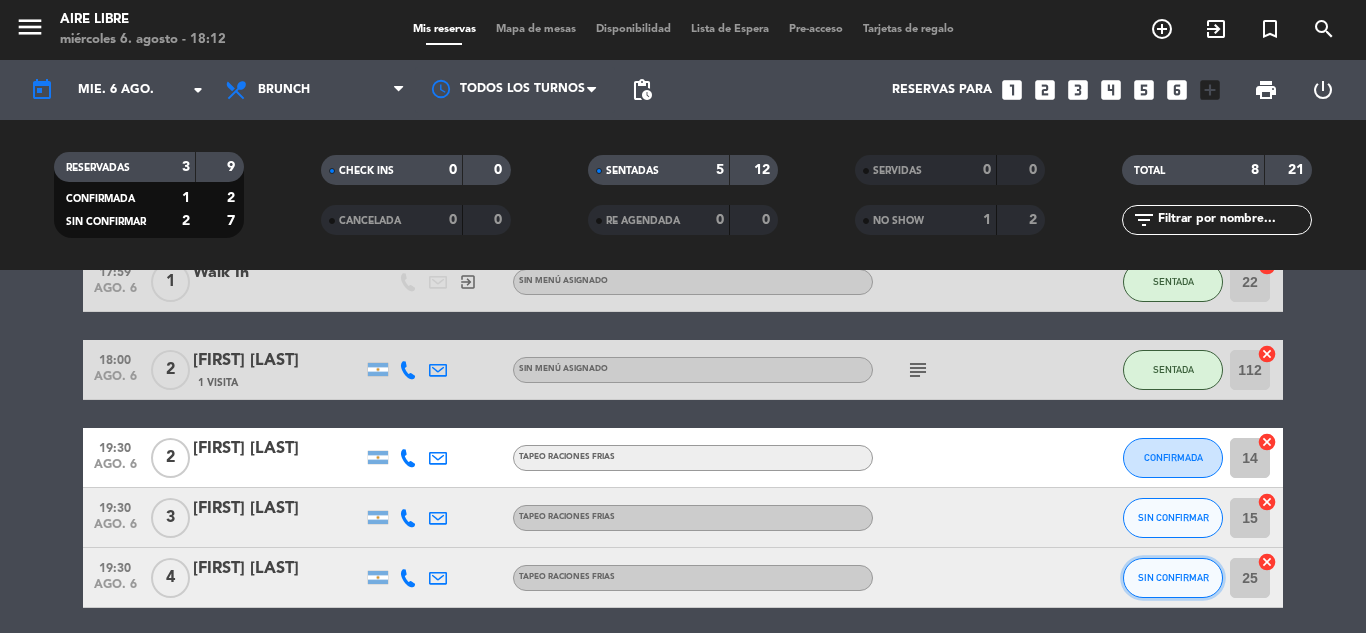 click on "SIN CONFIRMAR" 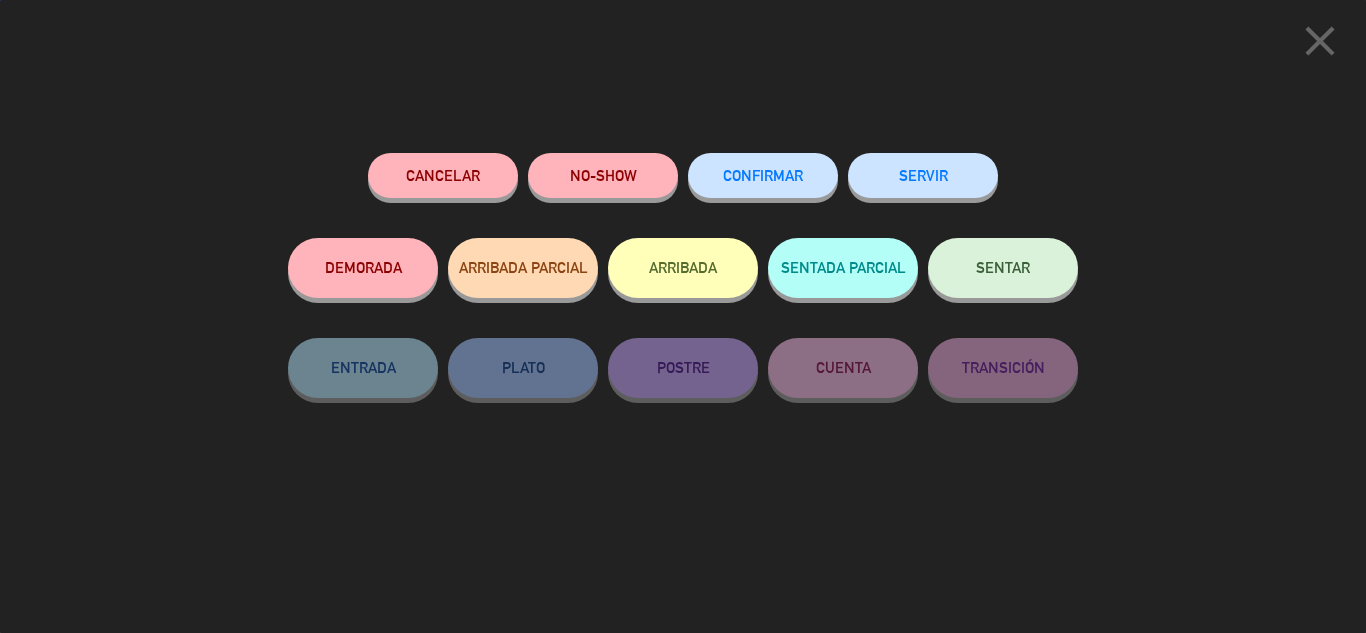 click on "CONFIRMAR" 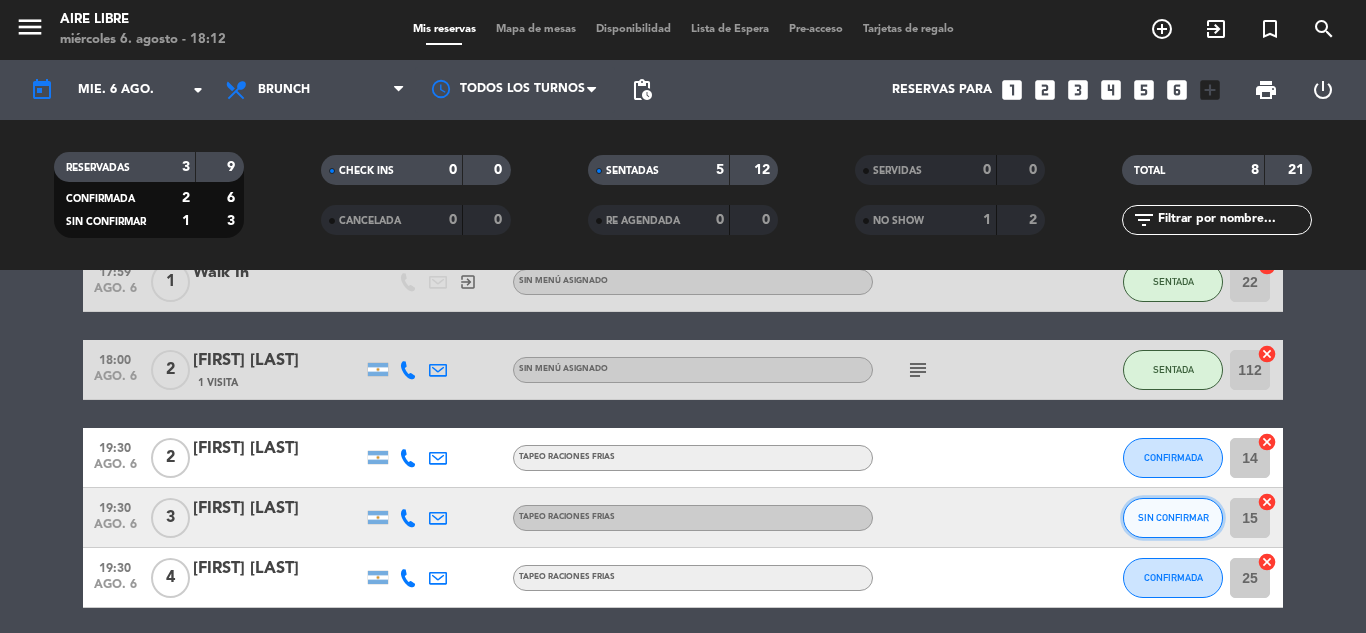 click on "SIN CONFIRMAR" 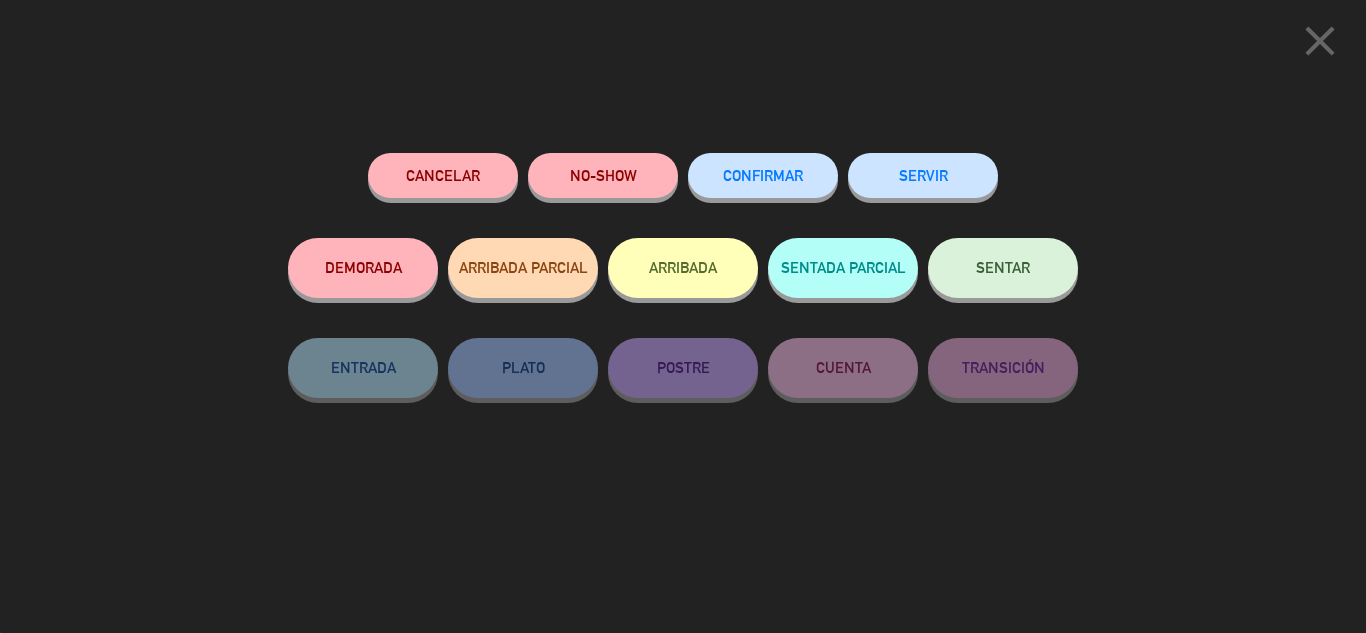click on "CONFIRMAR" 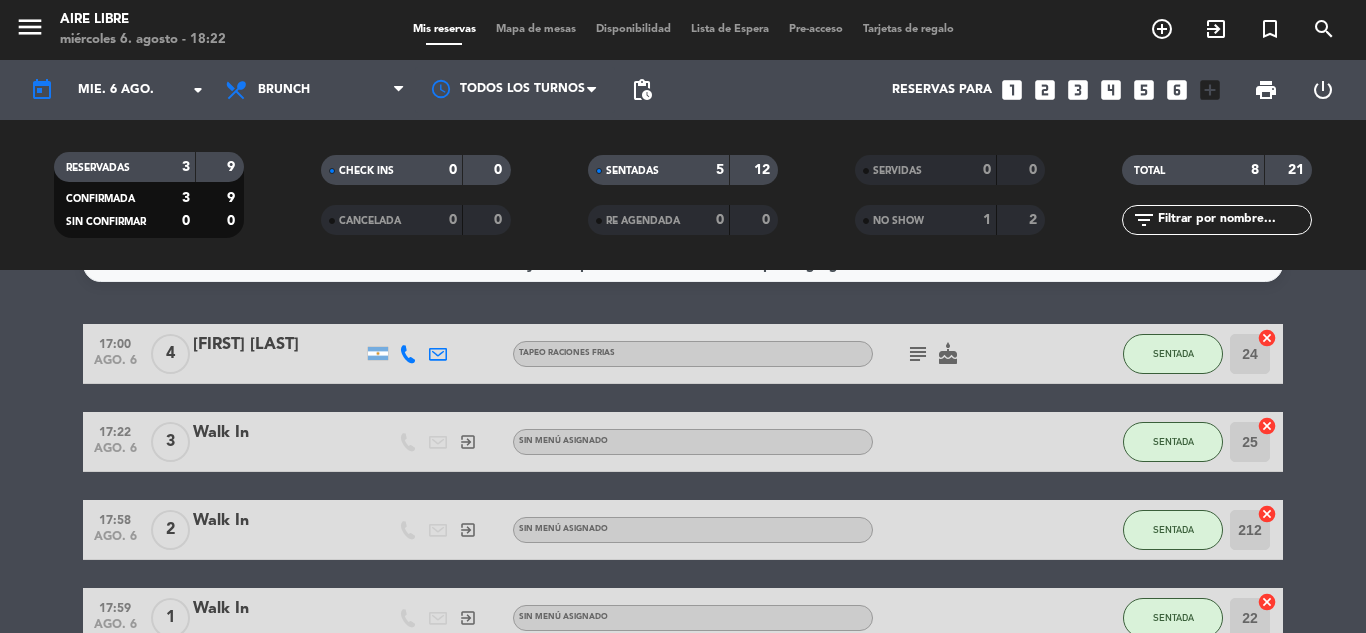 scroll, scrollTop: 0, scrollLeft: 0, axis: both 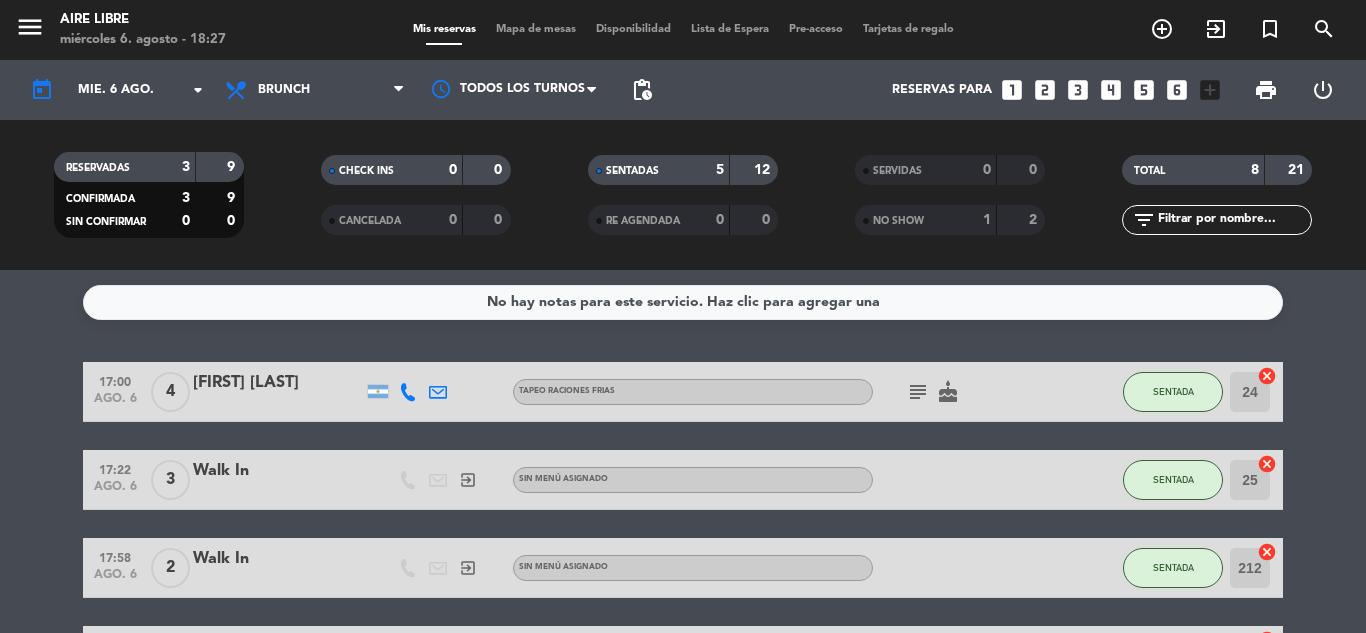 click on "add_circle_outline" at bounding box center (1162, 29) 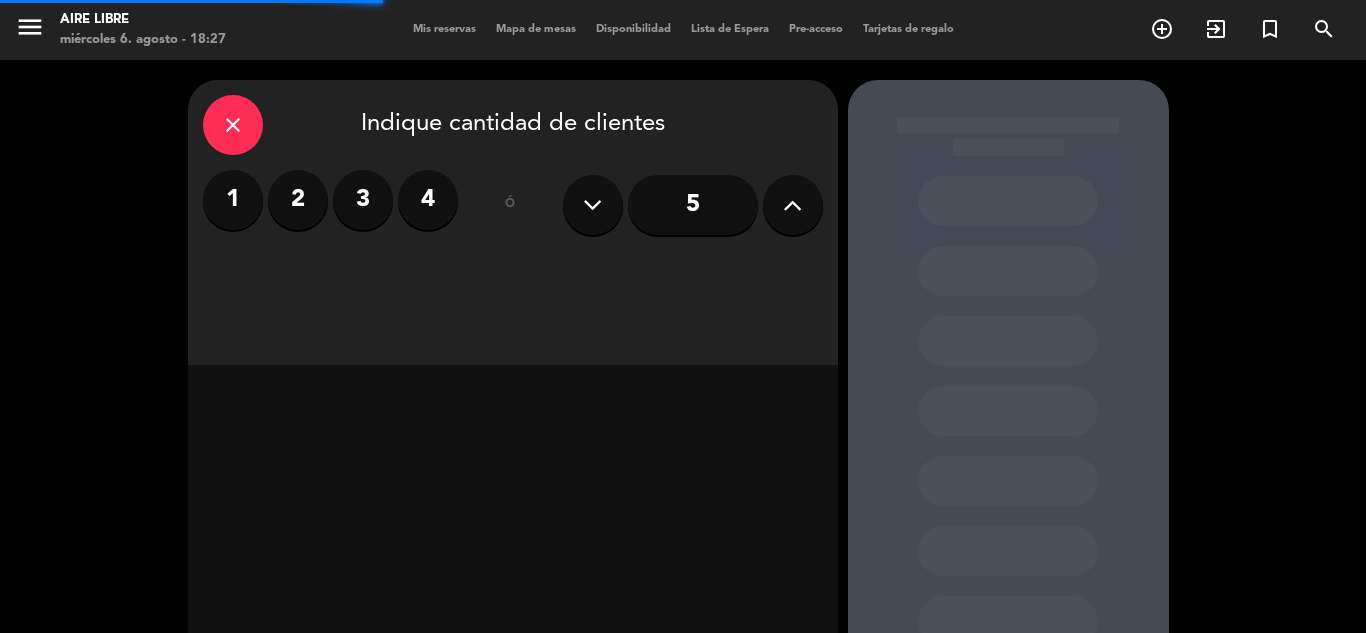 click on "2" at bounding box center [298, 200] 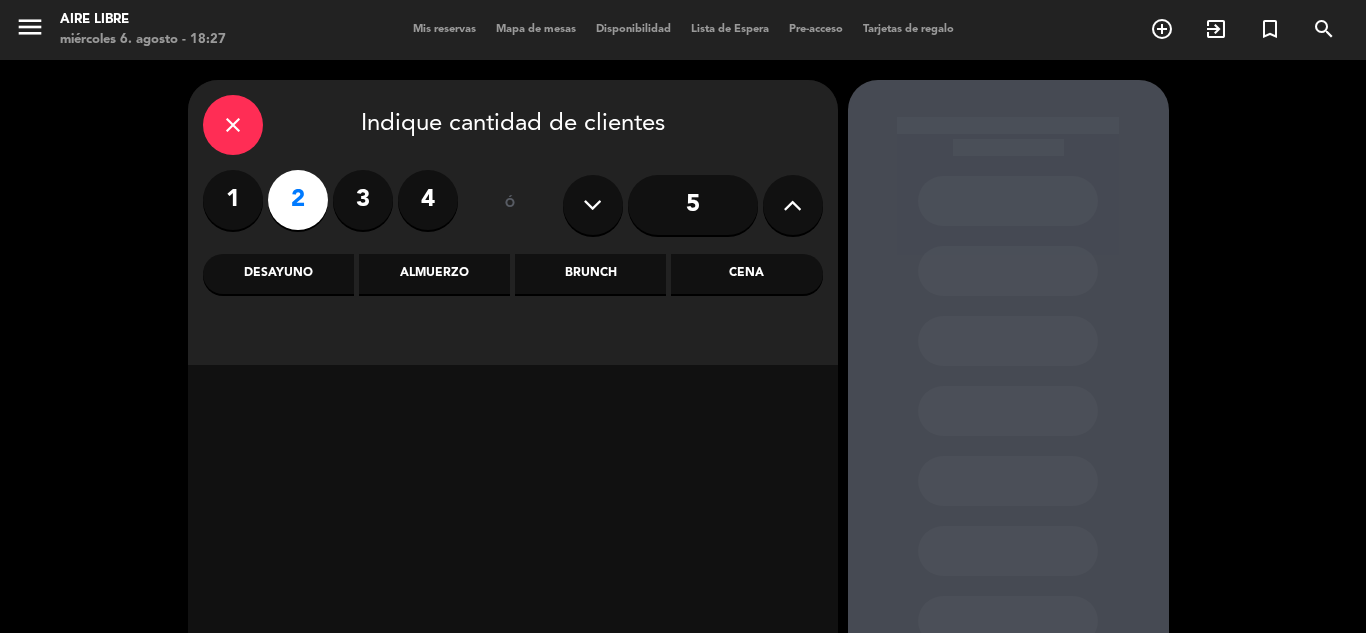 click on "close" at bounding box center (233, 125) 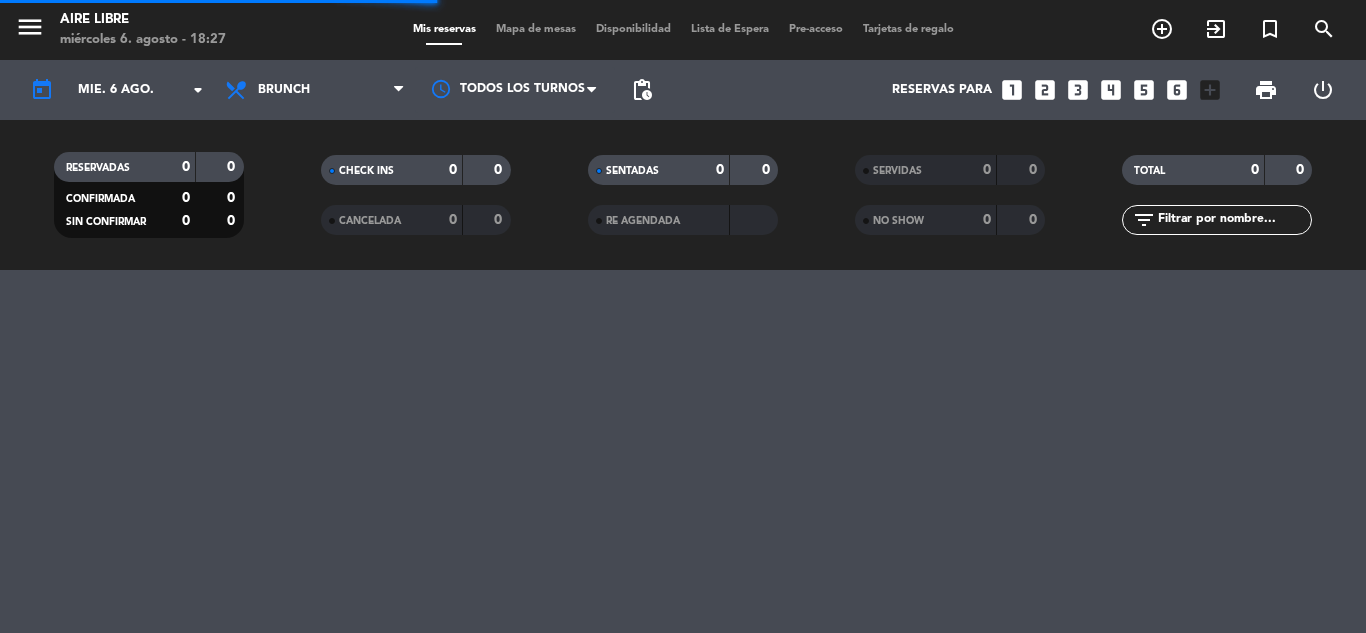 click on "exit_to_app" at bounding box center [1162, 29] 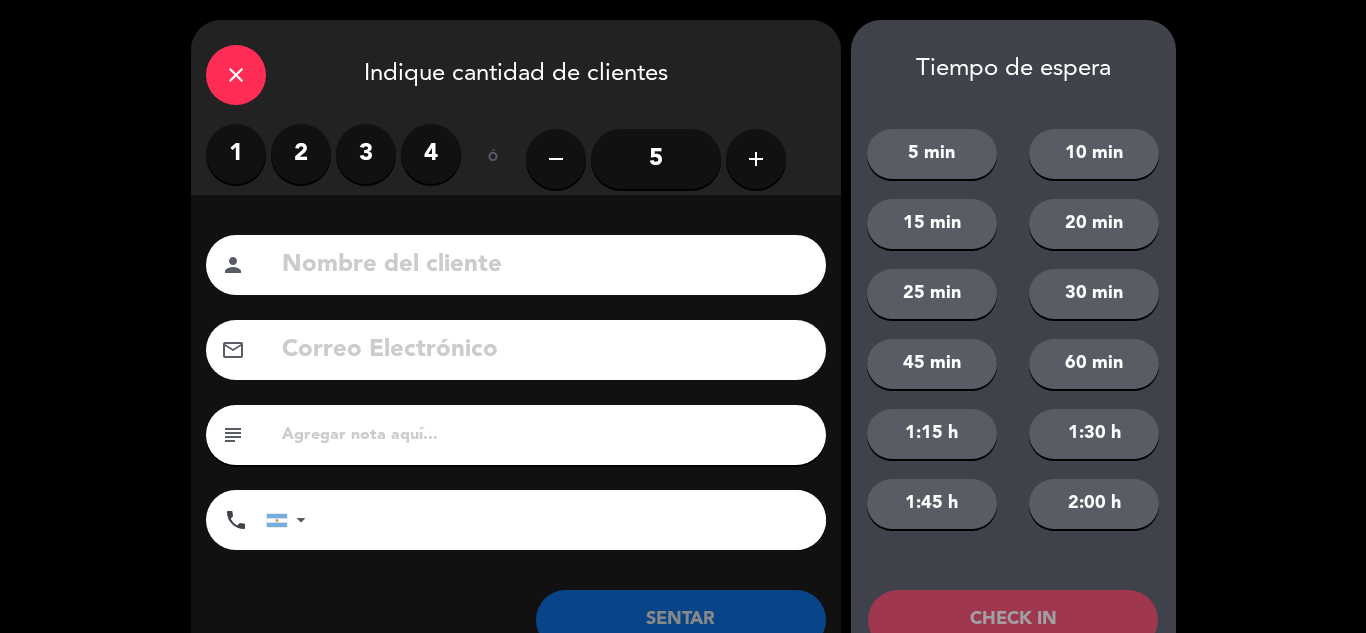 click on "2" at bounding box center (301, 154) 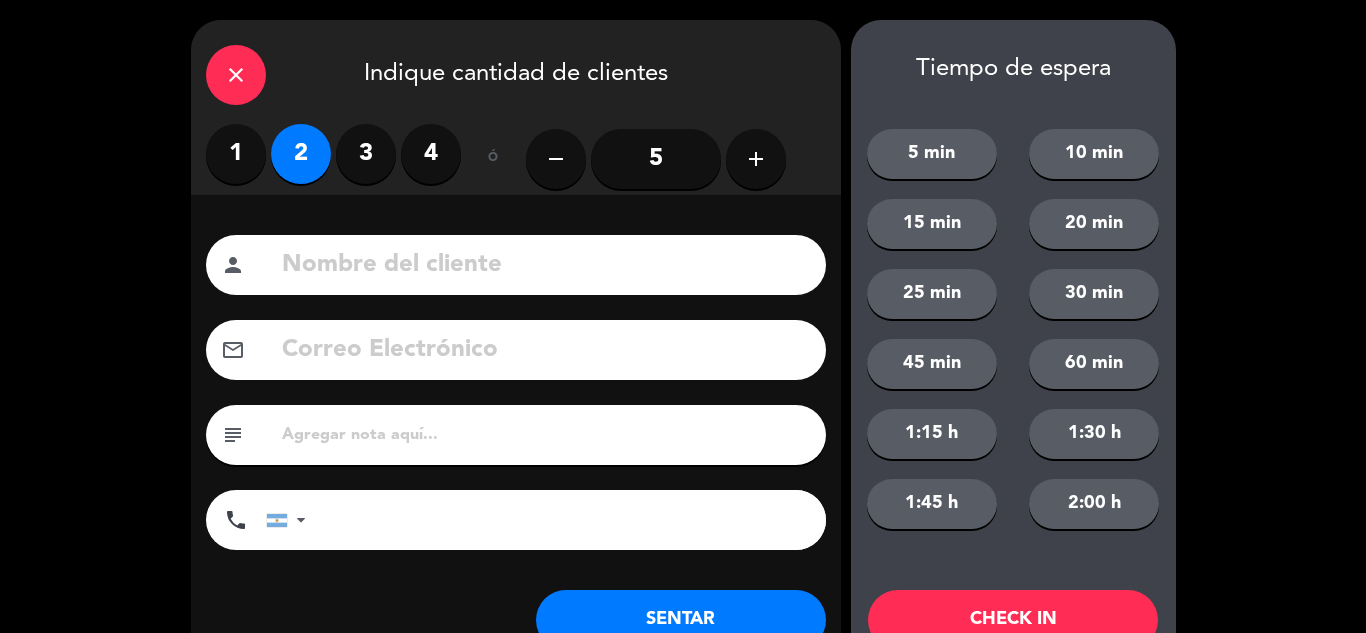 click on "SENTAR" 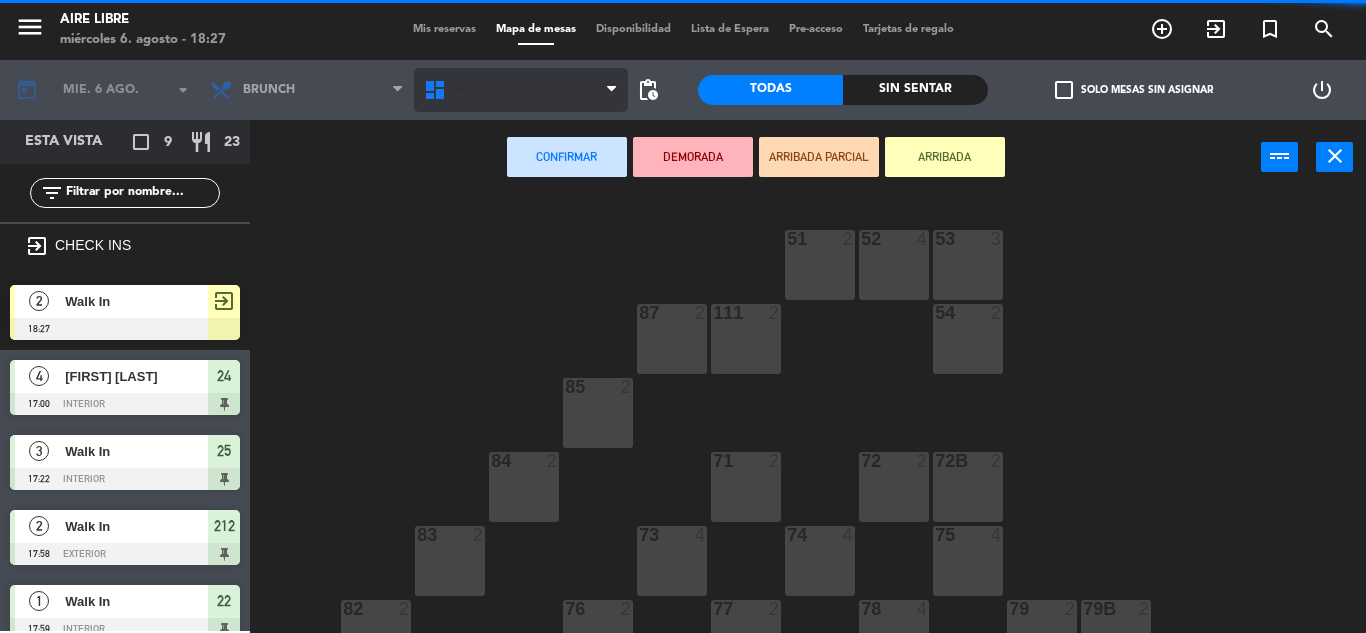 click on "Aire Libre 1P" at bounding box center [495, 90] 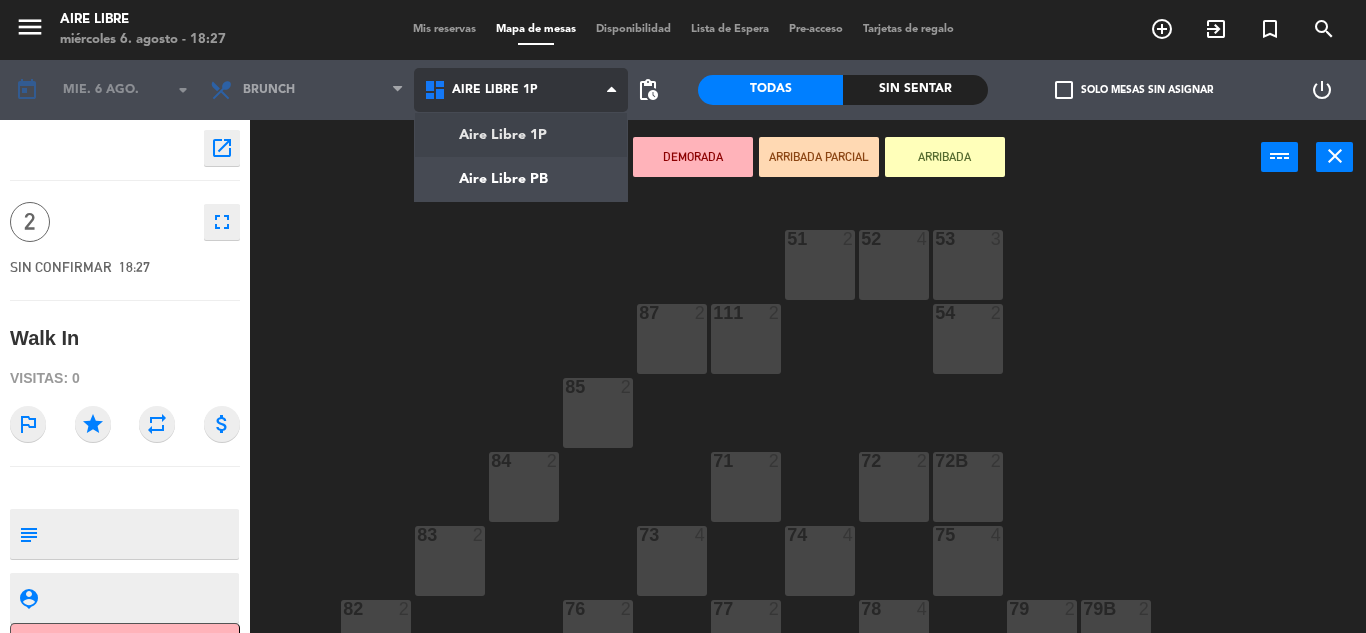click on "menu  Aire Libre   miércoles 6. agosto - 18:27   Mis reservas   Mapa de mesas   Disponibilidad   Lista de Espera   Pre-acceso   Tarjetas de regalo  add_circle_outline exit_to_app turned_in_not search today    mié. 6 ago. arrow_drop_down  Desayuno  Brunch  Almuerzo  Cena  Brunch  Desayuno  Brunch  Almuerzo  Cena  Aire Libre 1P   Aire Libre PB   Aire Libre 1P   Aire Libre 1P   Aire Libre PB  pending_actions  Todas  Sin sentar  check_box_outline_blank   Solo mesas sin asignar   power_settings_new    open_in_new 2    fullscreen  SIN CONFIRMAR   18:27   Walk In  Visitas: 0 outlined_flag star repeat attach_money subject                              person_pin                              Cancelar   Confirmar   DEMORADA   ARRIBADA PARCIAL   ARRIBADA  power_input close 51  2  52  4  53  3  111  2  54  2  87  2  85  2  72  2  84  2  71  2  72B  2  83  2  73  4  74  4  75  4  82  2  76  2  78  4  77  2  79  2  79B  2  113  2  112  2   18:00  81  5  81b  2  86 lock  2  62  2  61  4  67  2  62B lock  2  67B  2  63  4" 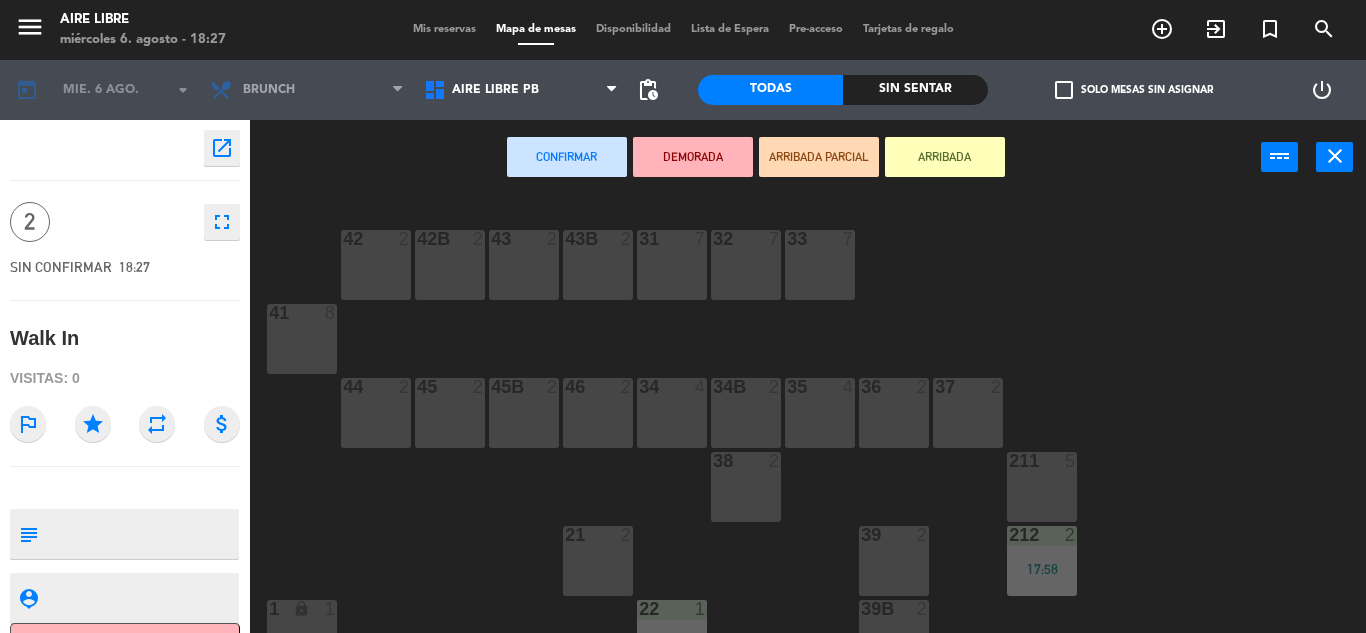 click on "21  2" at bounding box center (598, 561) 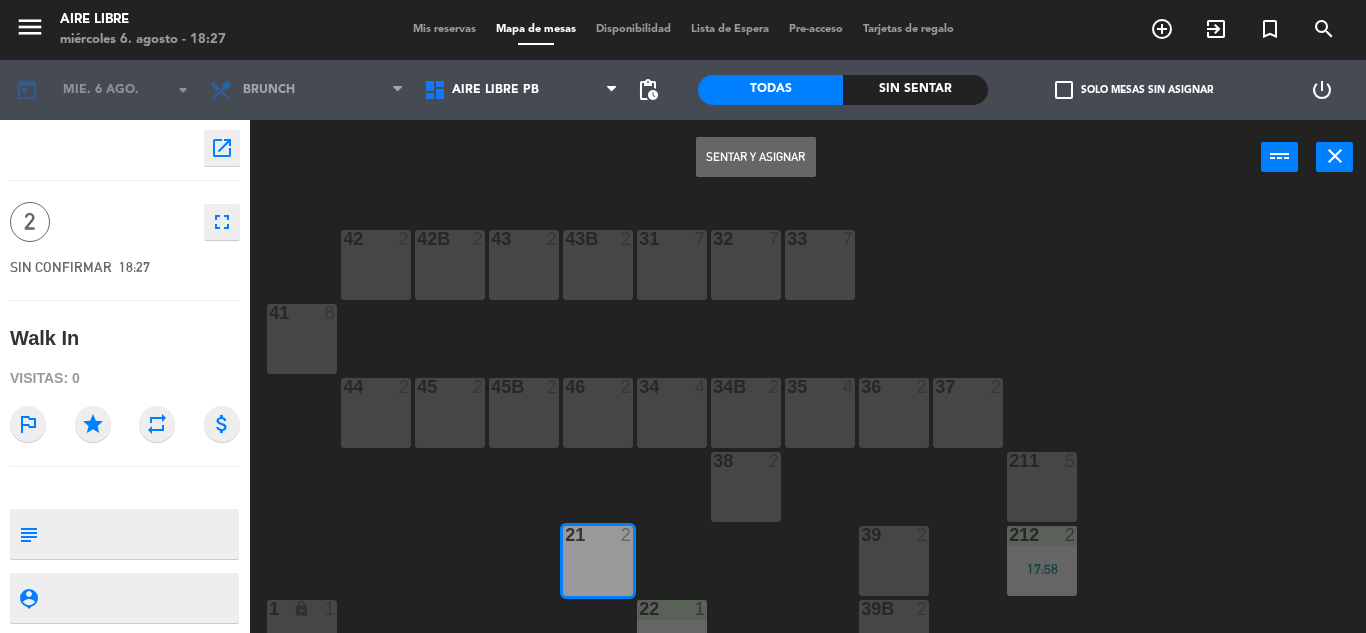 click on "Sentar y Asignar" at bounding box center [756, 157] 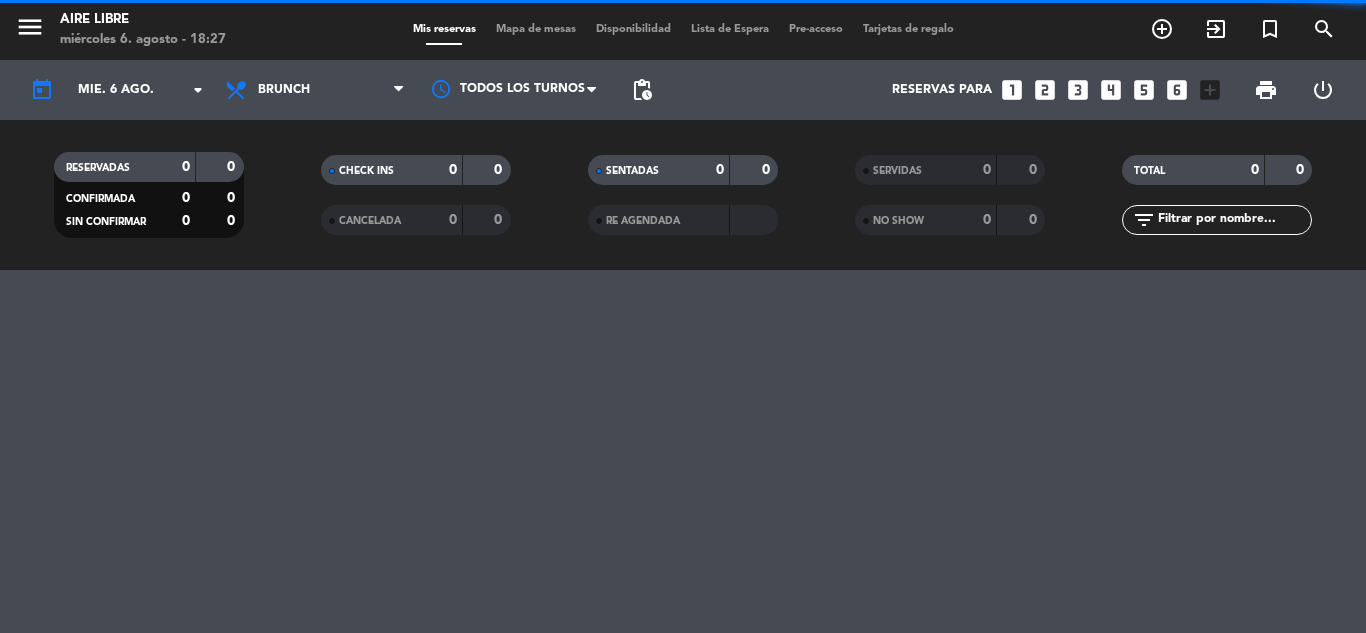 click on "Mapa de mesas" at bounding box center (536, 29) 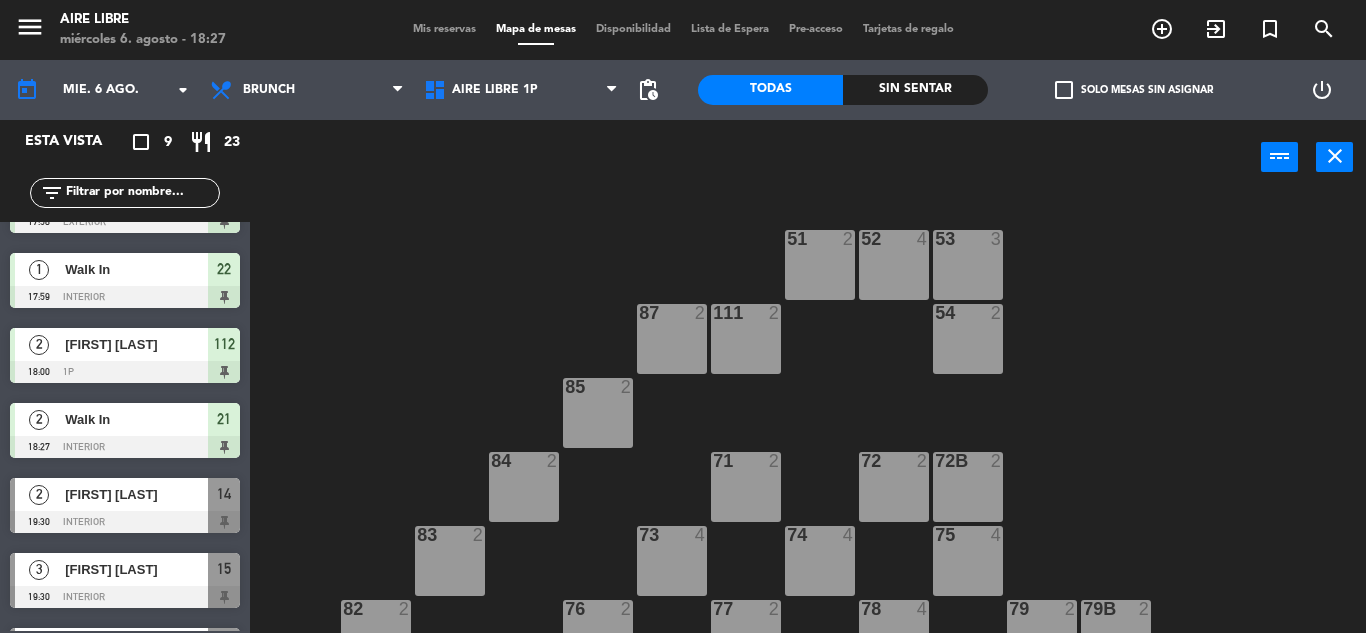 scroll, scrollTop: 266, scrollLeft: 0, axis: vertical 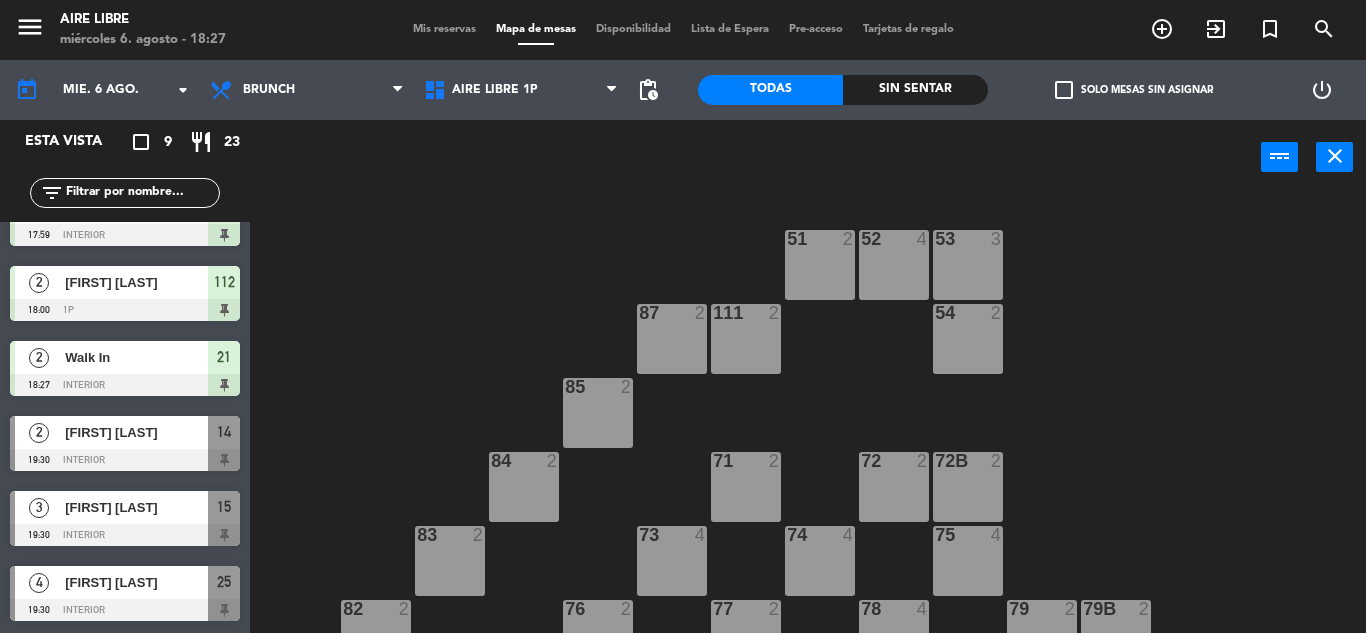 click on "check_box_outline_blank" 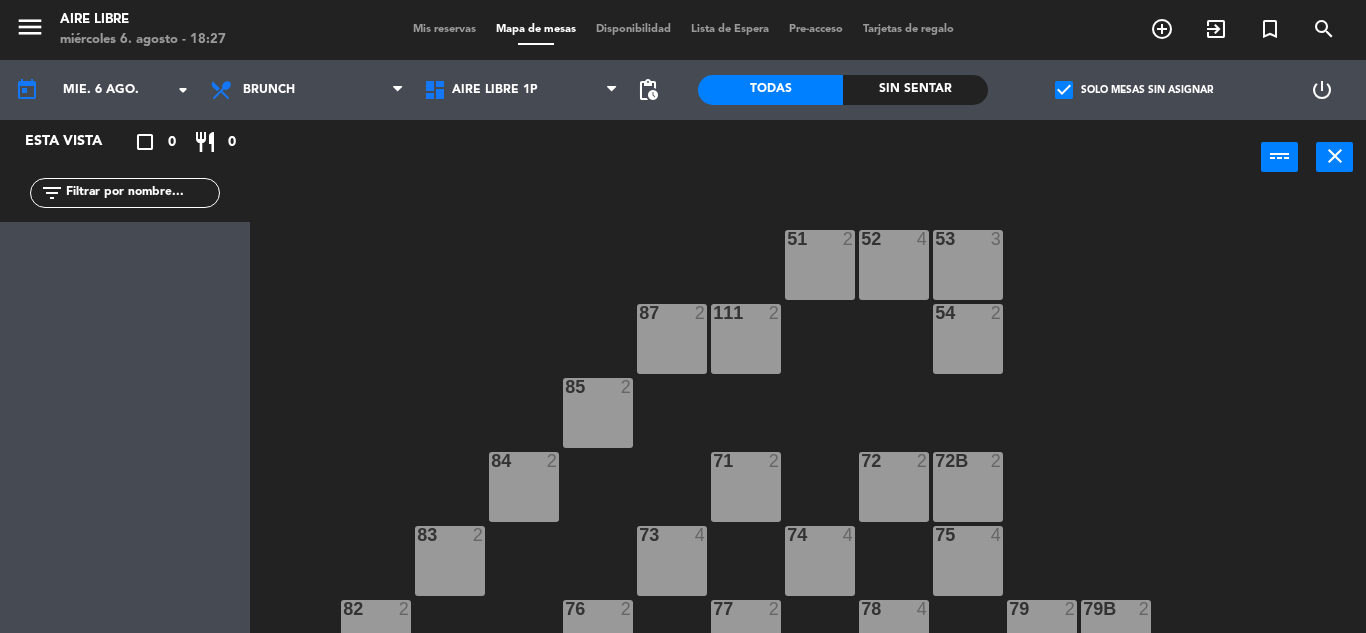 scroll, scrollTop: 0, scrollLeft: 0, axis: both 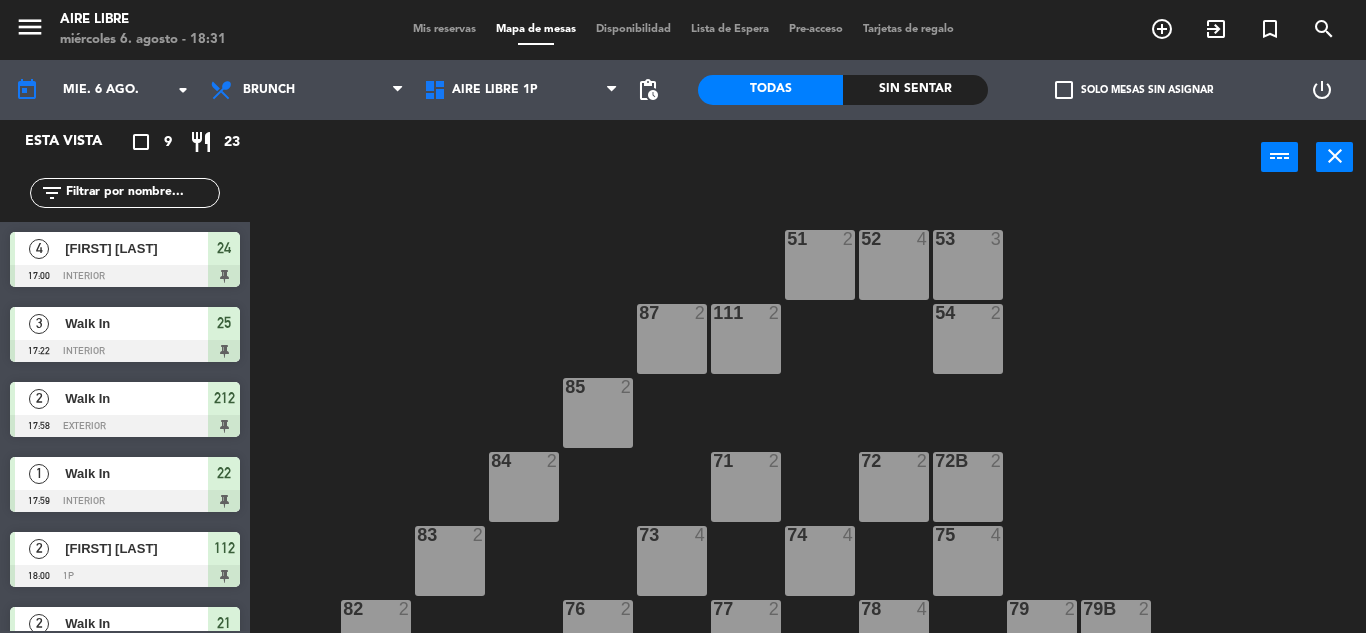 click on "check_box_outline_blank" 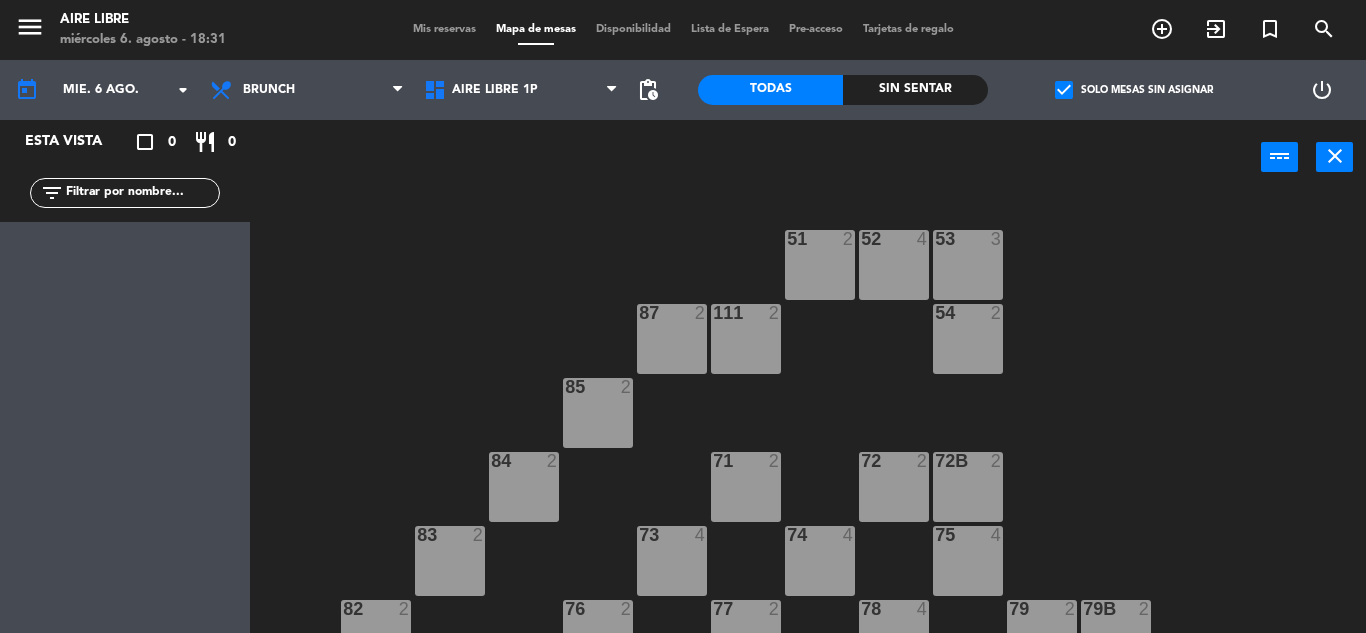 click on "check_box" 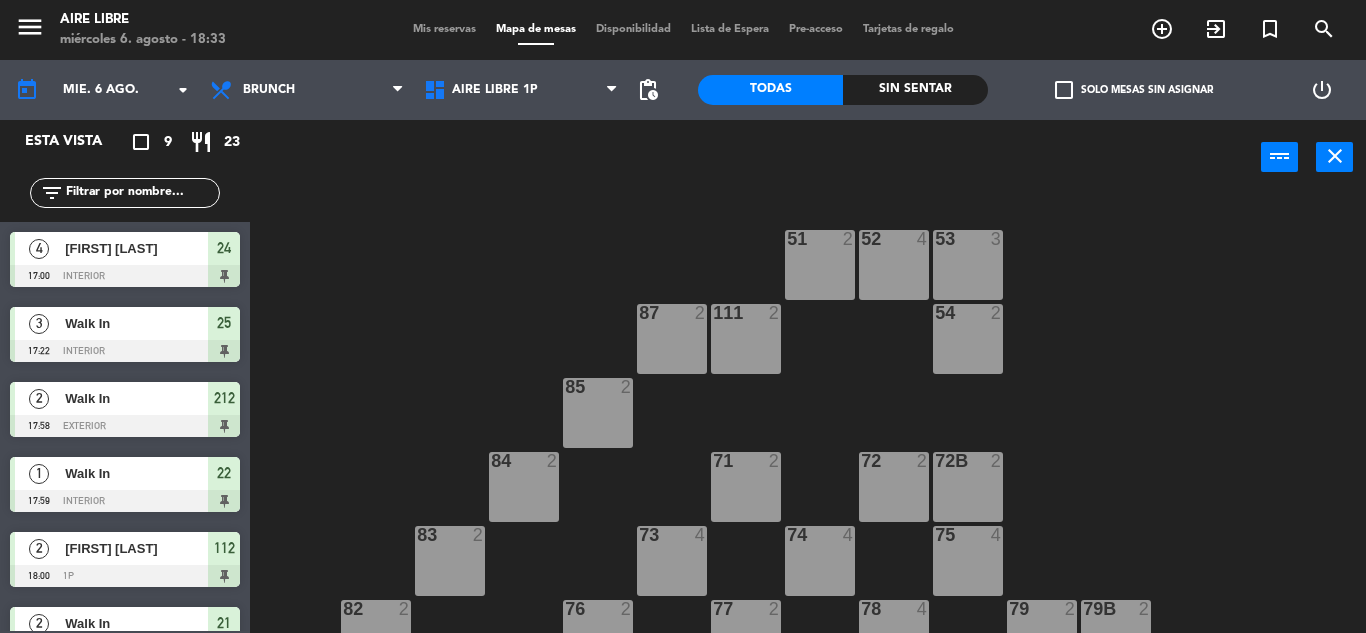 click on "check_box_outline_blank" 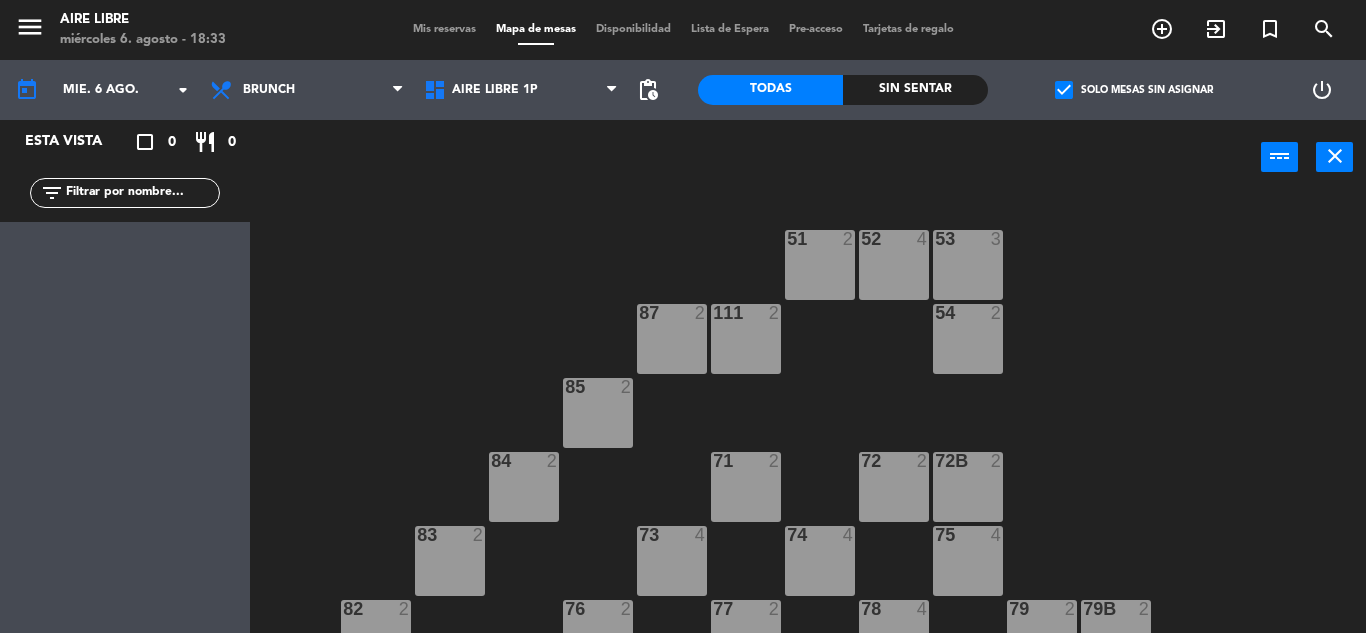 click on "check_box" 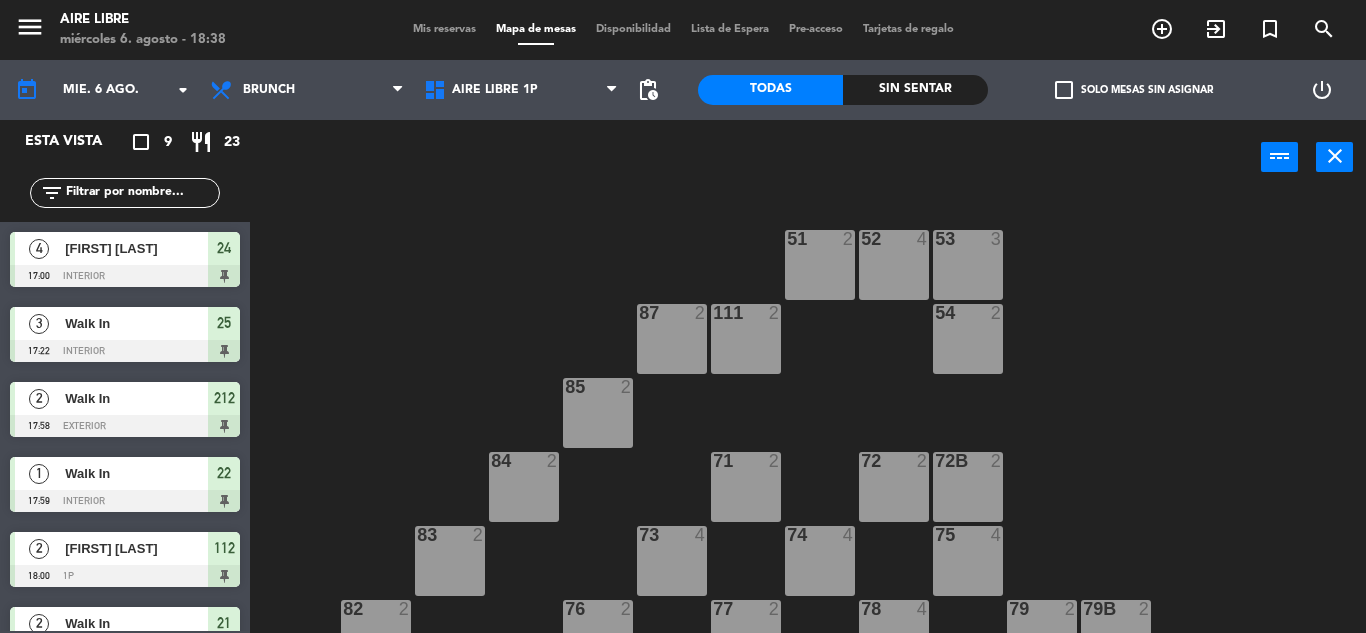 click on "check_box_outline_blank   Solo mesas sin asignar" 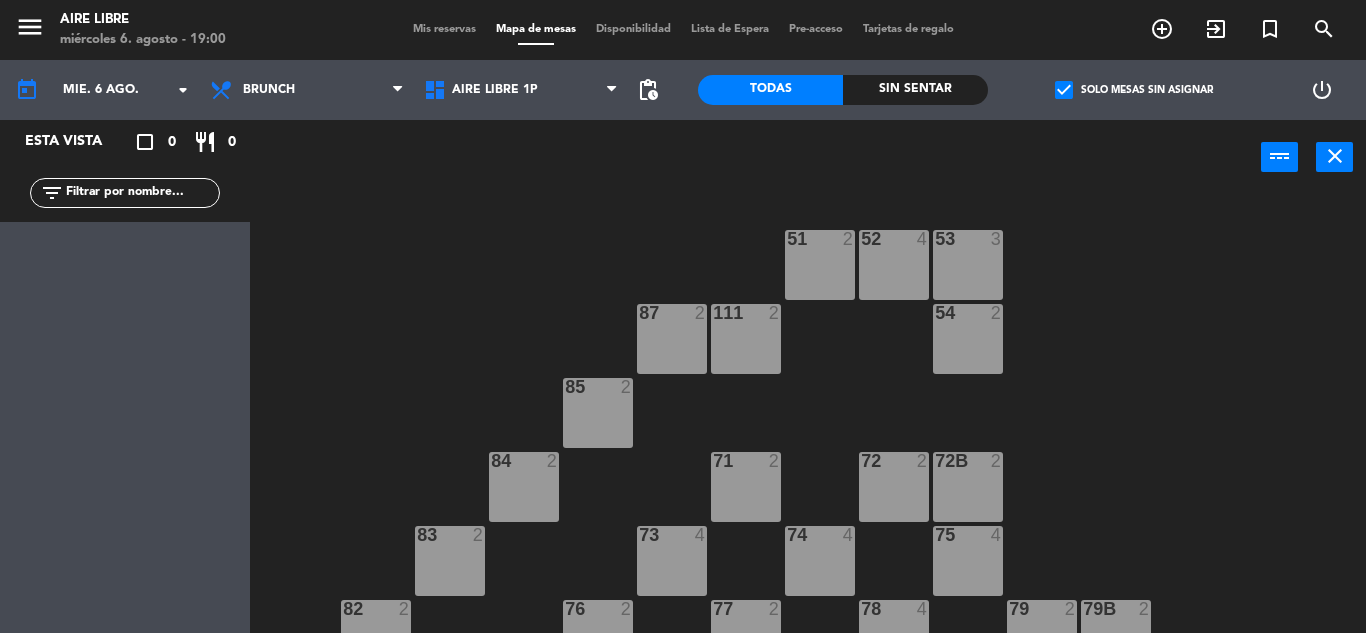 click on "check_box" 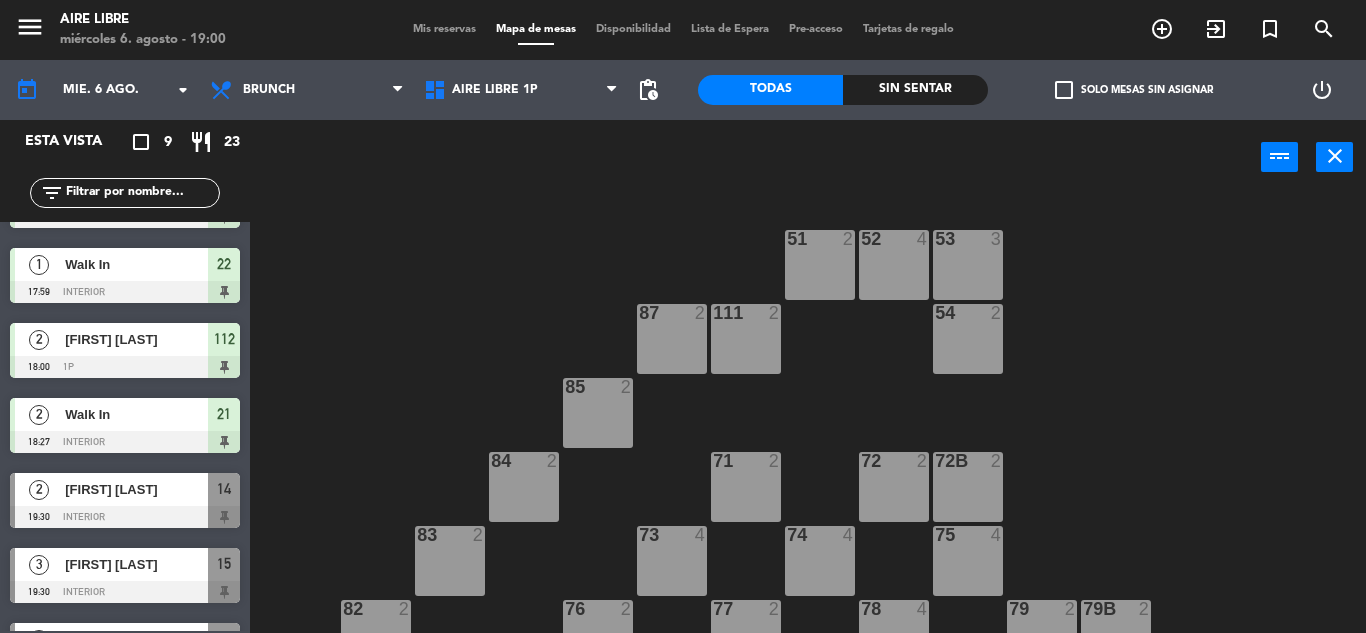 scroll, scrollTop: 266, scrollLeft: 0, axis: vertical 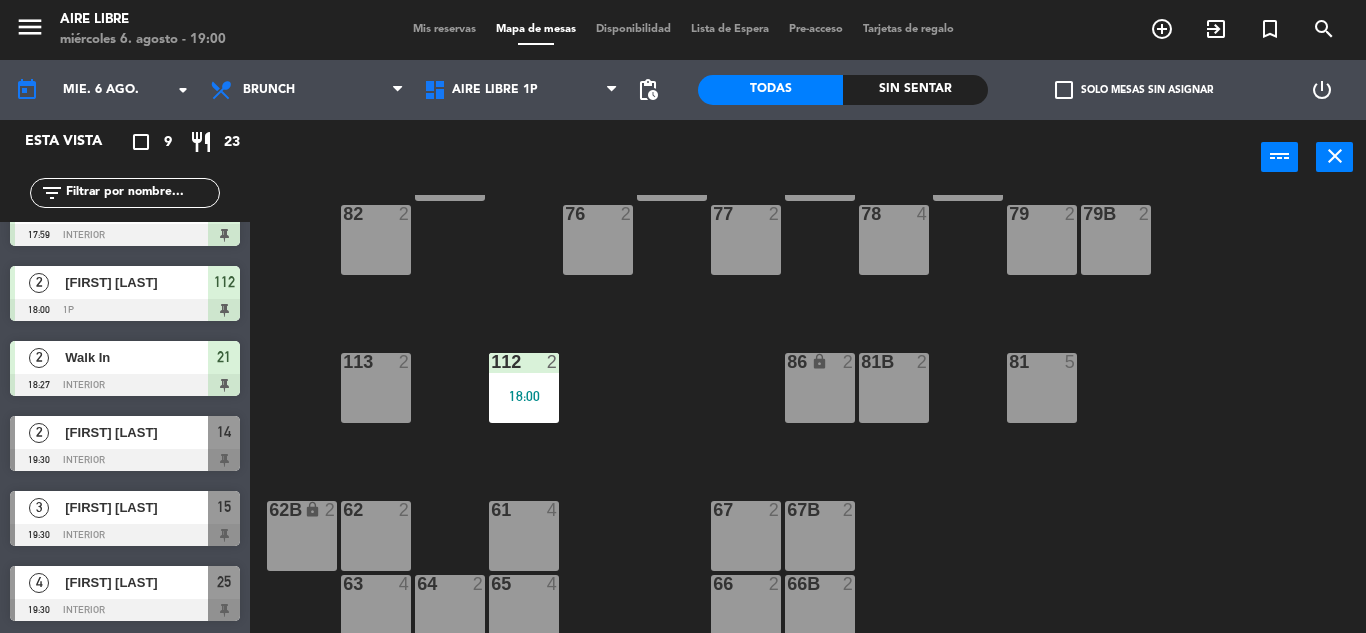 click on "[FIRST] [LAST]" at bounding box center (135, 582) 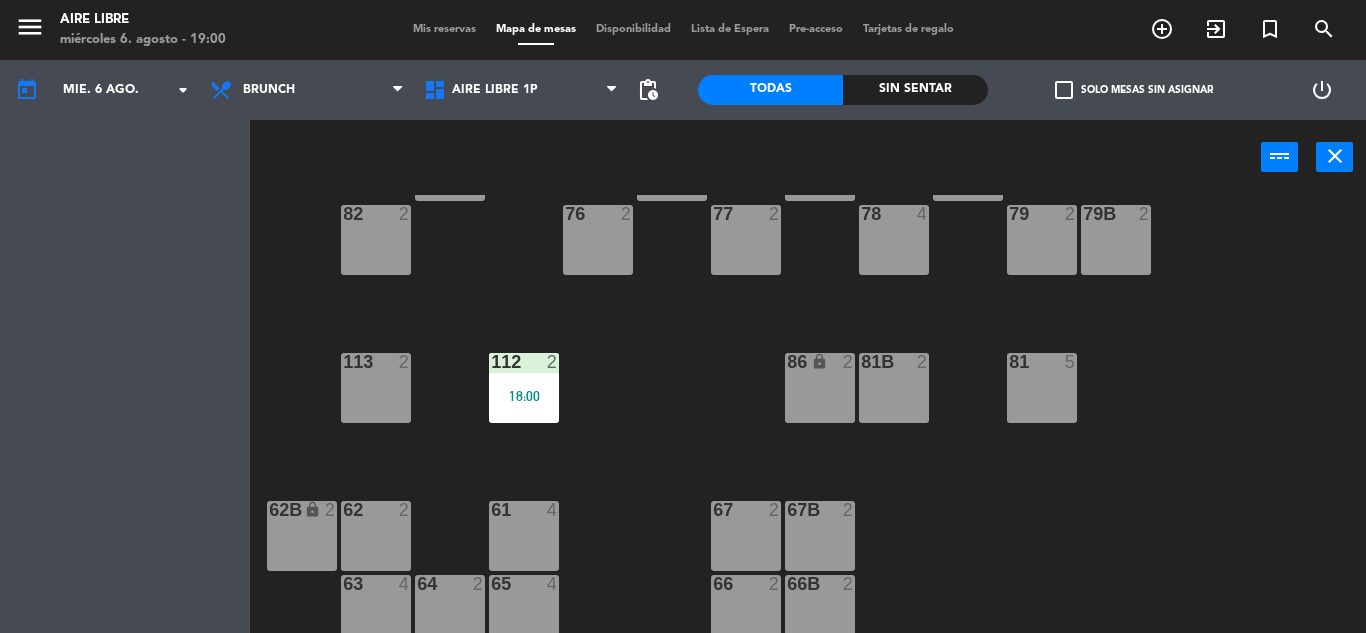 scroll, scrollTop: 0, scrollLeft: 0, axis: both 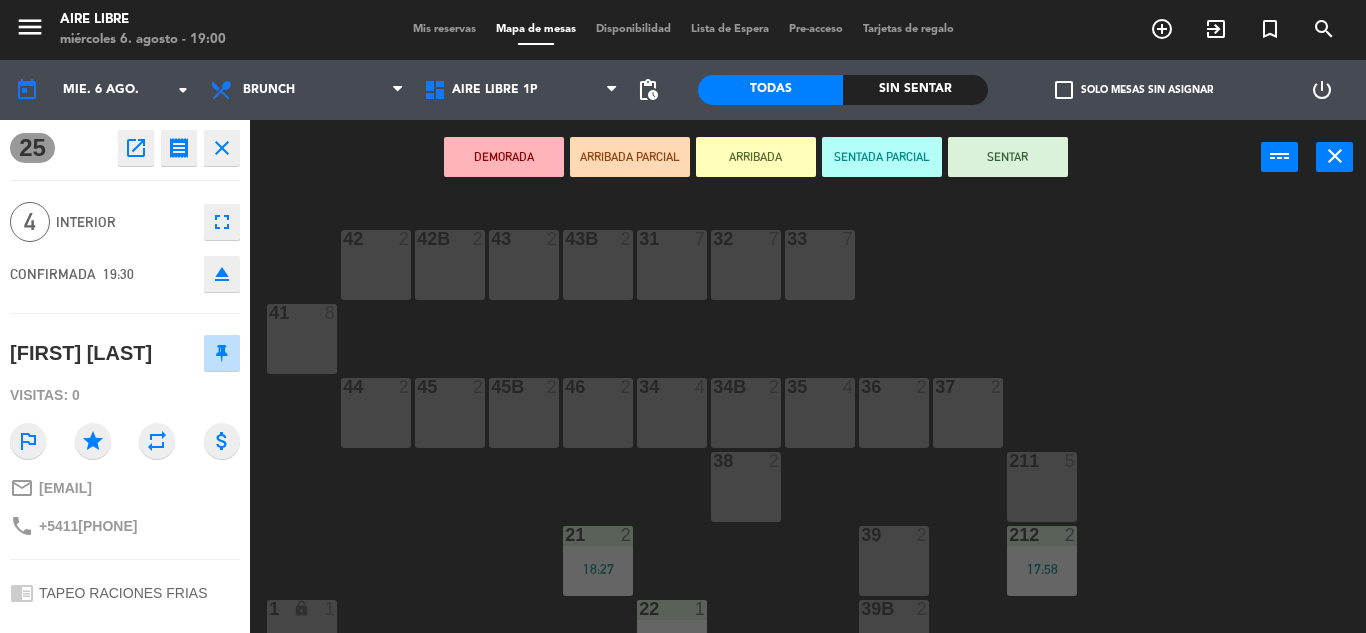click on "eject" 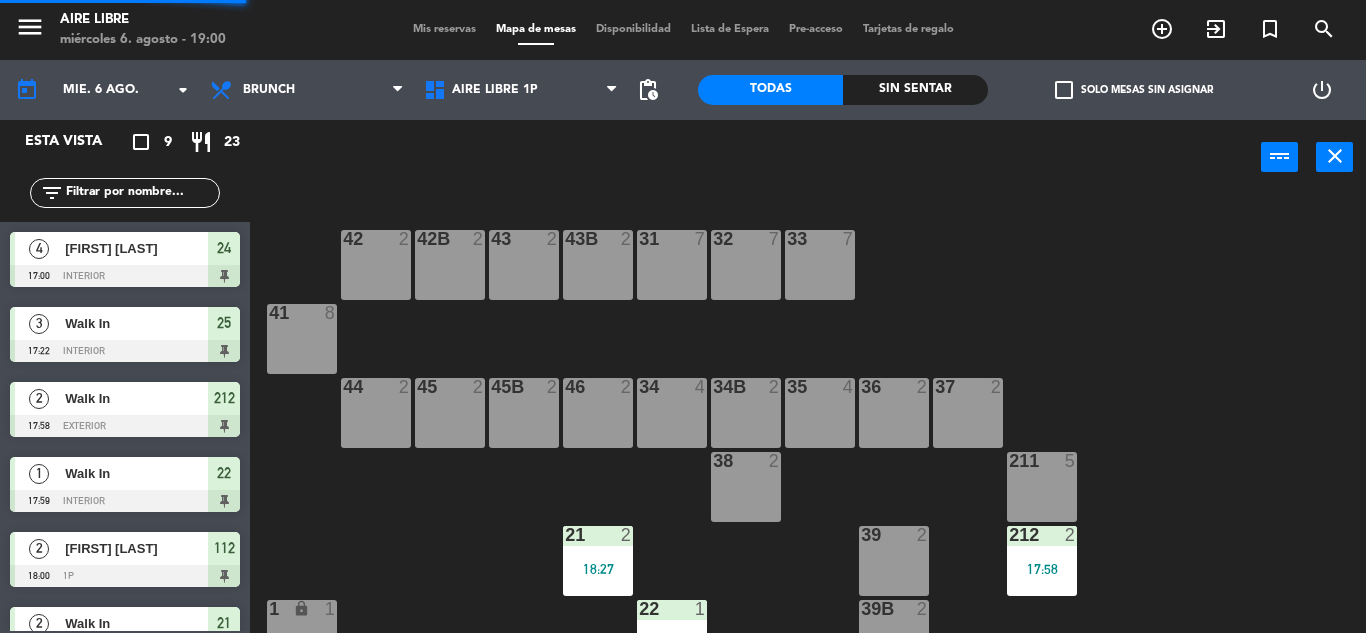 scroll, scrollTop: 0, scrollLeft: 0, axis: both 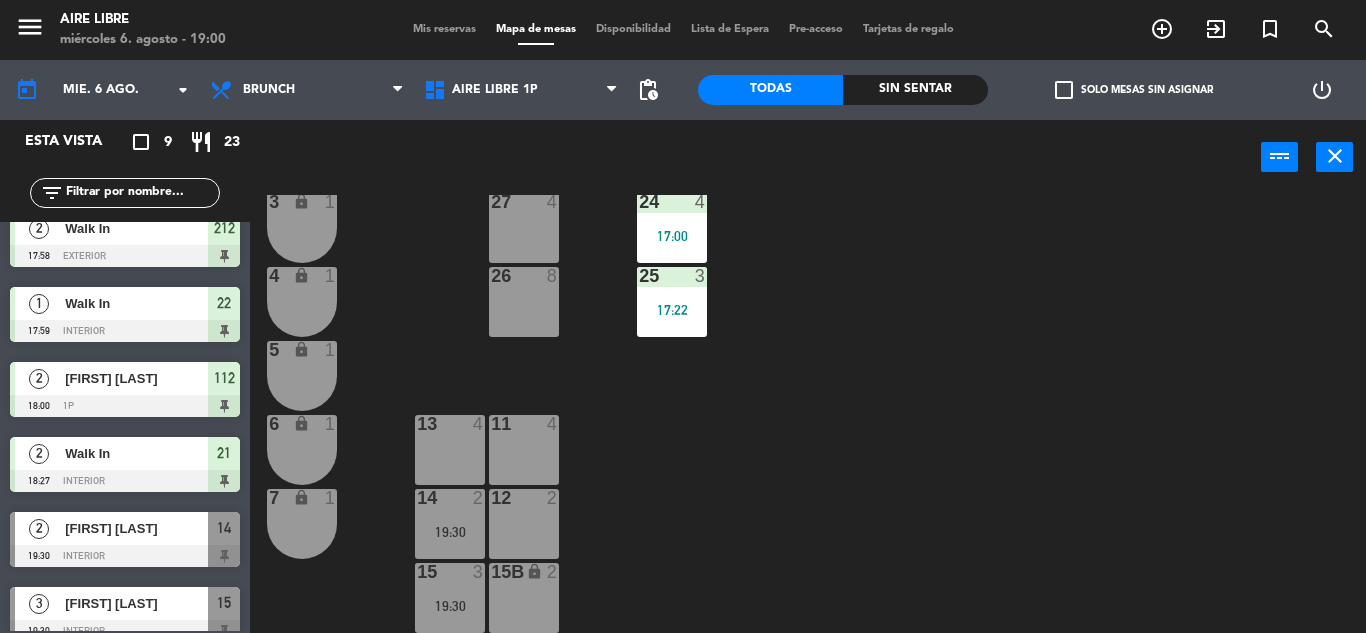 click on "check_box_outline_blank" 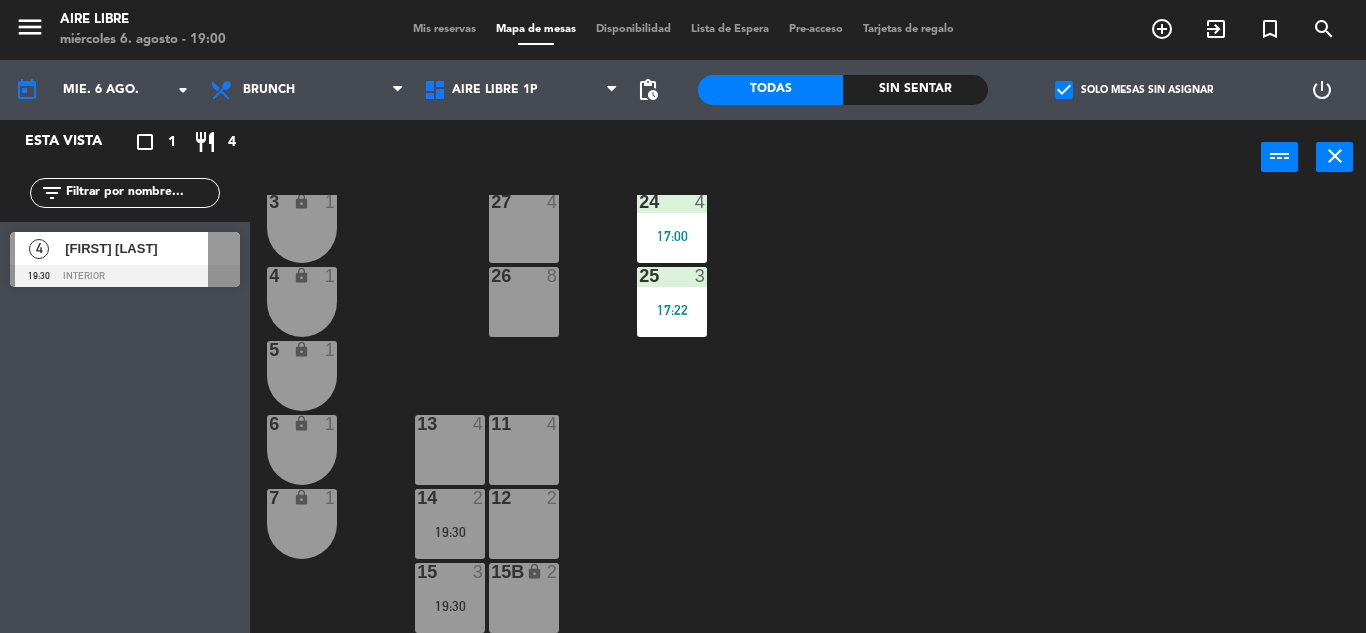 scroll, scrollTop: 0, scrollLeft: 0, axis: both 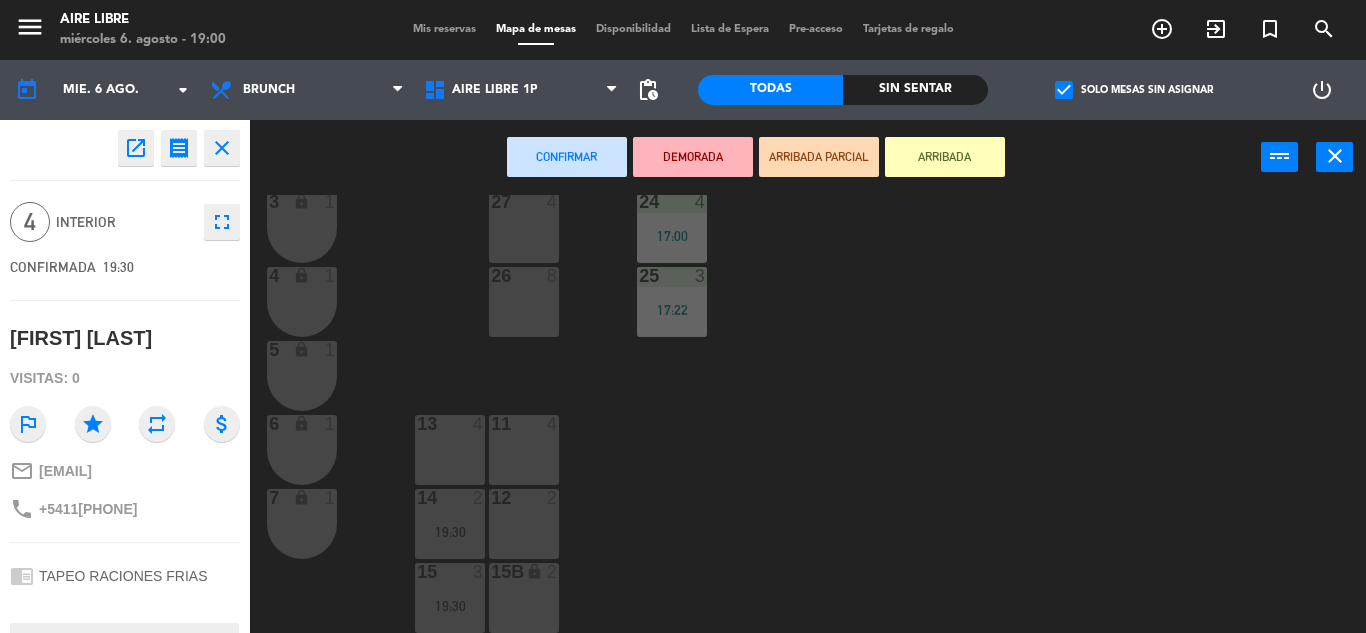 click on "11  4" at bounding box center (524, 450) 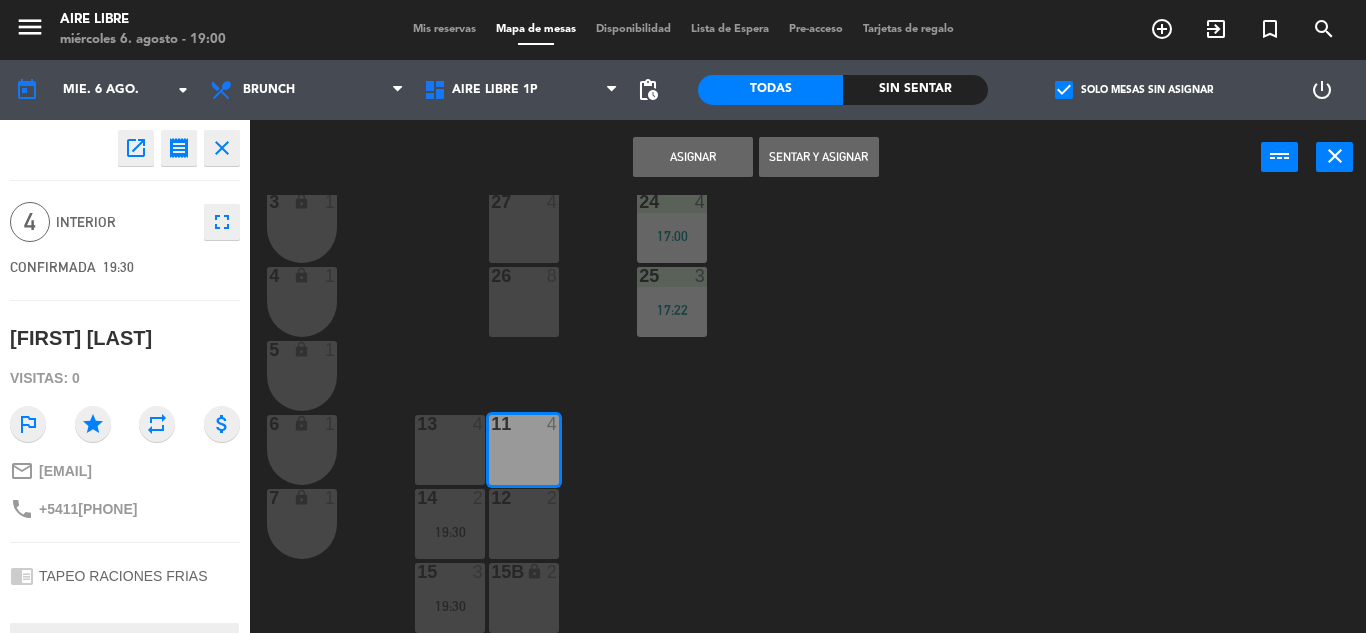 click on "Asignar" at bounding box center (693, 157) 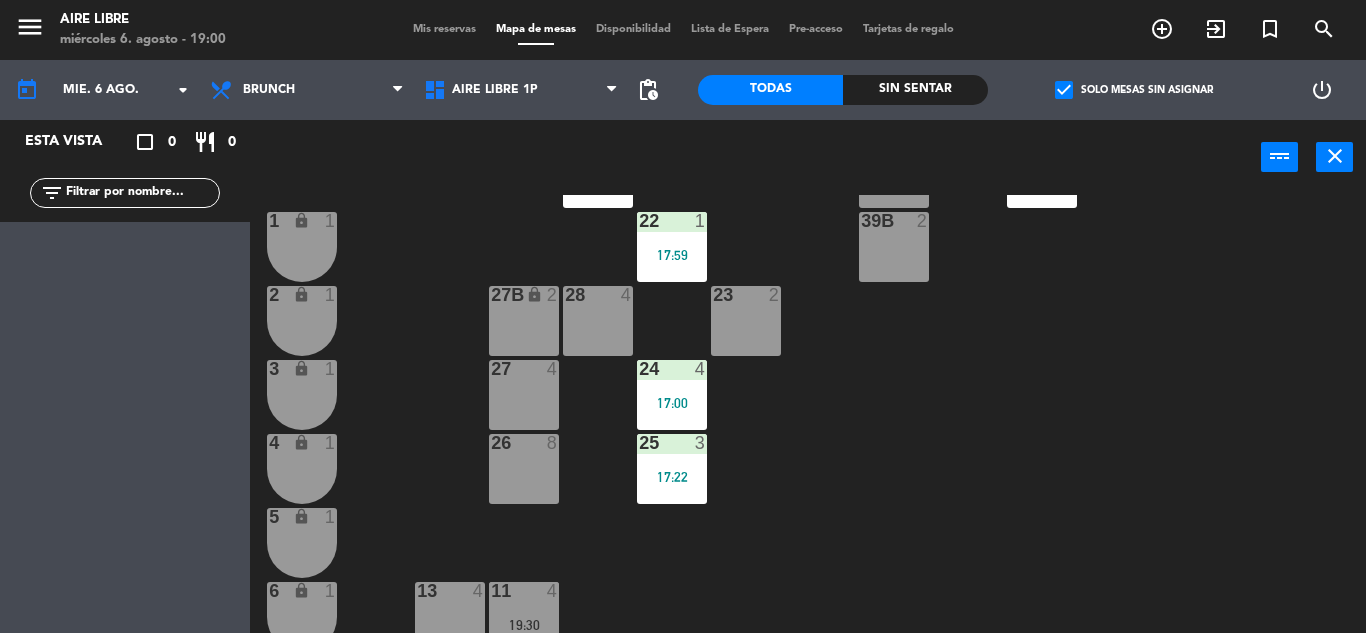 scroll, scrollTop: 369, scrollLeft: 0, axis: vertical 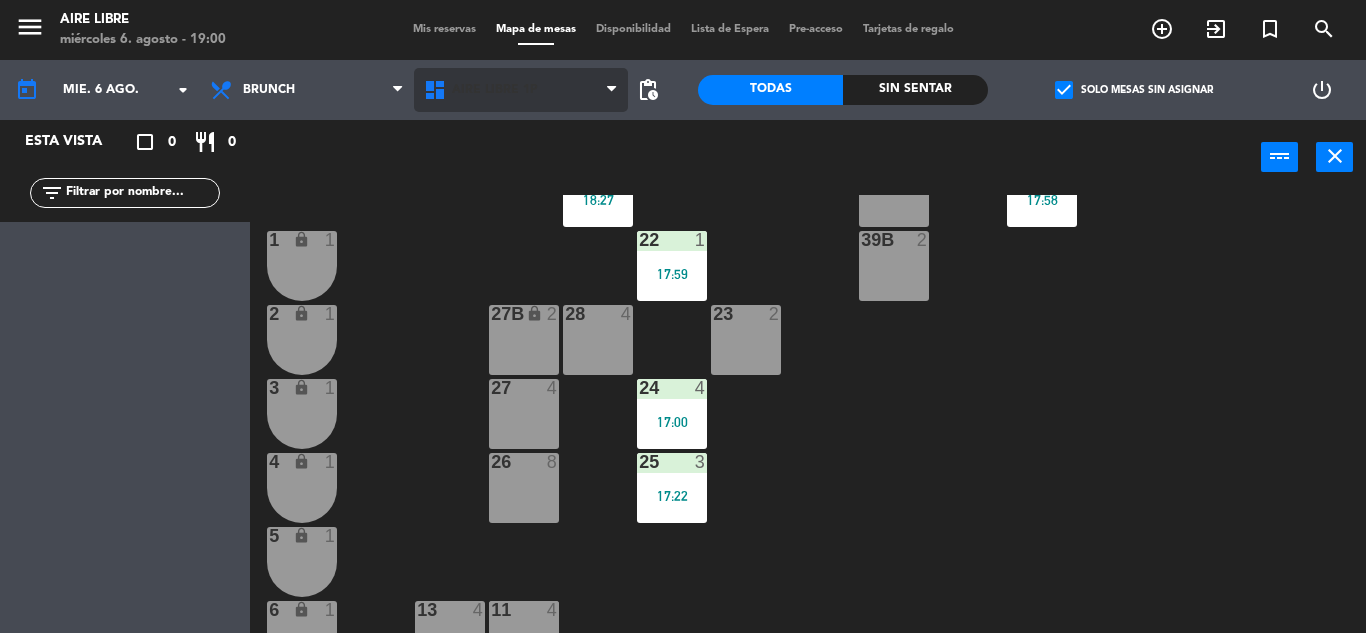 click on "Aire Libre 1P" at bounding box center (495, 90) 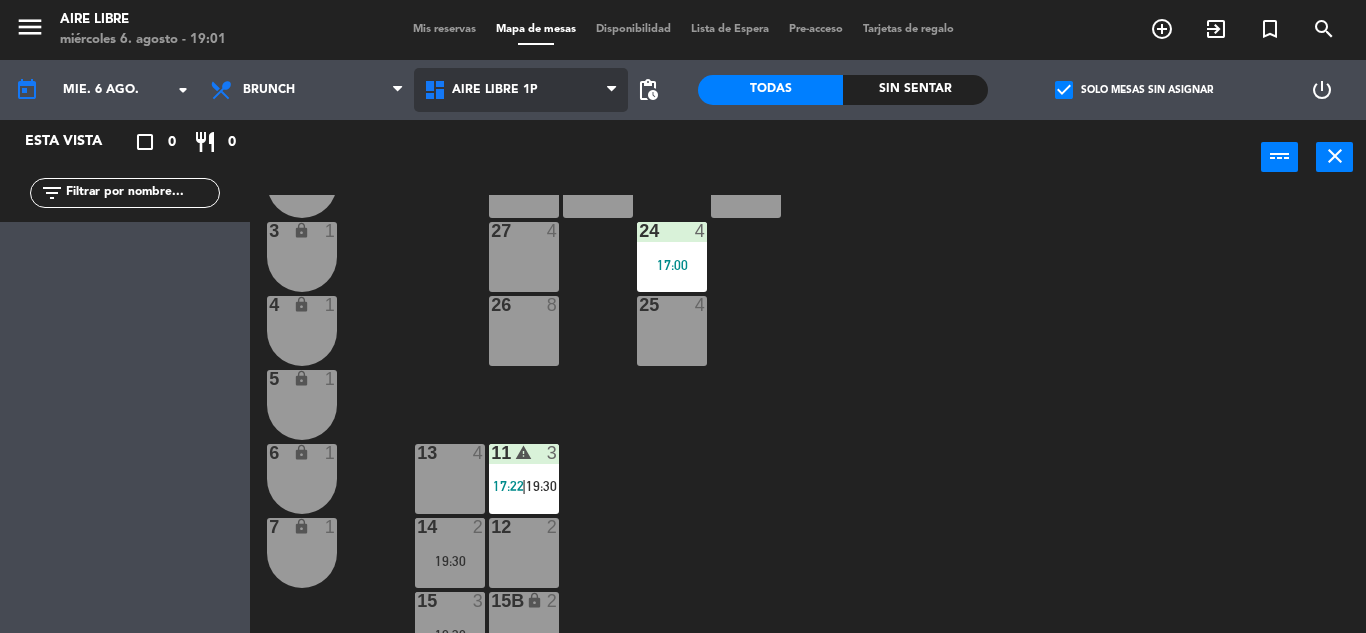 scroll, scrollTop: 555, scrollLeft: 0, axis: vertical 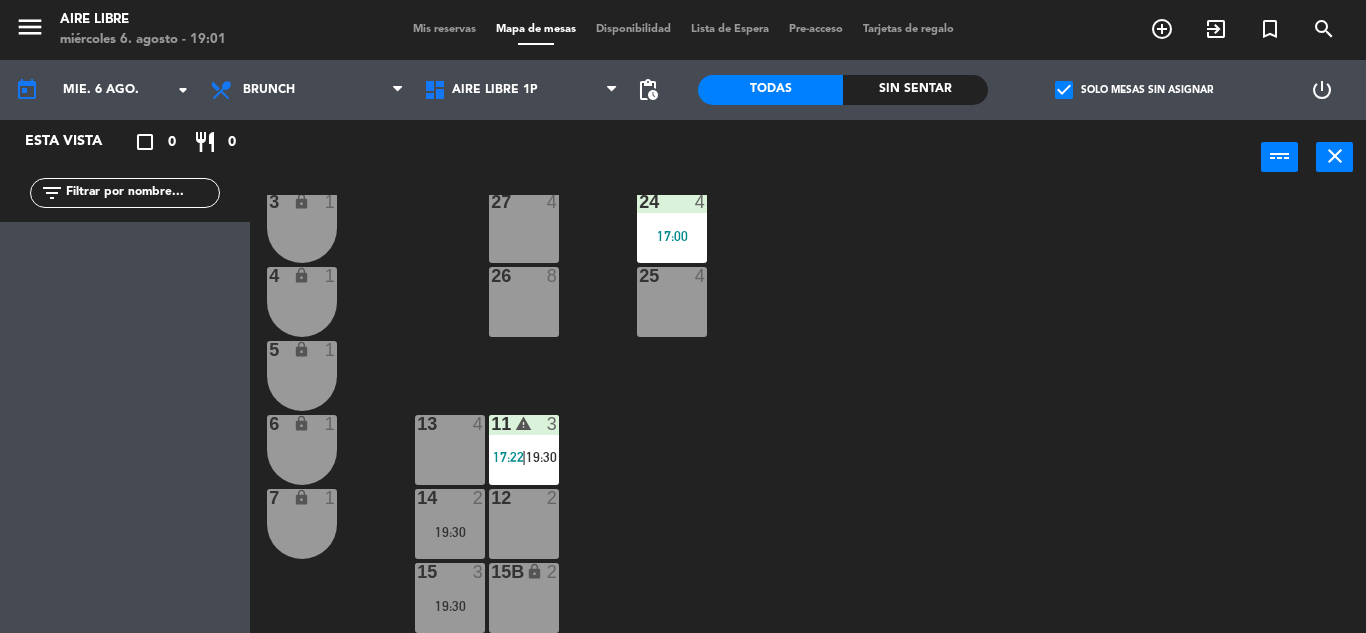 click on "17:22" at bounding box center (508, 457) 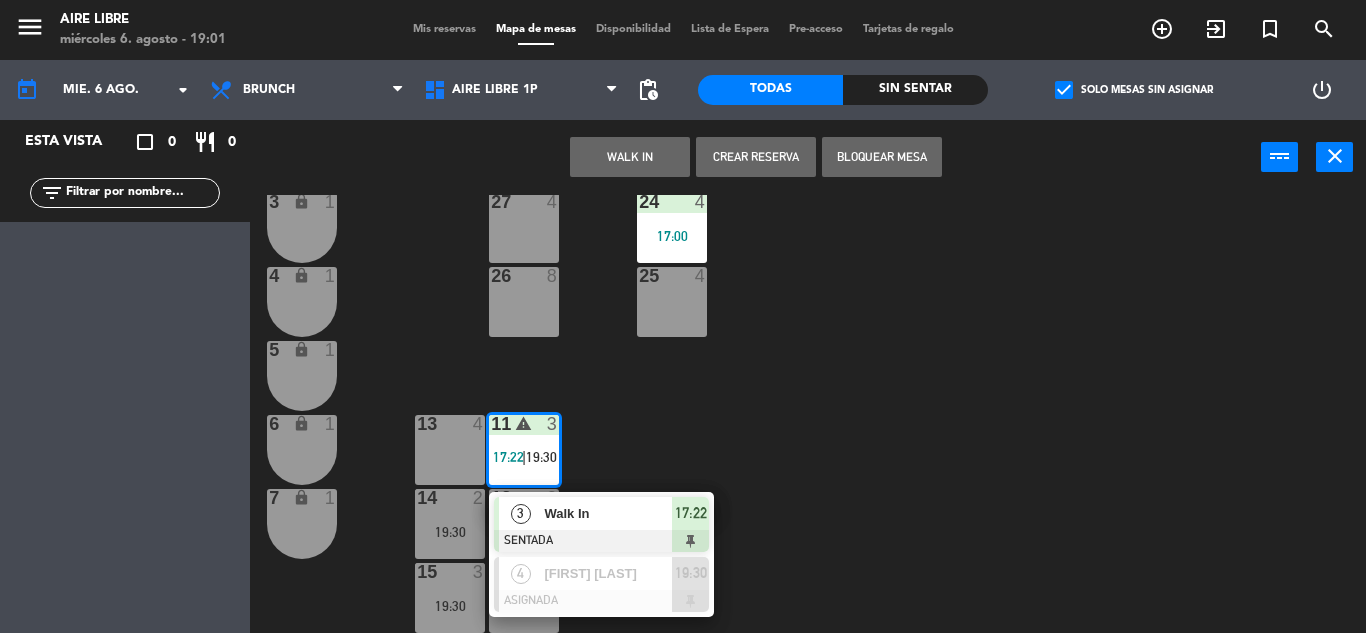 click on "Walk In" at bounding box center (608, 513) 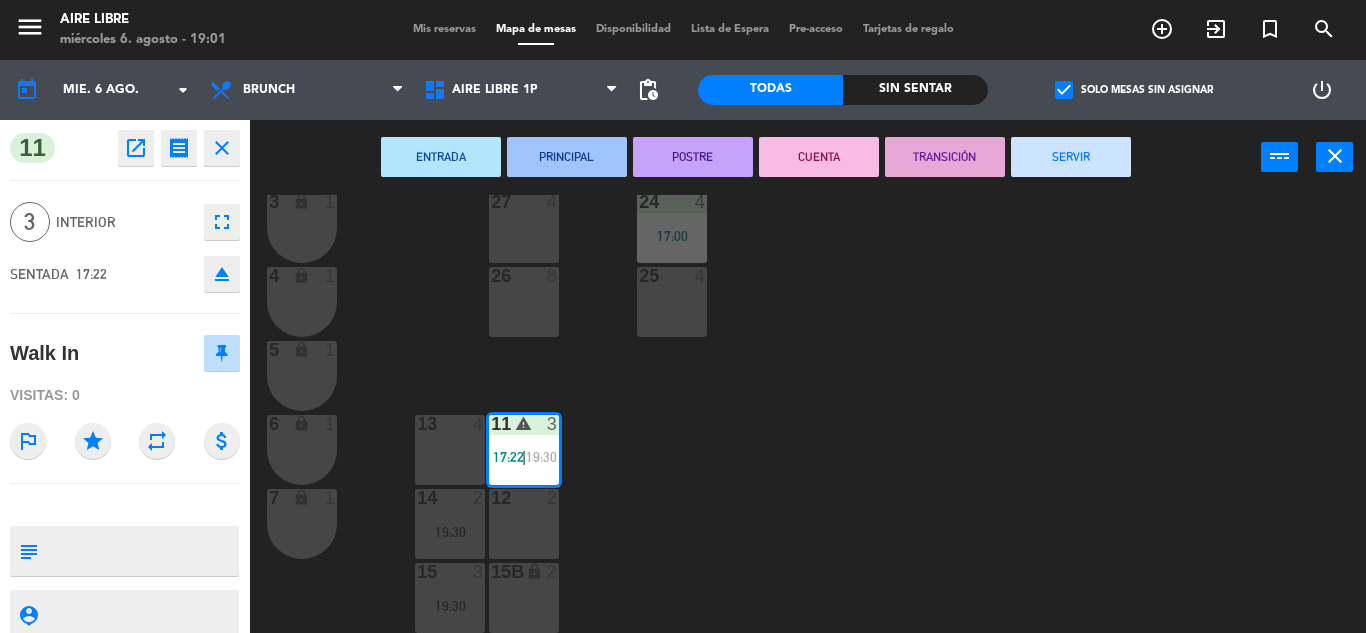 click on "SERVIR" at bounding box center (1071, 157) 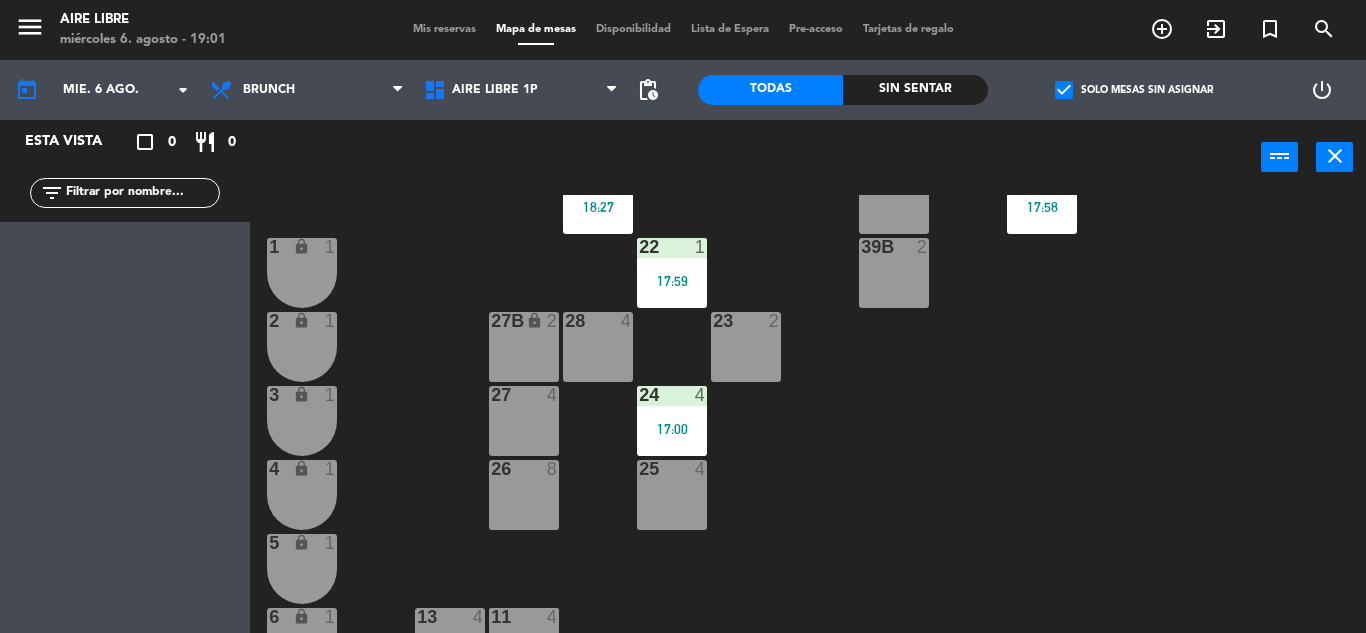scroll, scrollTop: 357, scrollLeft: 0, axis: vertical 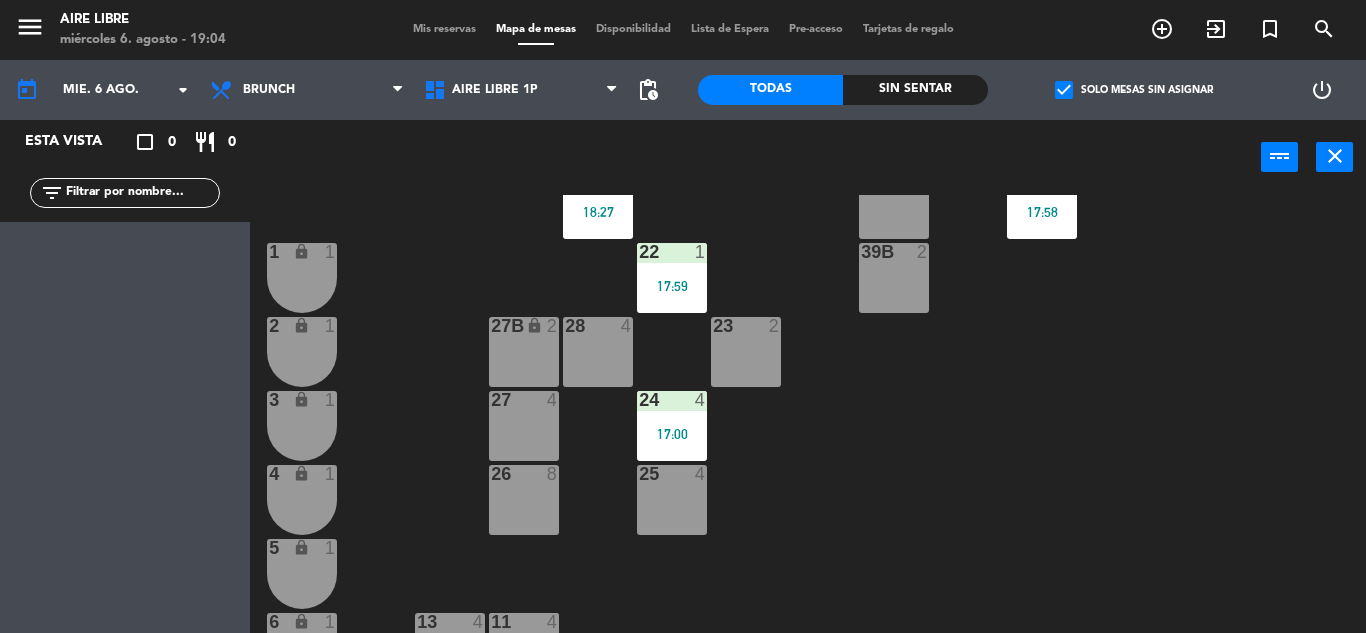 click on "check_box" 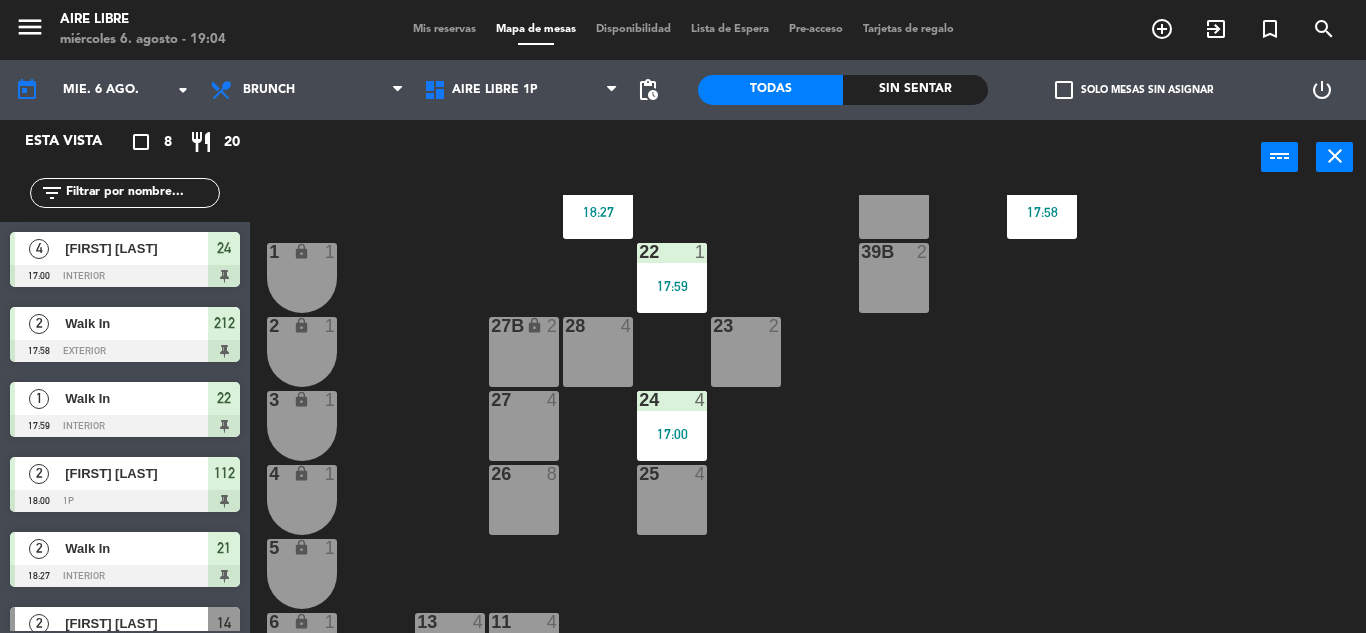 click 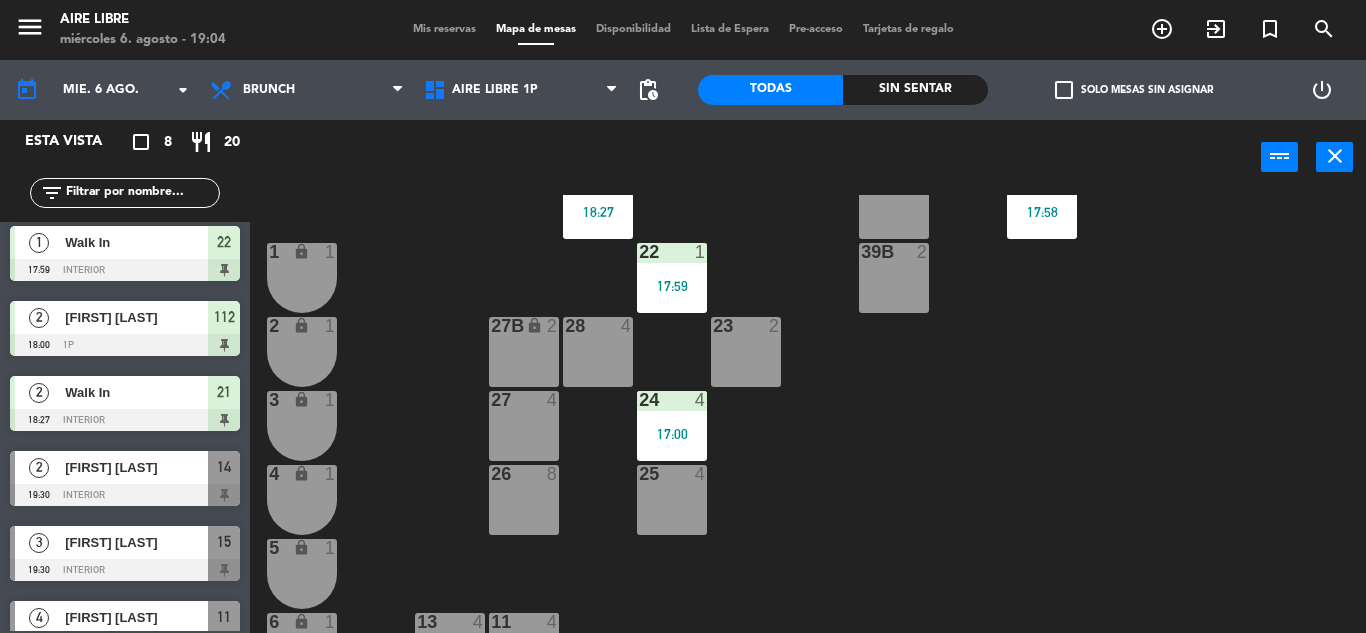 scroll, scrollTop: 182, scrollLeft: 0, axis: vertical 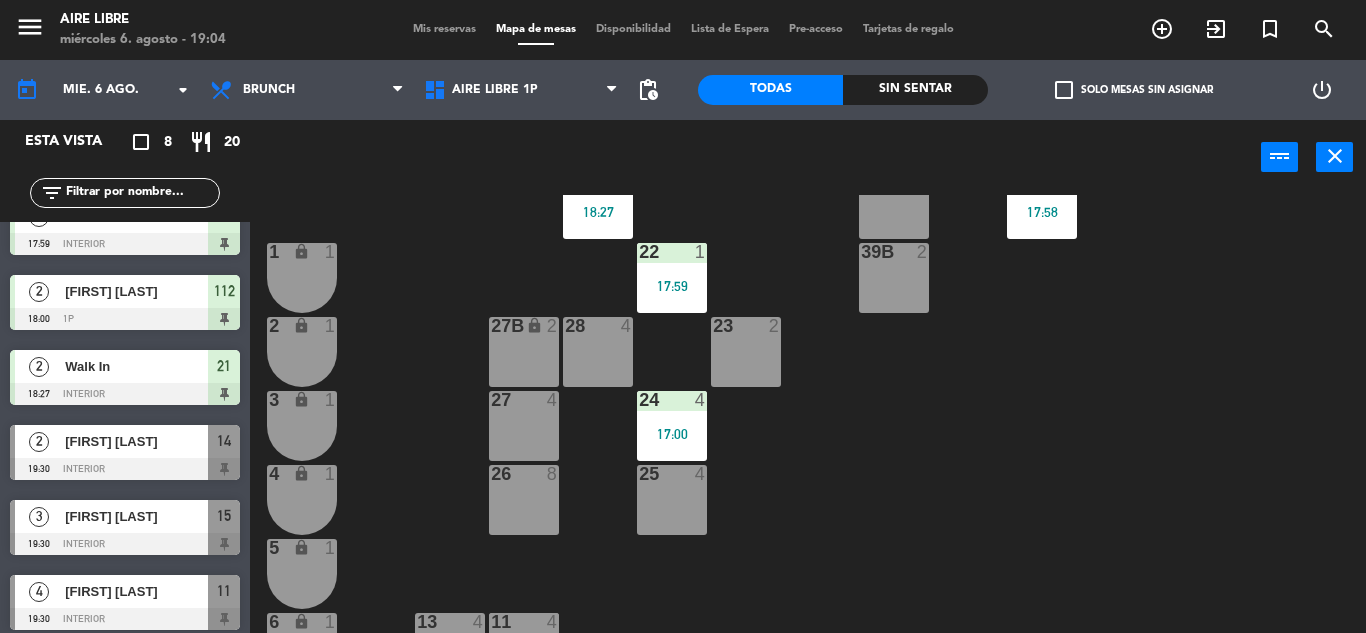 click on "[FIRST] [LAST]" at bounding box center [135, 441] 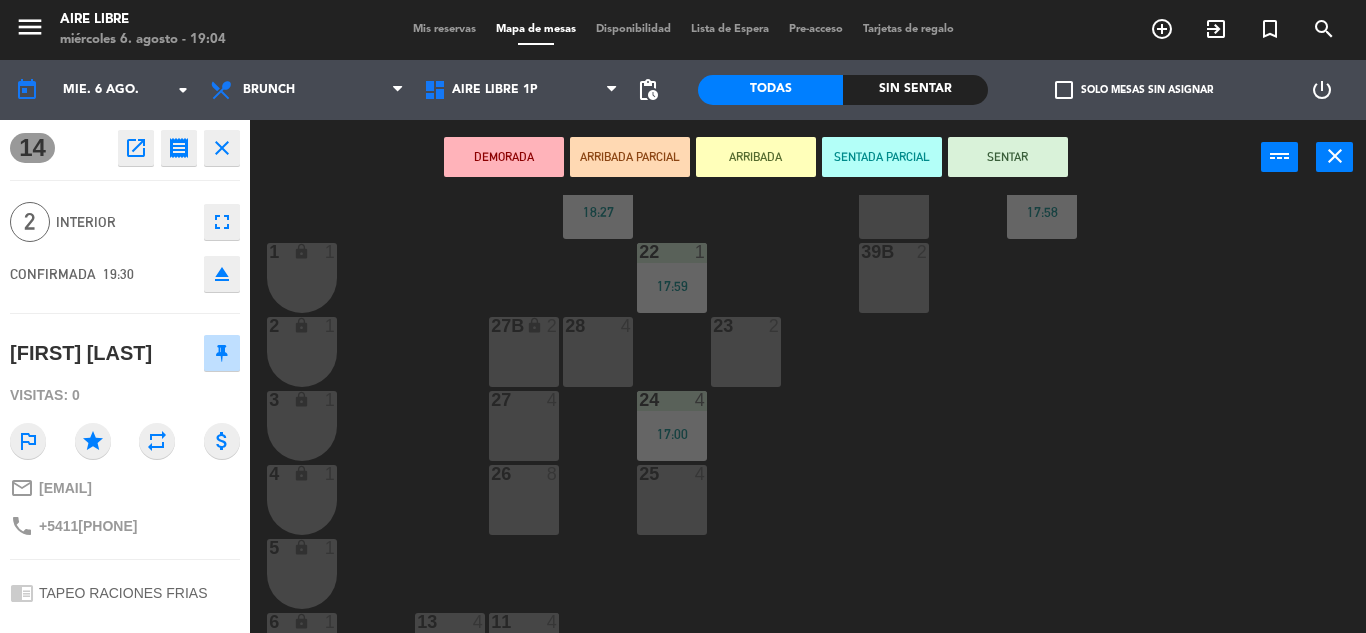 click on "ARRIBADA" at bounding box center [756, 157] 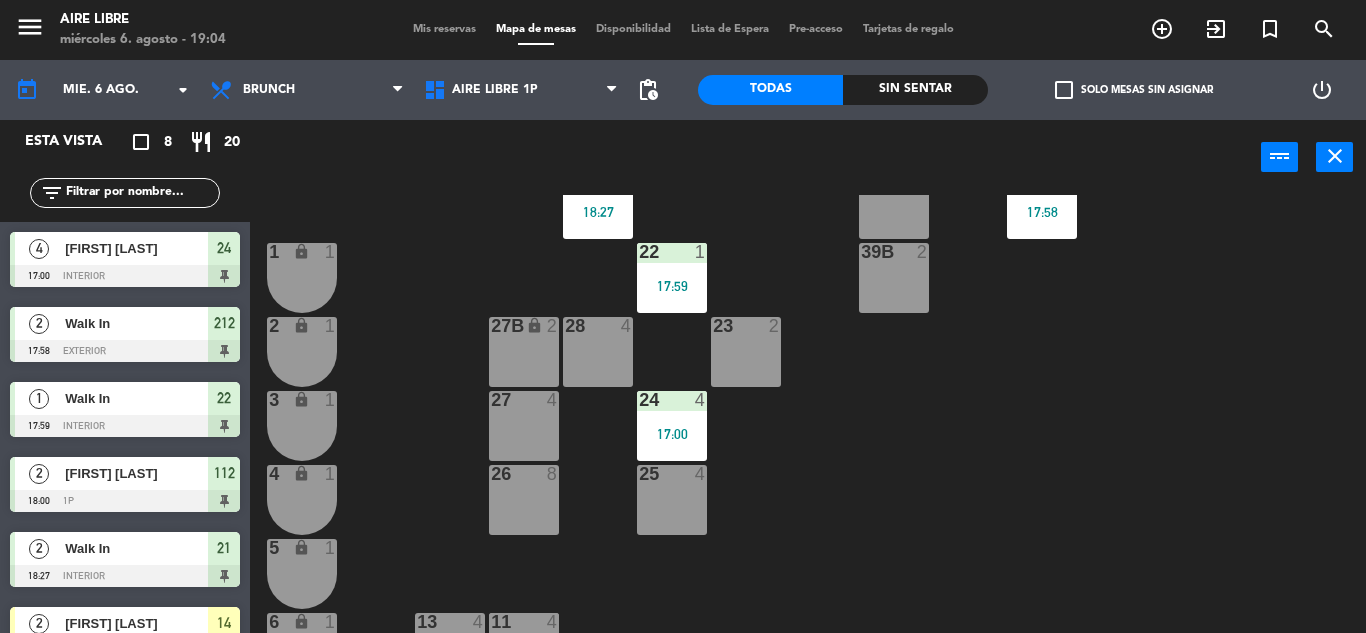 scroll, scrollTop: 0, scrollLeft: 0, axis: both 